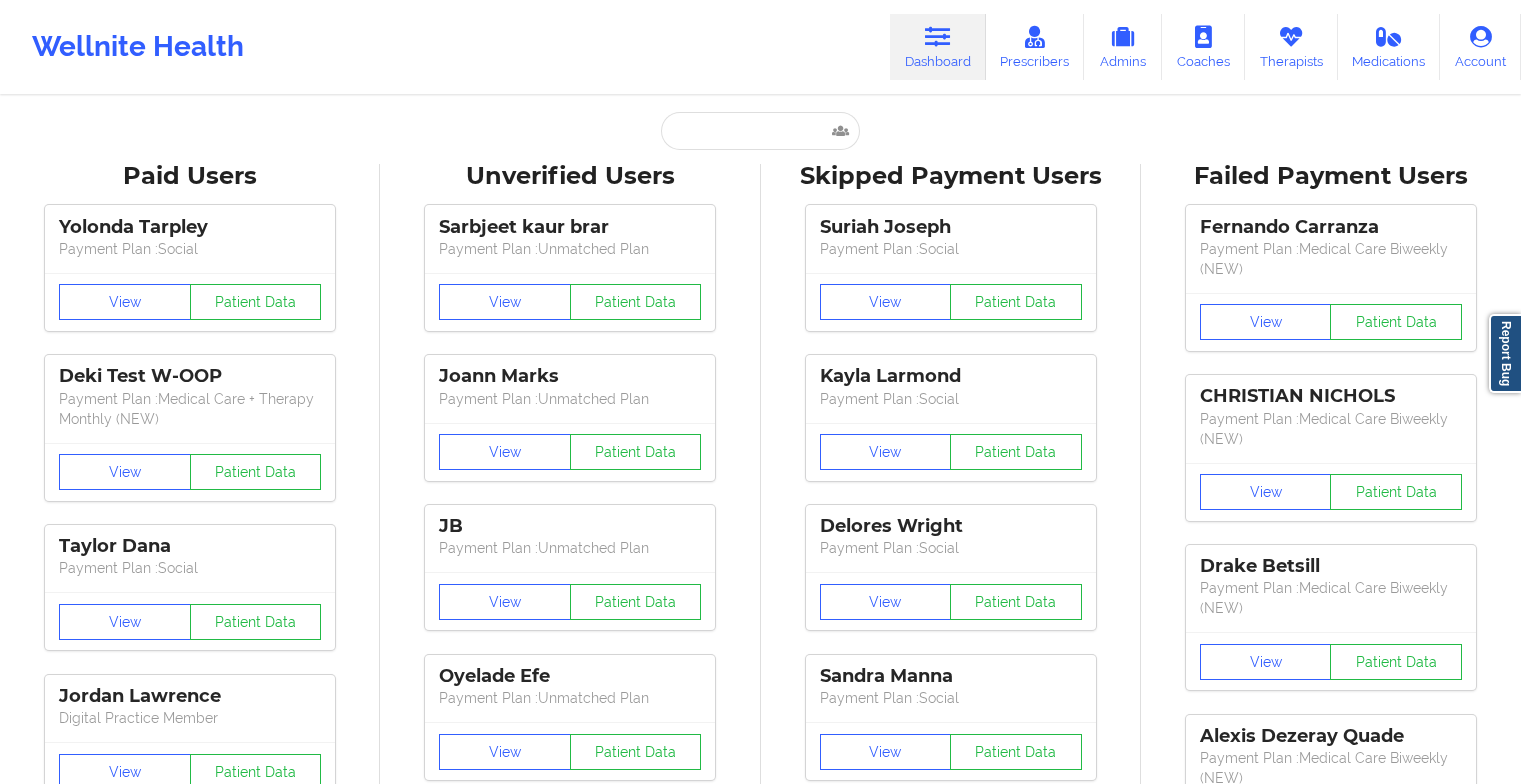 scroll, scrollTop: 0, scrollLeft: 0, axis: both 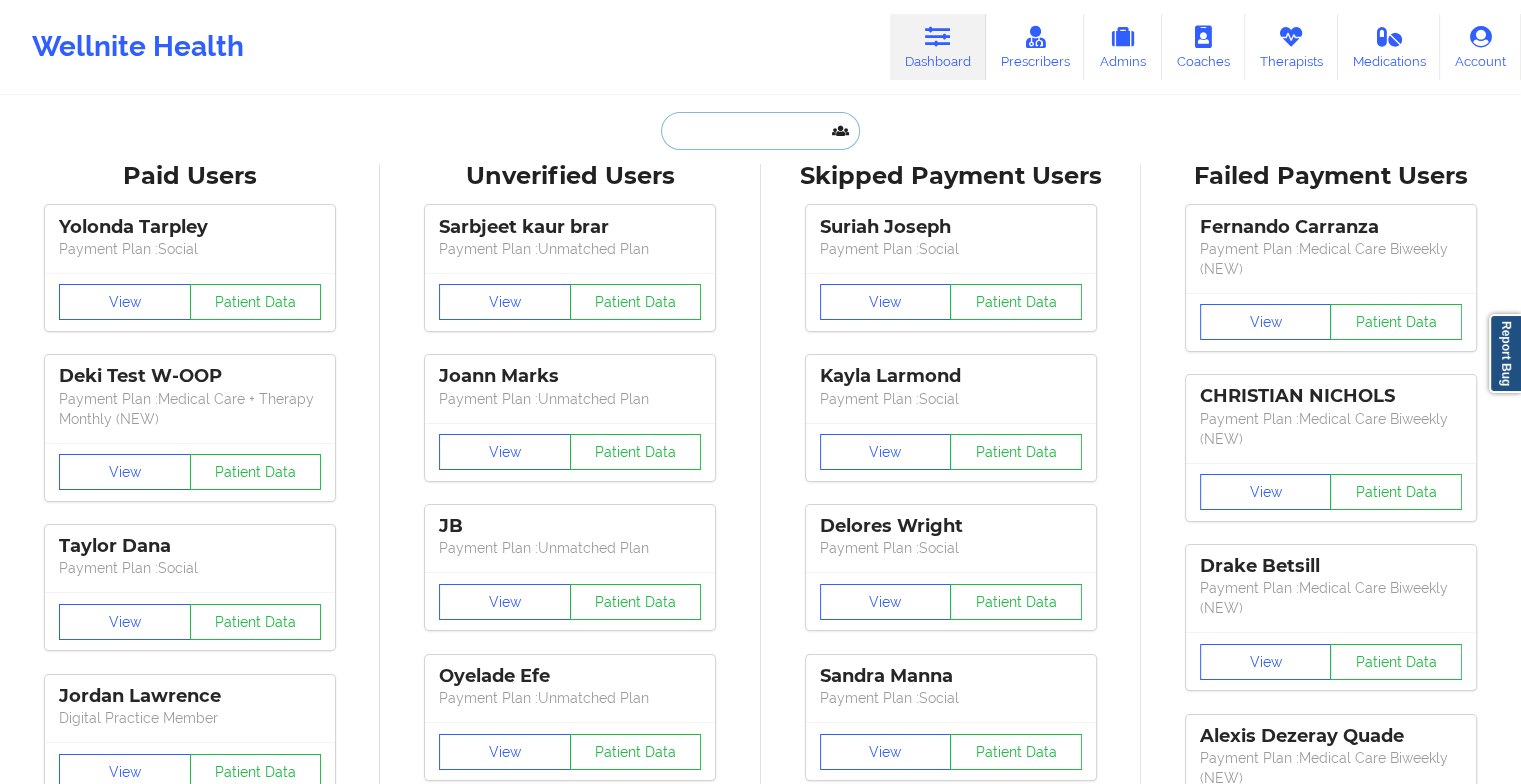 click at bounding box center (760, 131) 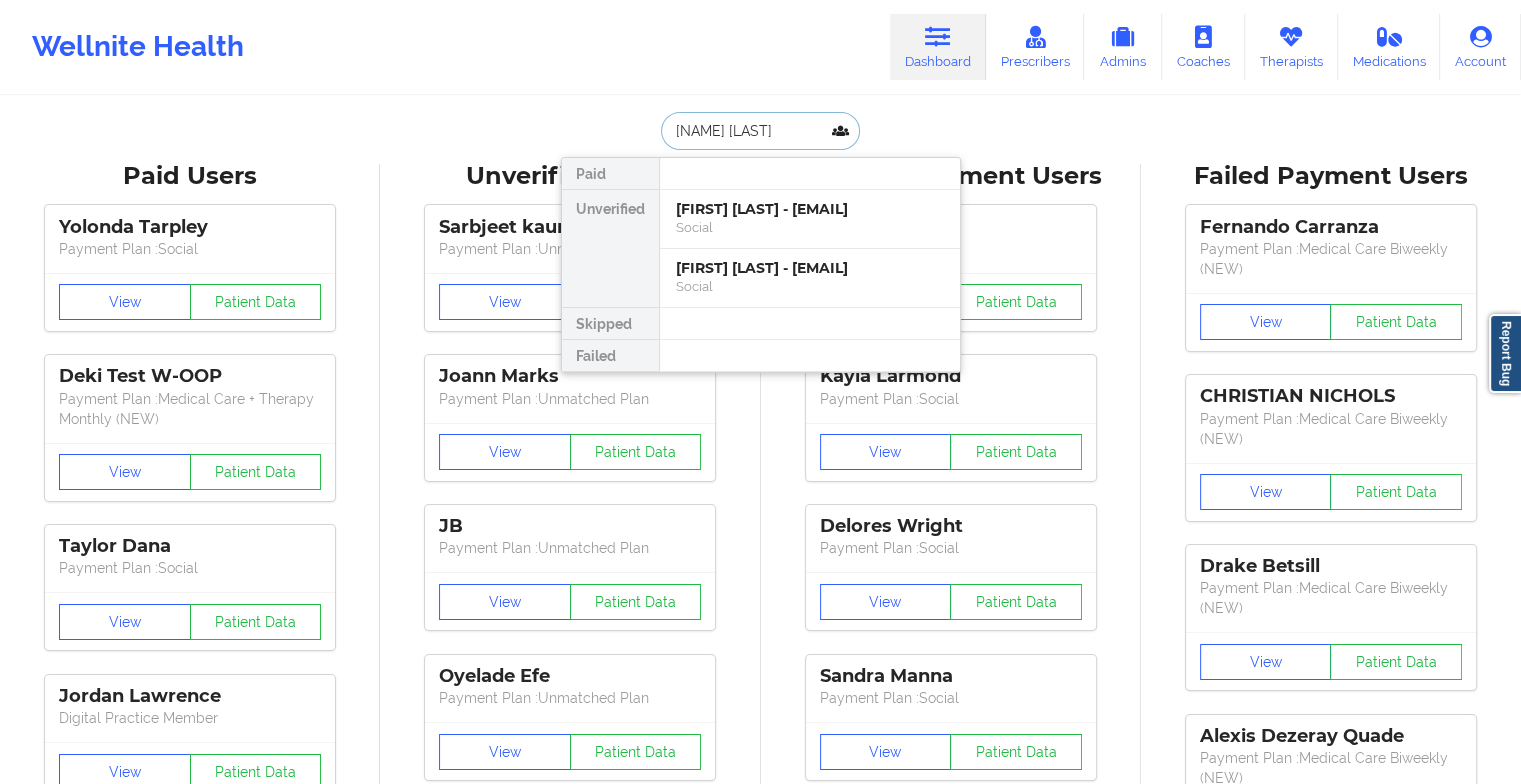 type on "[FIRST] [LAST]" 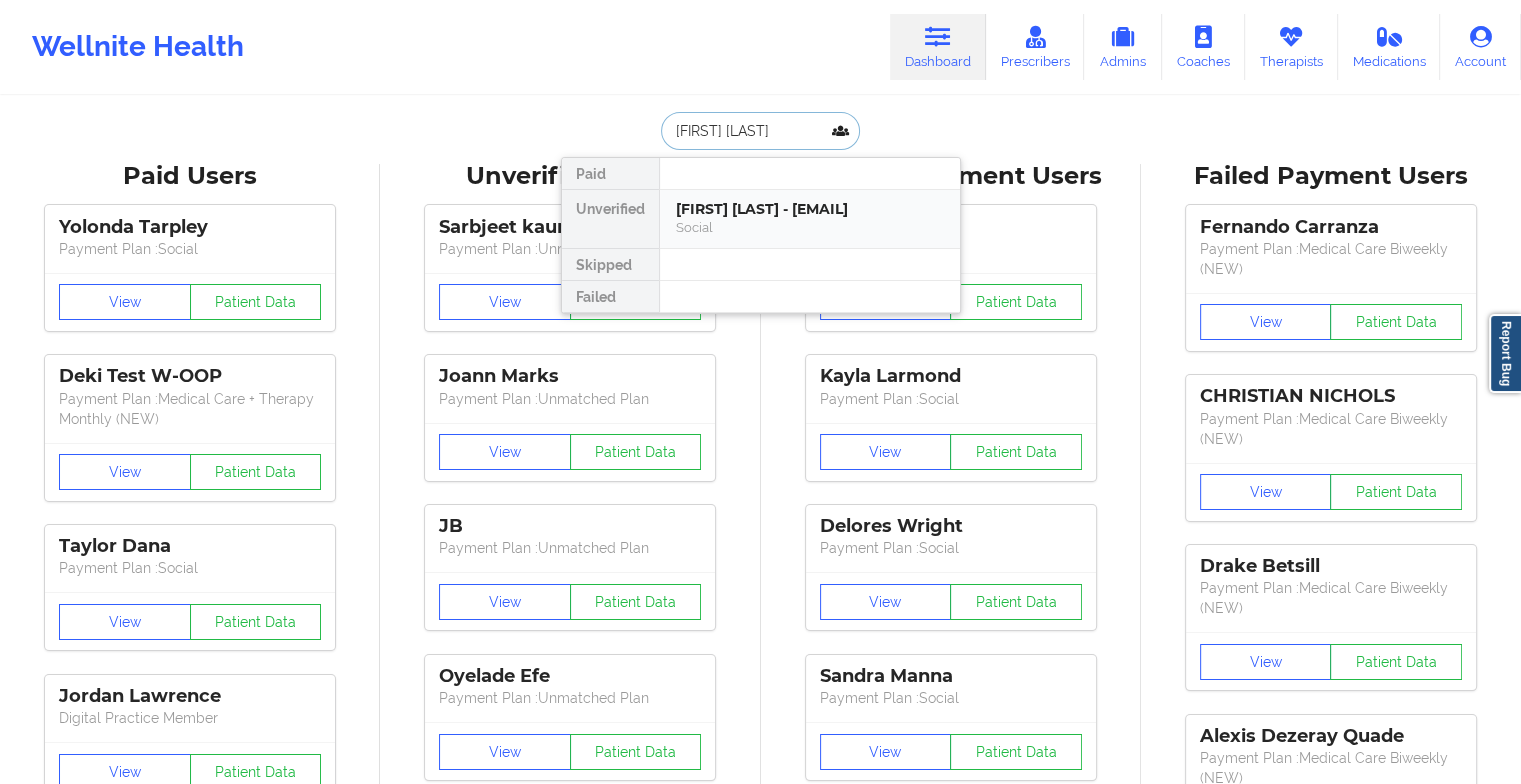click on "[FIRST] [LAST] - [EMAIL]" at bounding box center (810, 209) 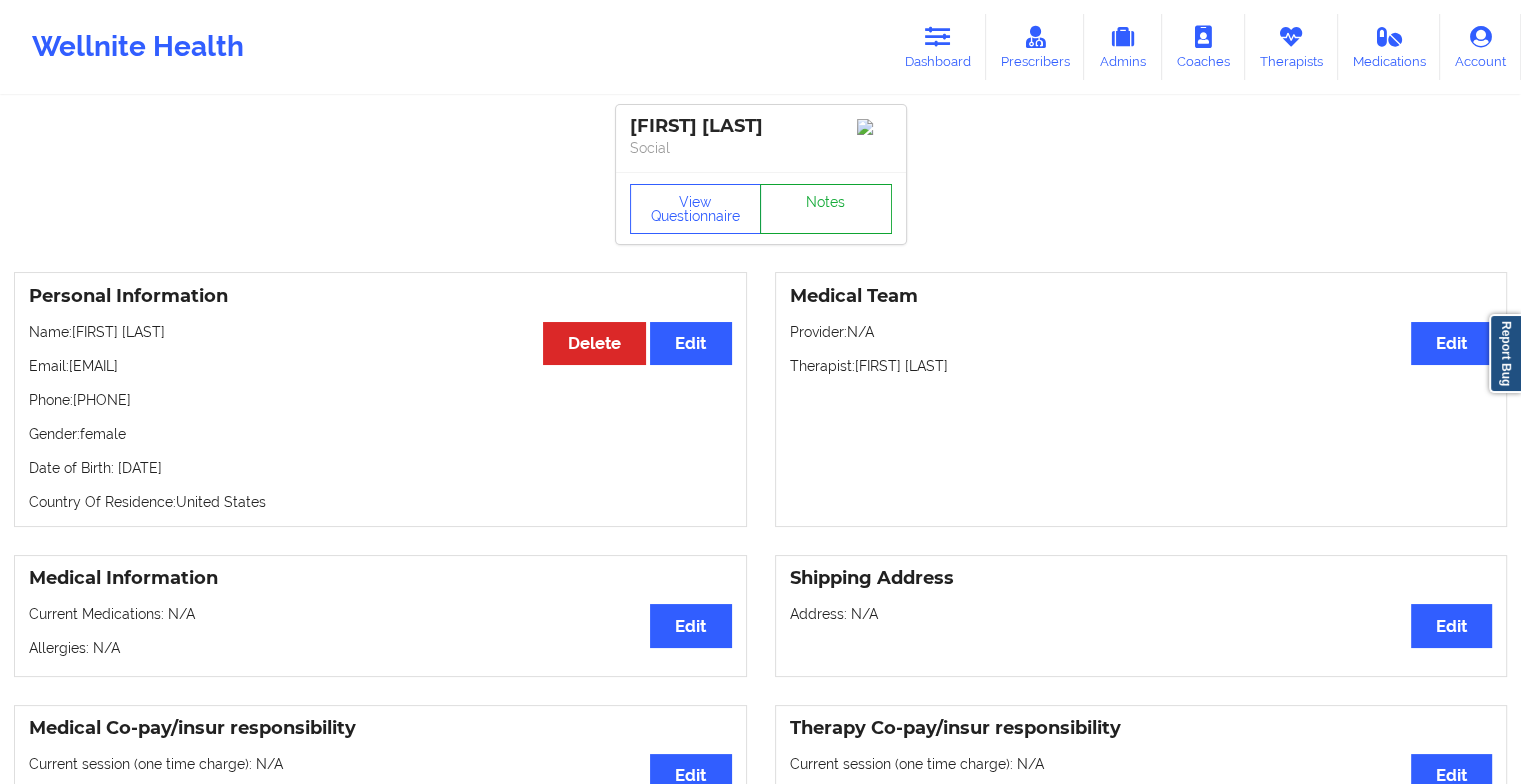 click on "Notes" at bounding box center (826, 209) 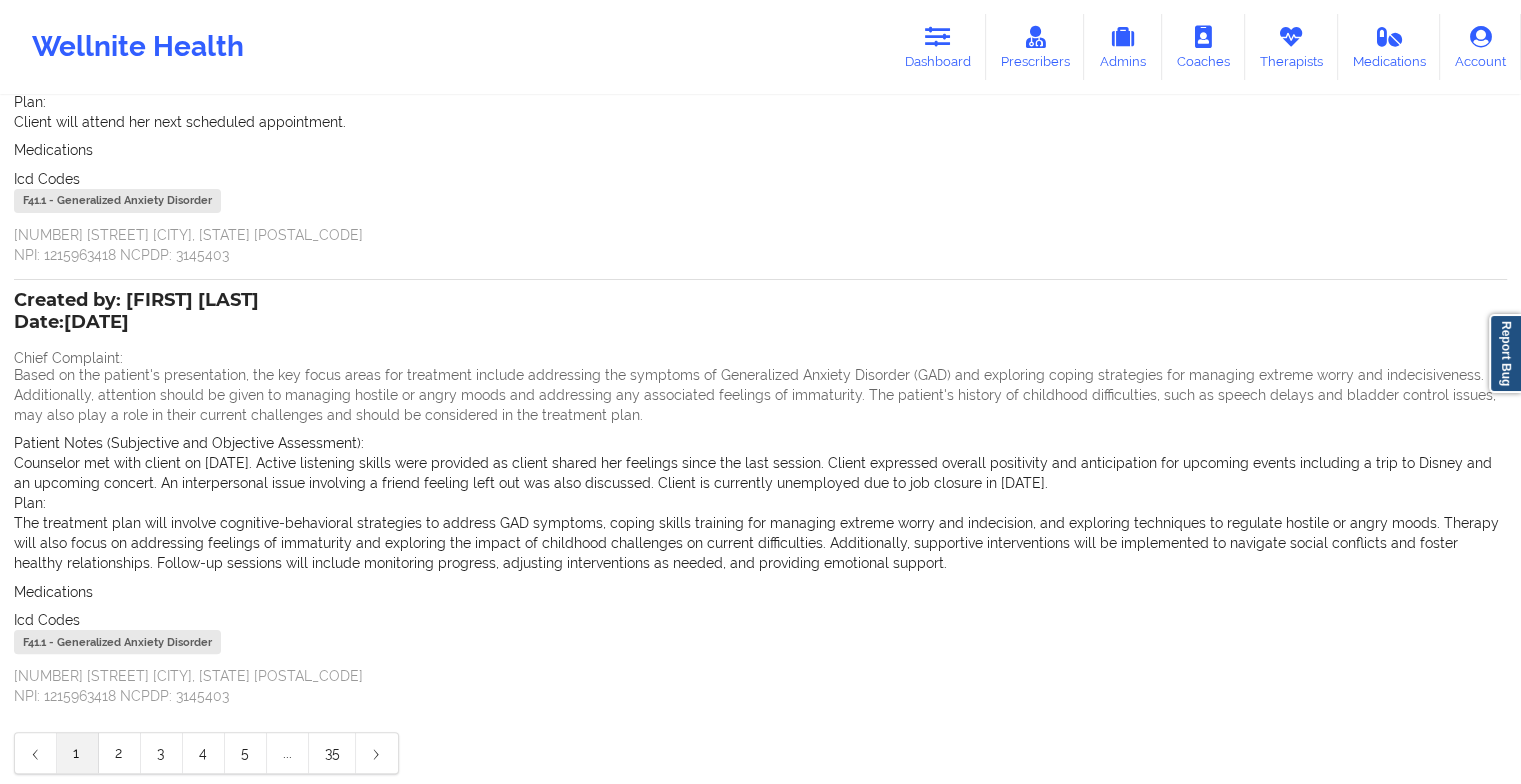 scroll, scrollTop: 318, scrollLeft: 0, axis: vertical 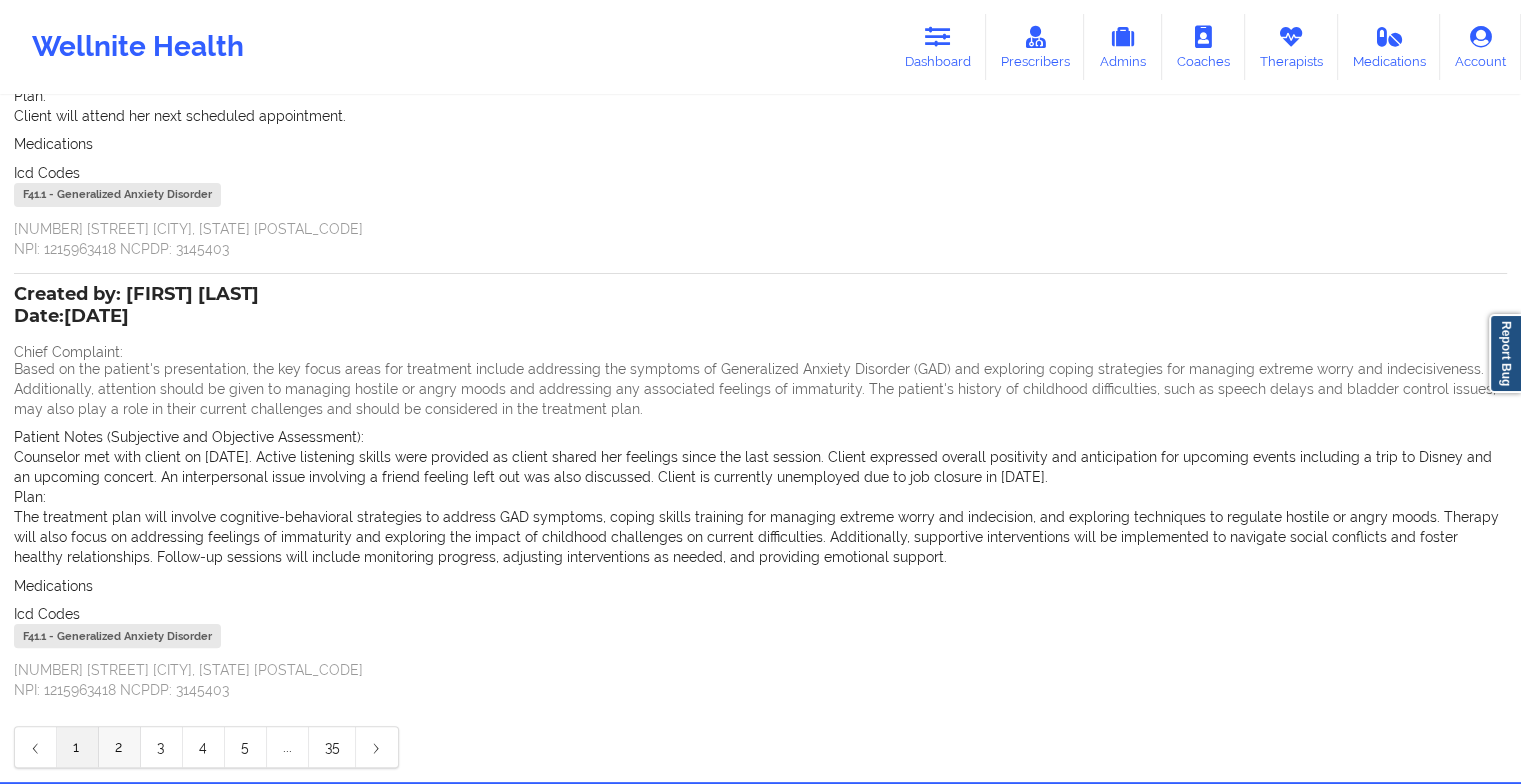 click on "2" at bounding box center (120, 747) 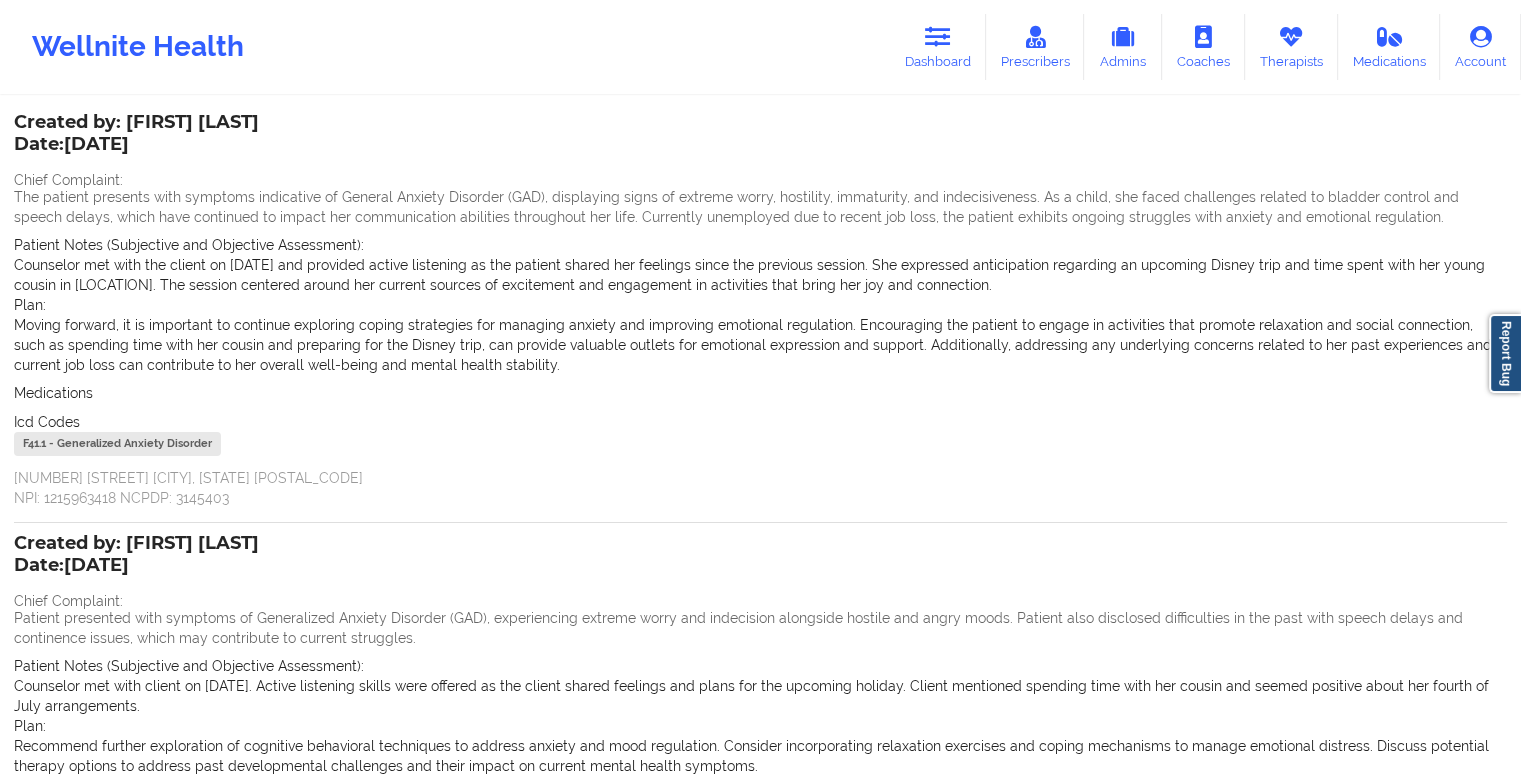scroll, scrollTop: 396, scrollLeft: 0, axis: vertical 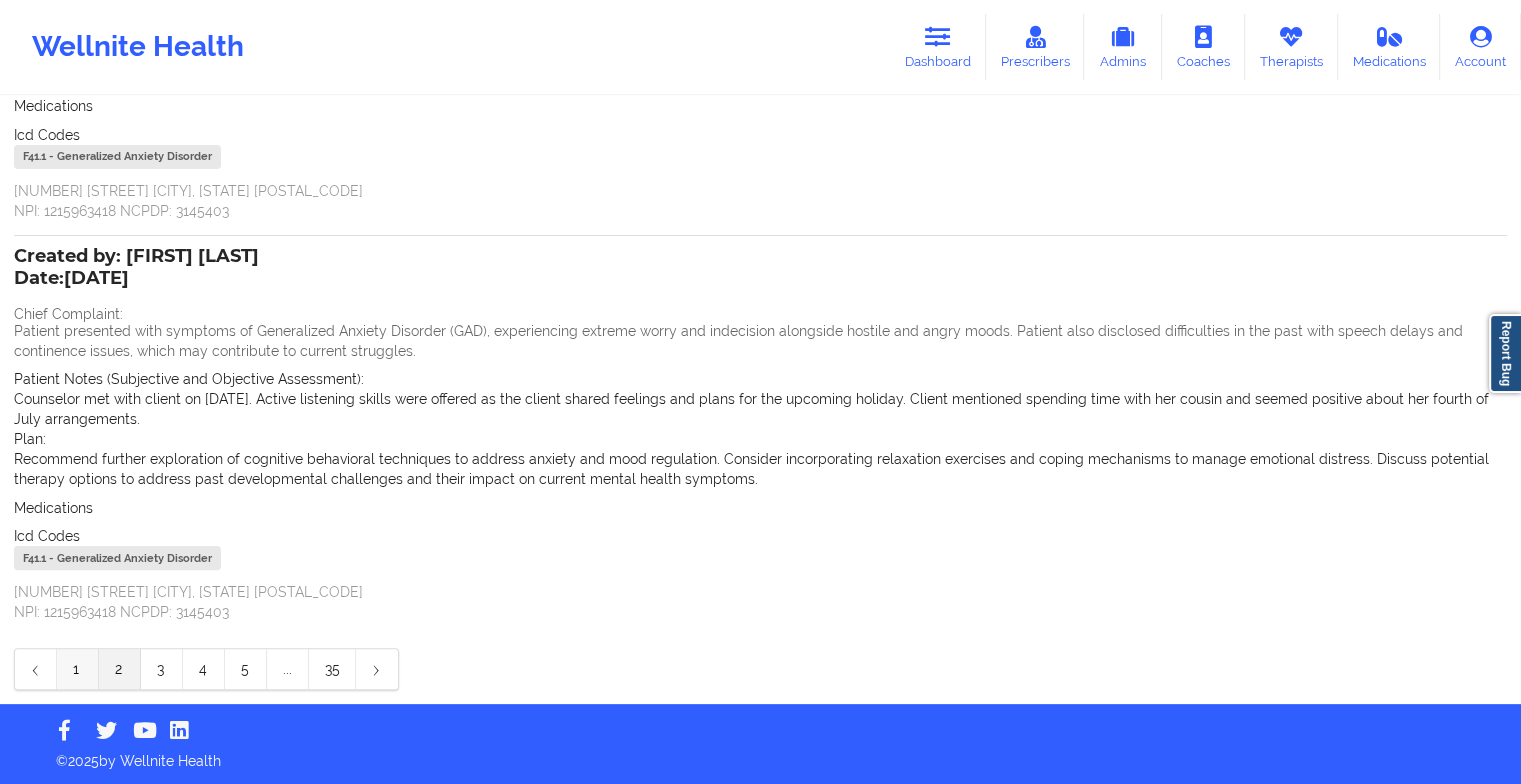 click on "1" at bounding box center [78, 669] 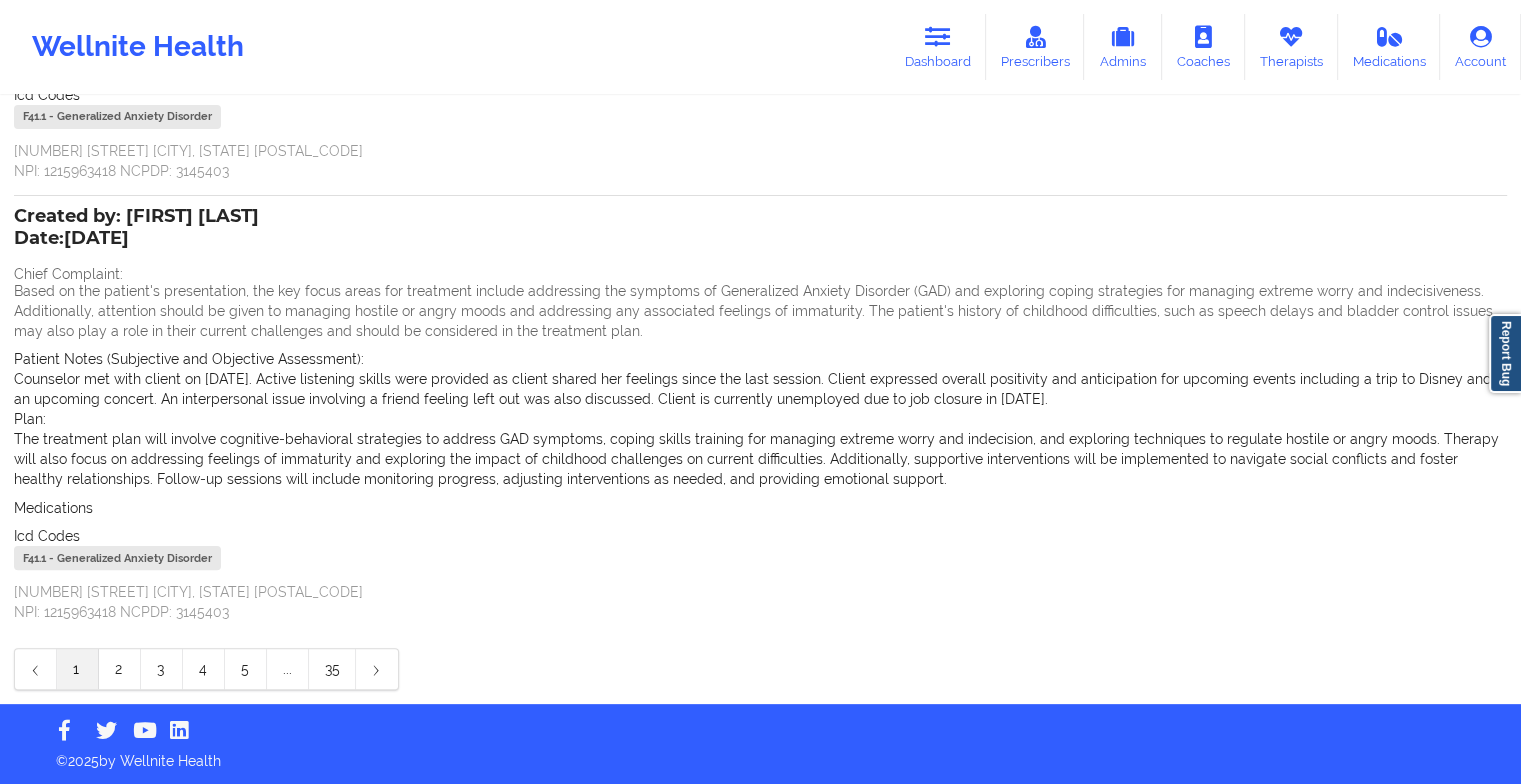 scroll, scrollTop: 376, scrollLeft: 0, axis: vertical 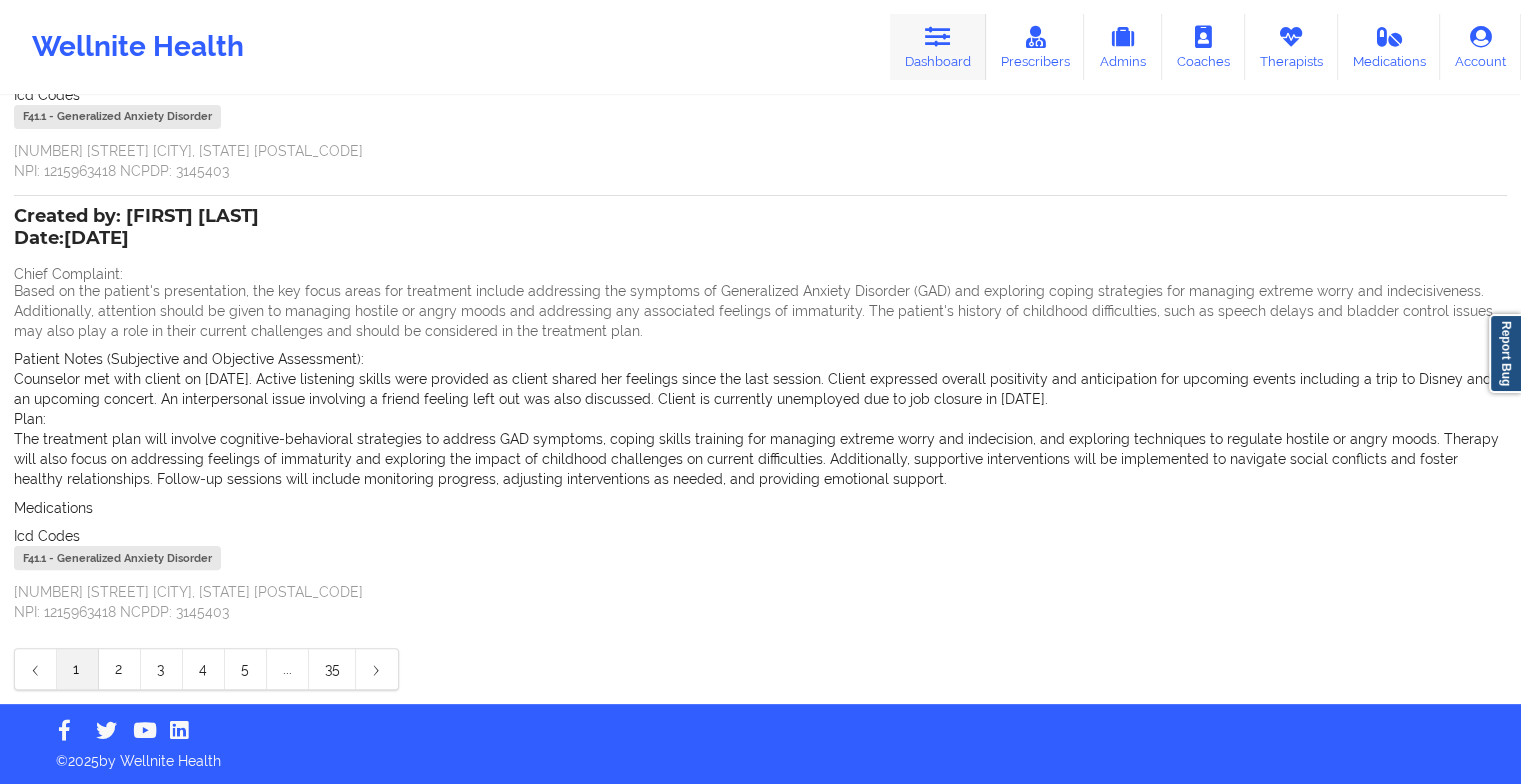 click on "Dashboard" at bounding box center [938, 47] 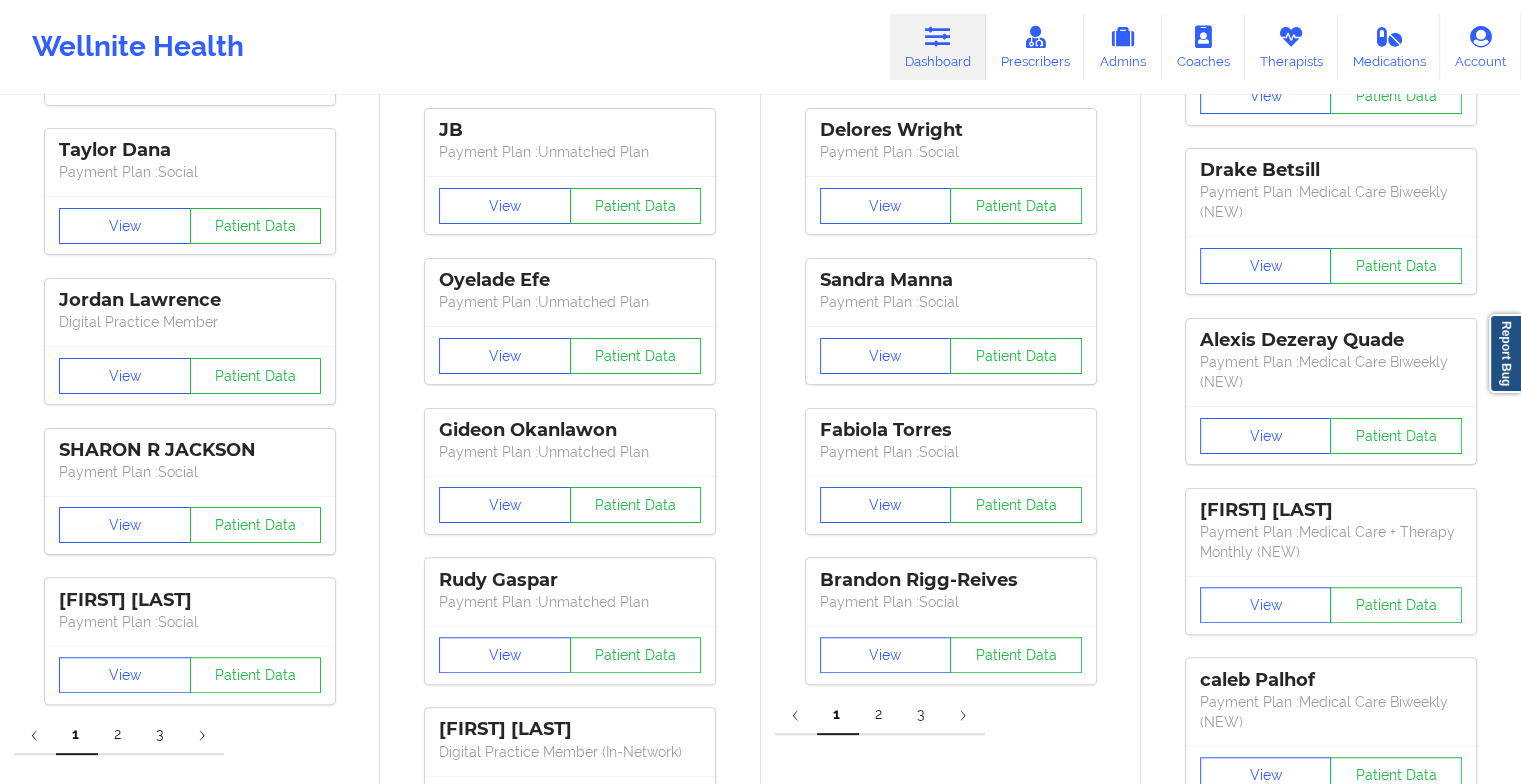 scroll, scrollTop: 0, scrollLeft: 0, axis: both 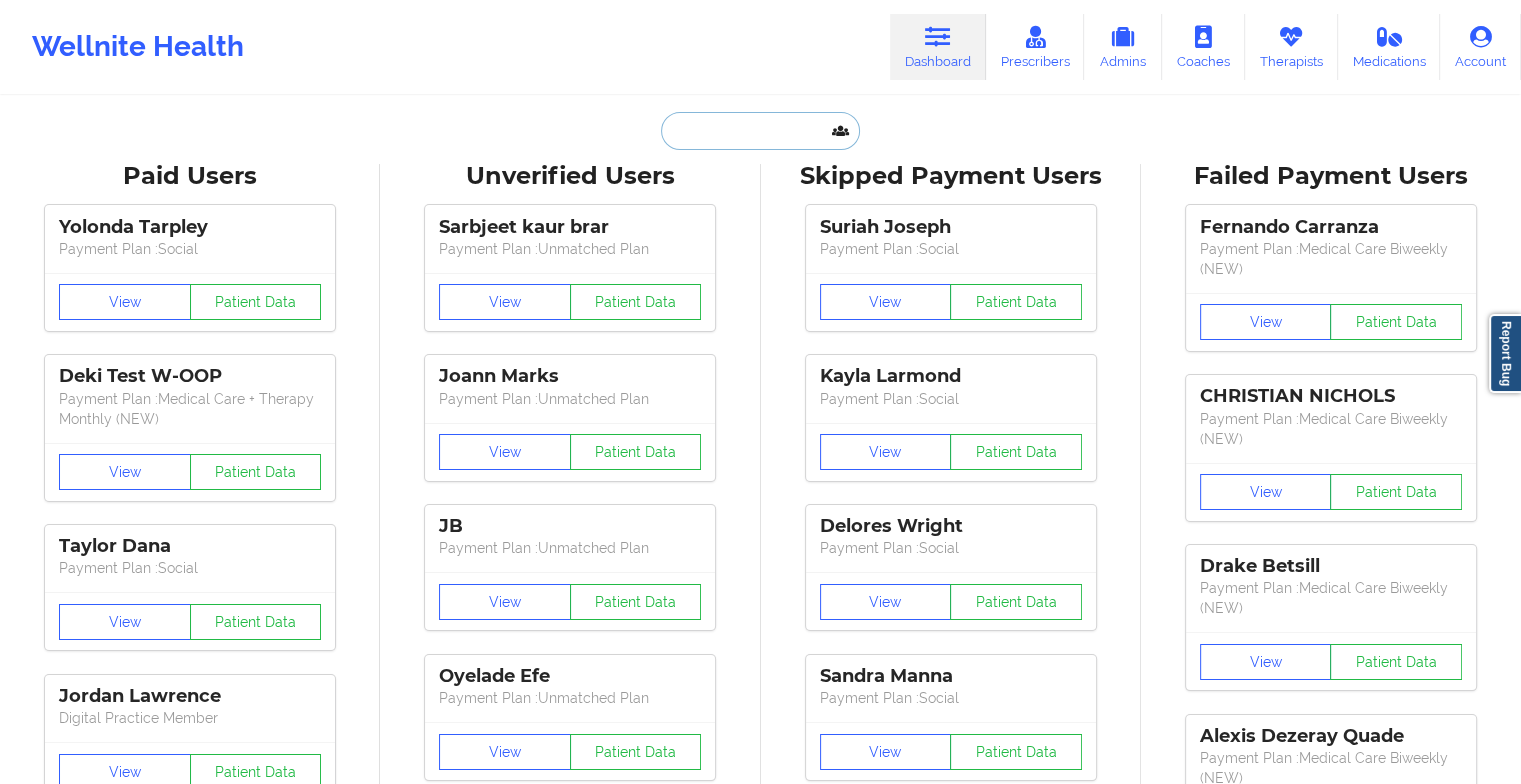 click at bounding box center [760, 131] 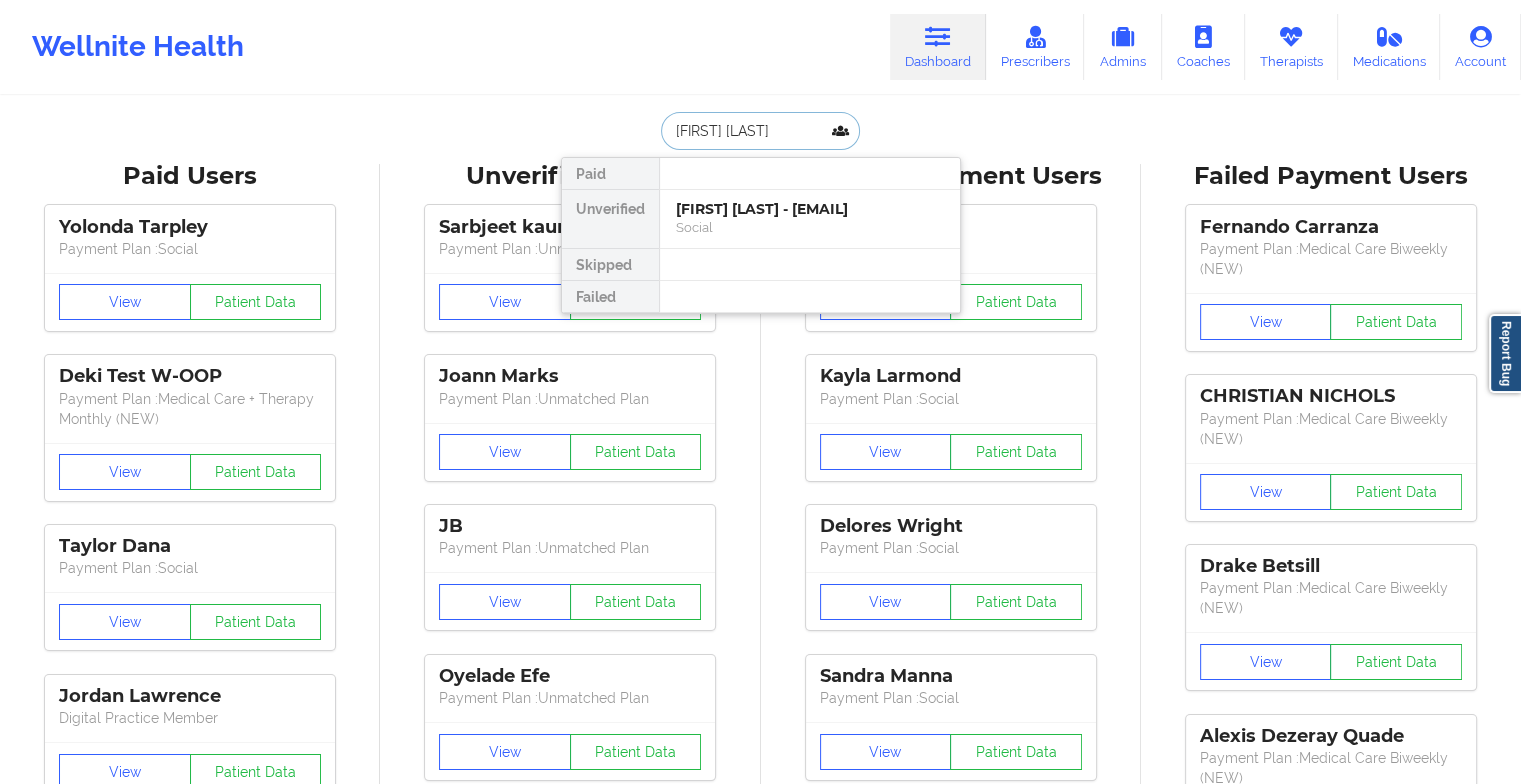 type on "[FIRST] [LAST]" 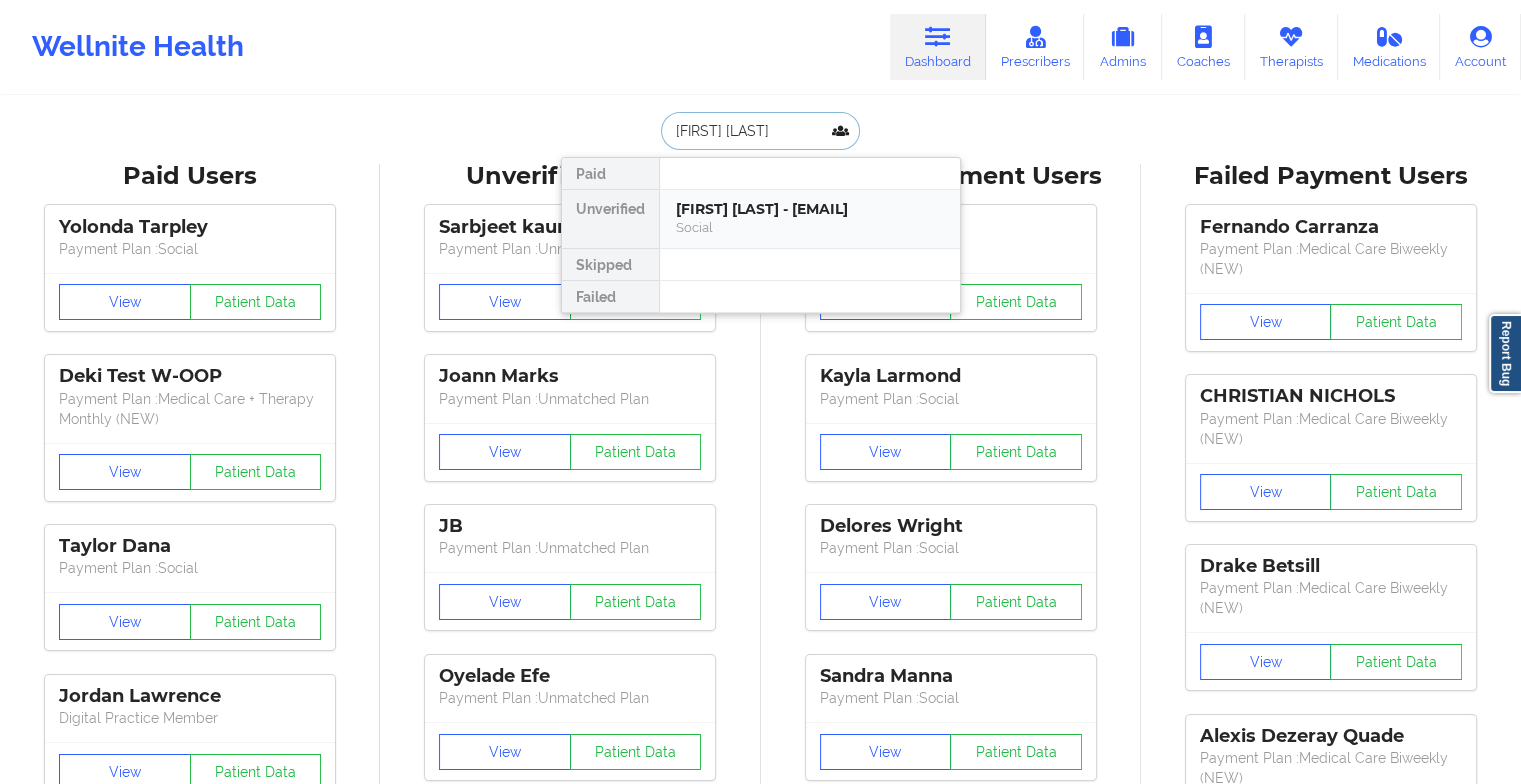 click on "[FIRST] [LAST] - [EMAIL]" at bounding box center [810, 209] 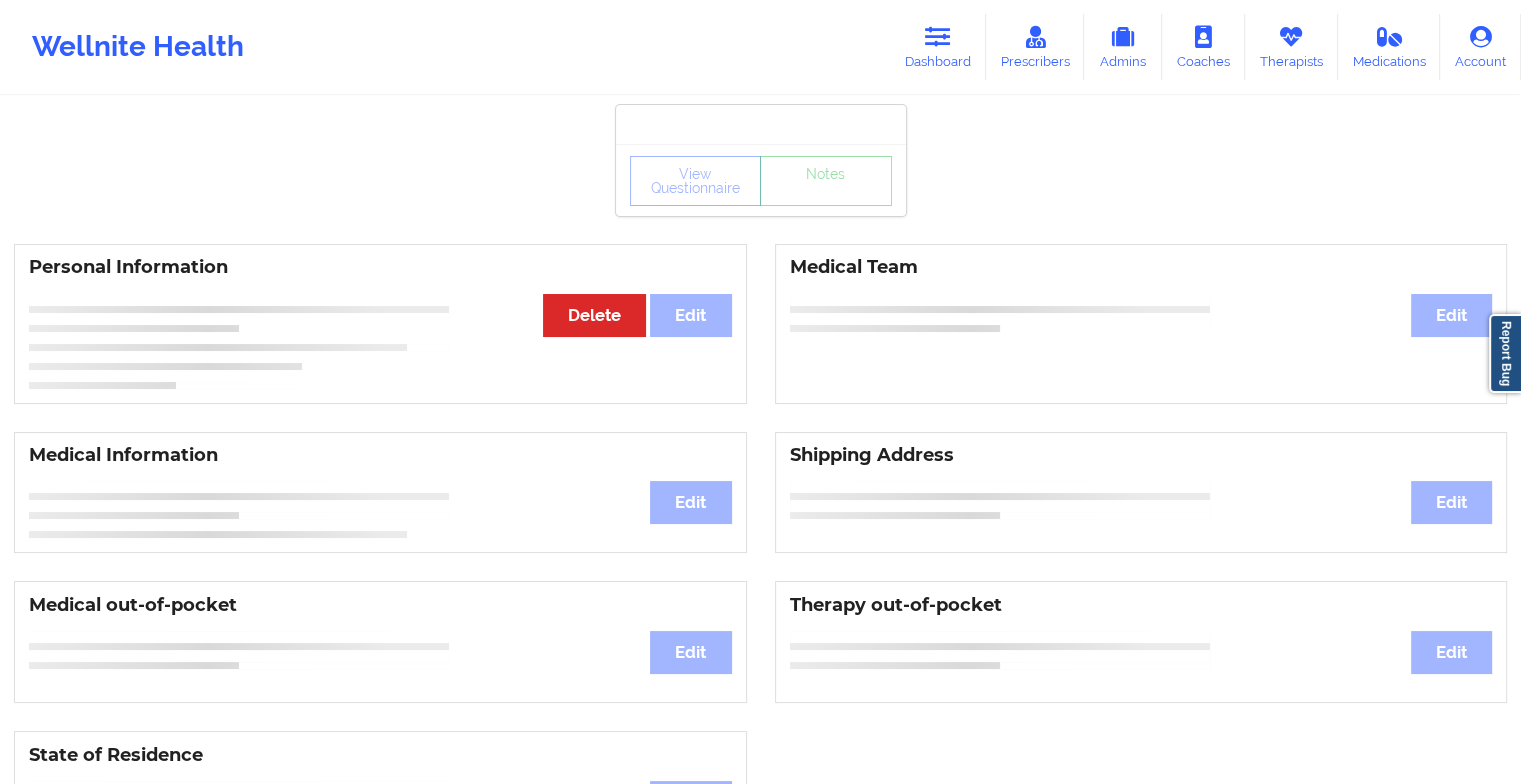 click on "View Questionnaire Notes" at bounding box center [761, 181] 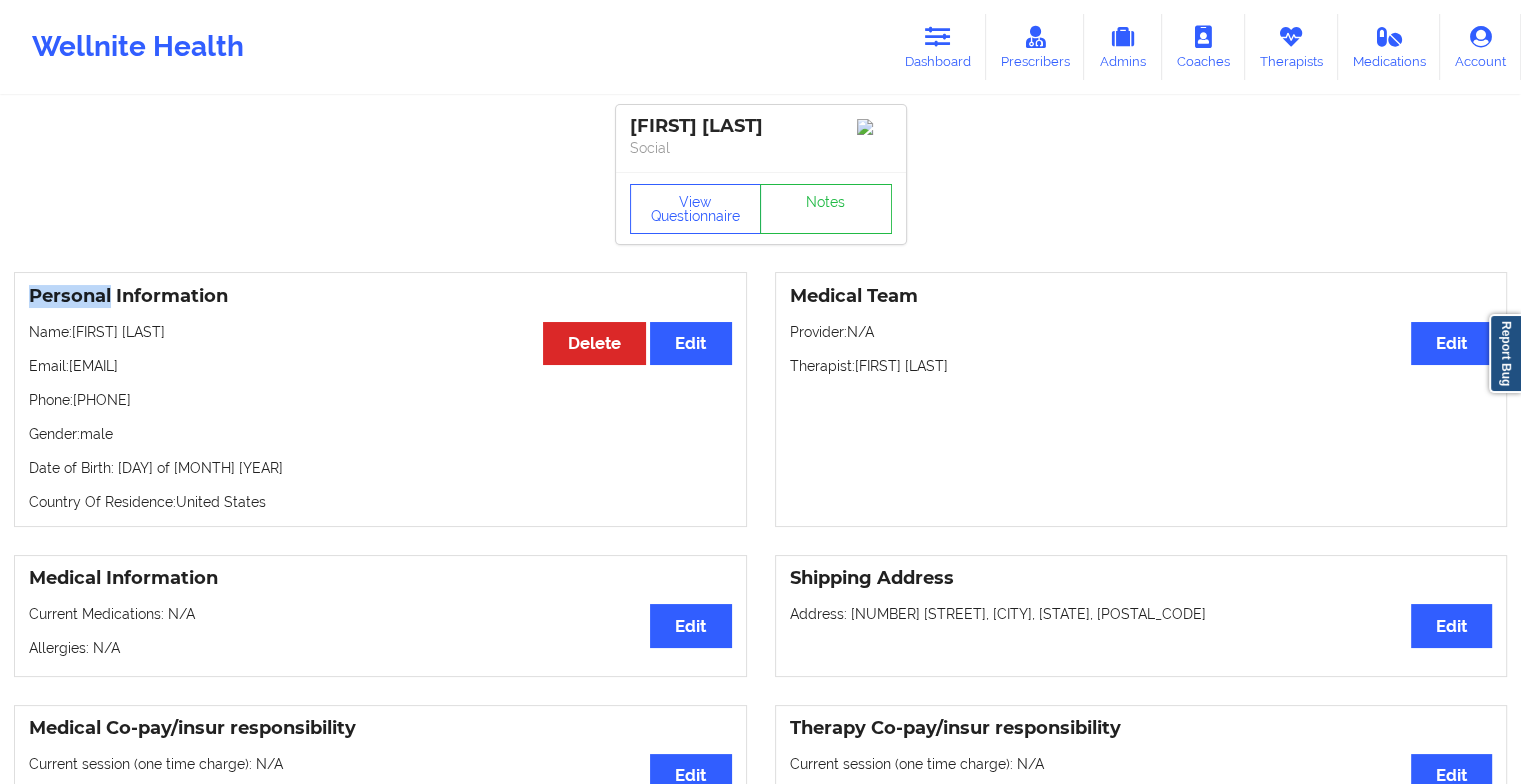 click on "[FIRST] [LAST] Social View Questionnaire Notes" at bounding box center (761, 174) 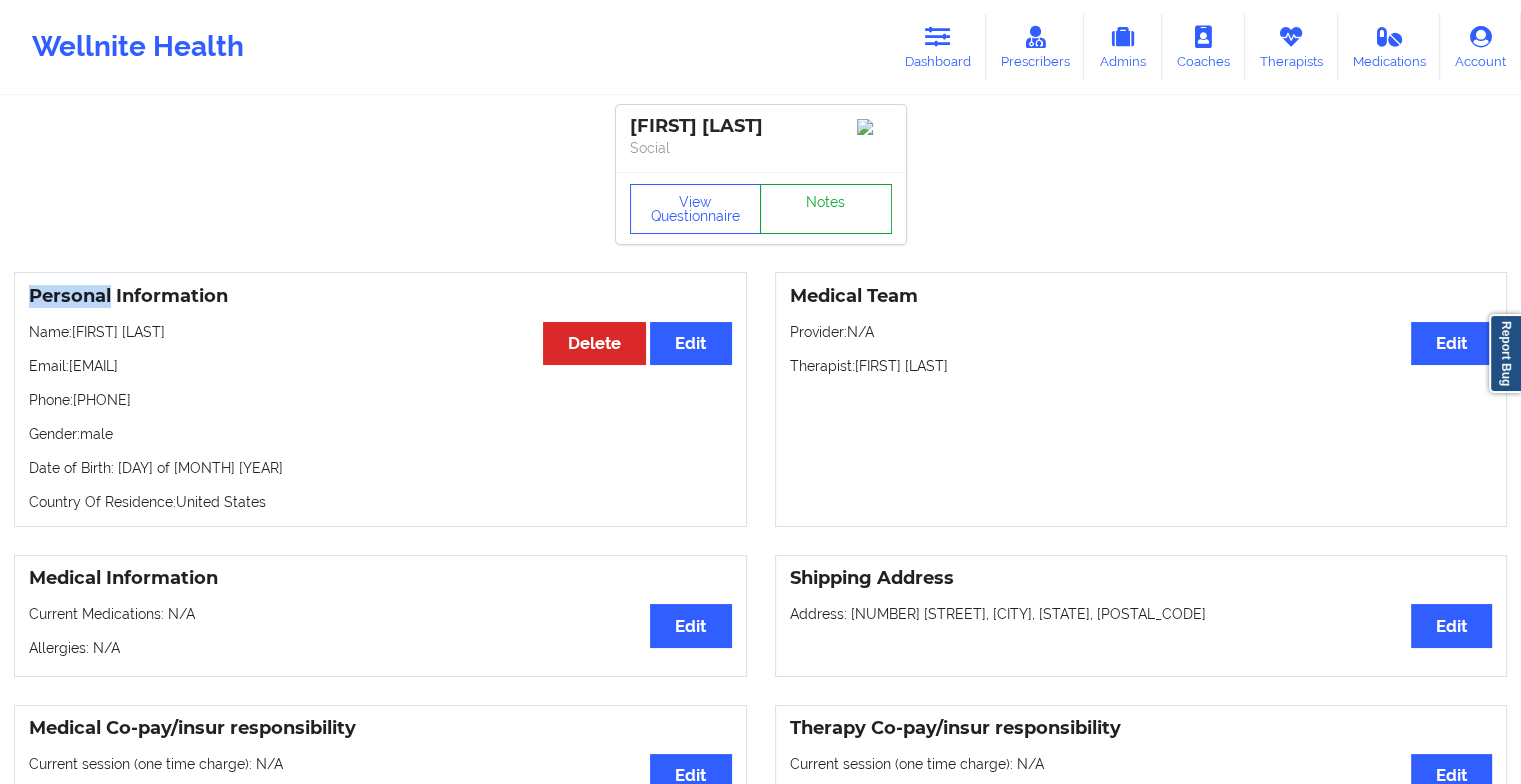 drag, startPoint x: 818, startPoint y: 172, endPoint x: 814, endPoint y: 212, distance: 40.1995 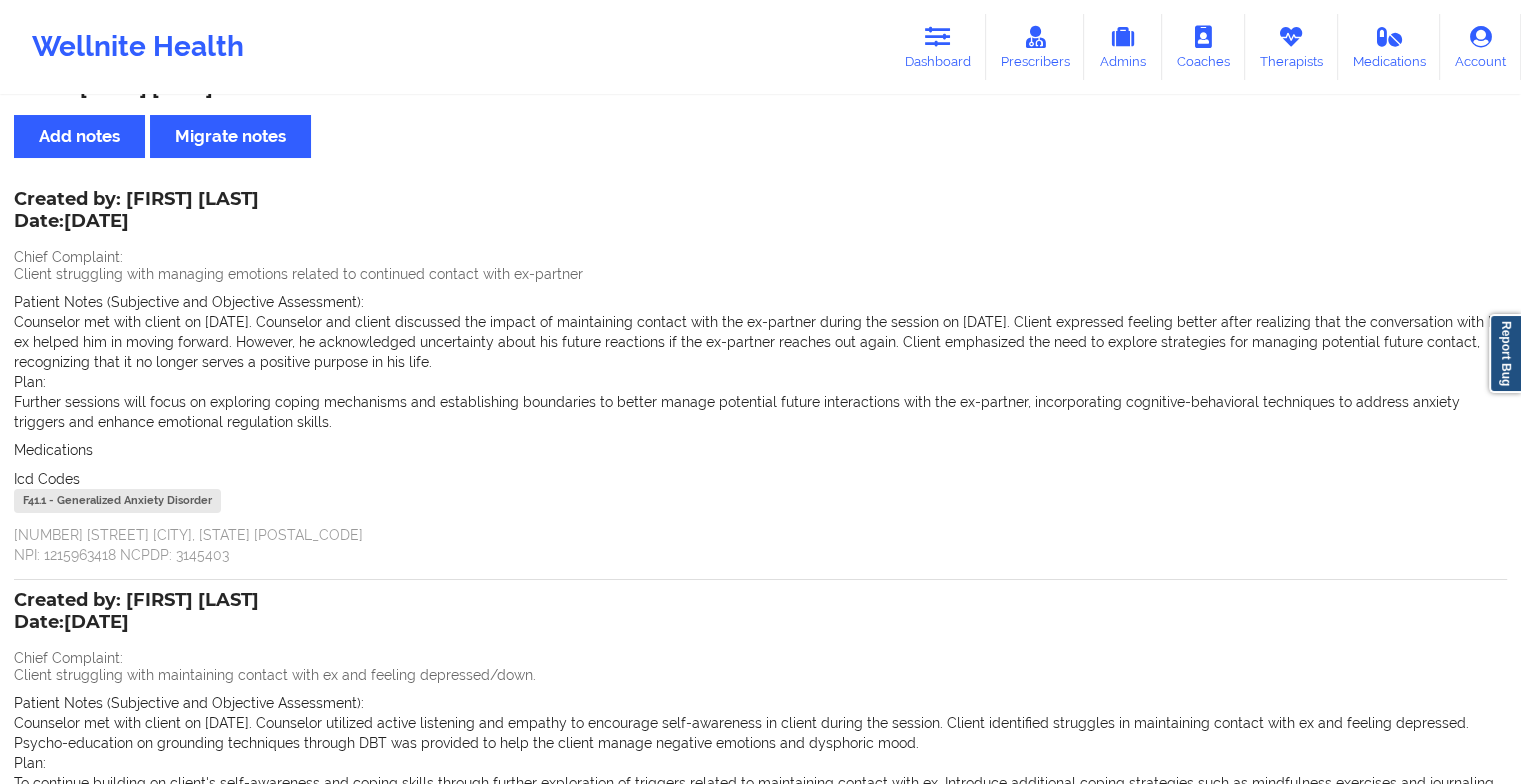 scroll, scrollTop: 356, scrollLeft: 0, axis: vertical 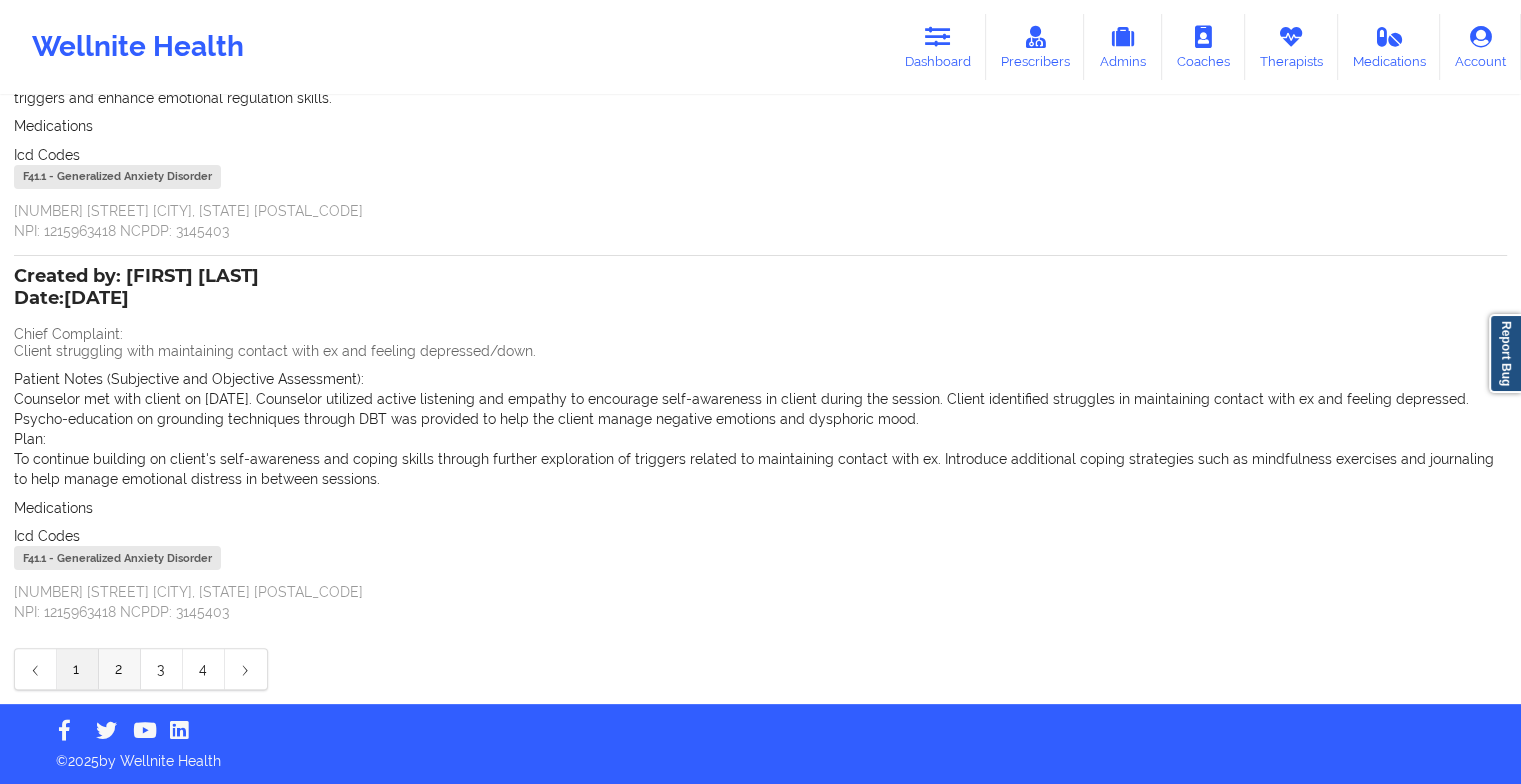 click on "2" at bounding box center [120, 669] 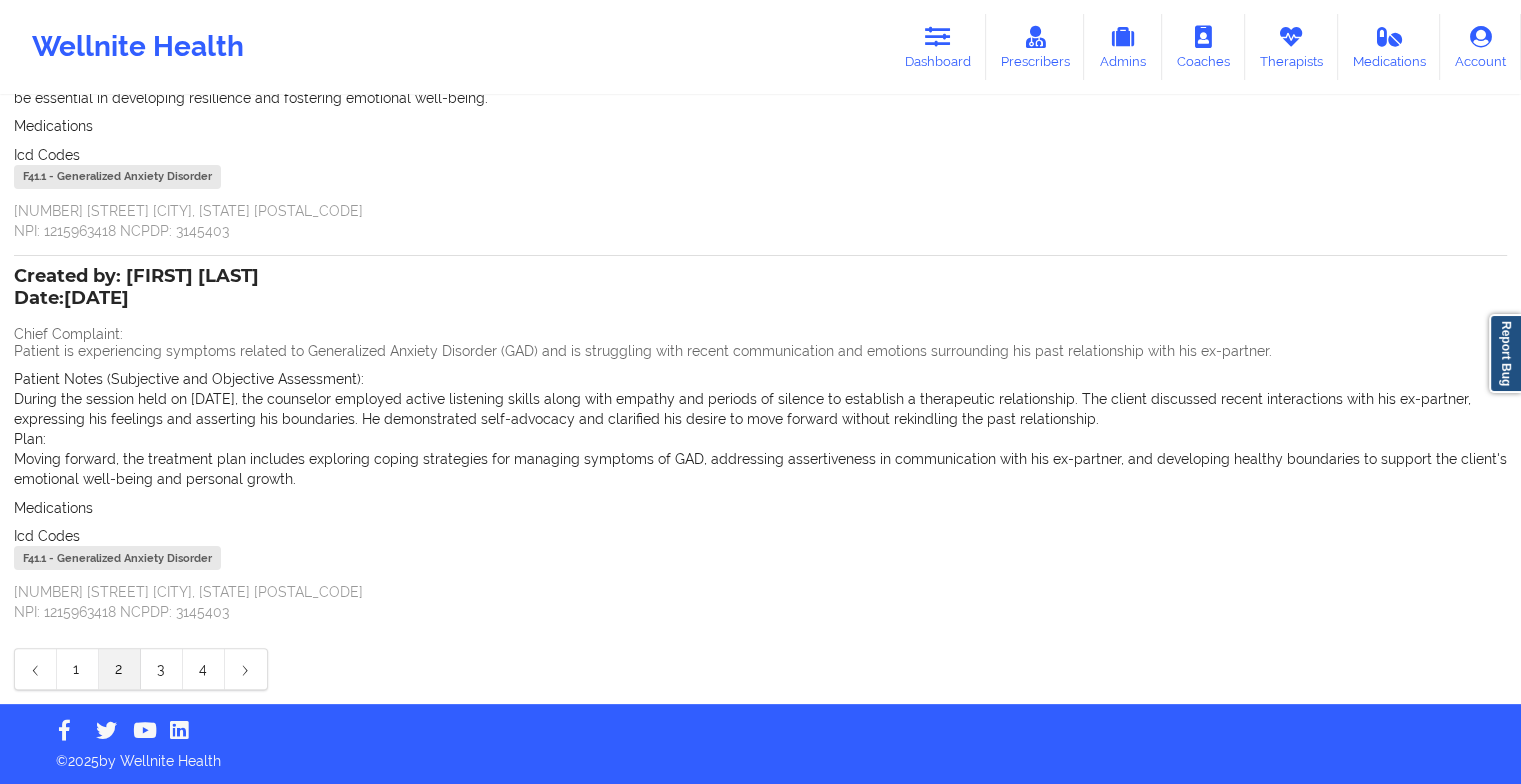 scroll, scrollTop: 0, scrollLeft: 0, axis: both 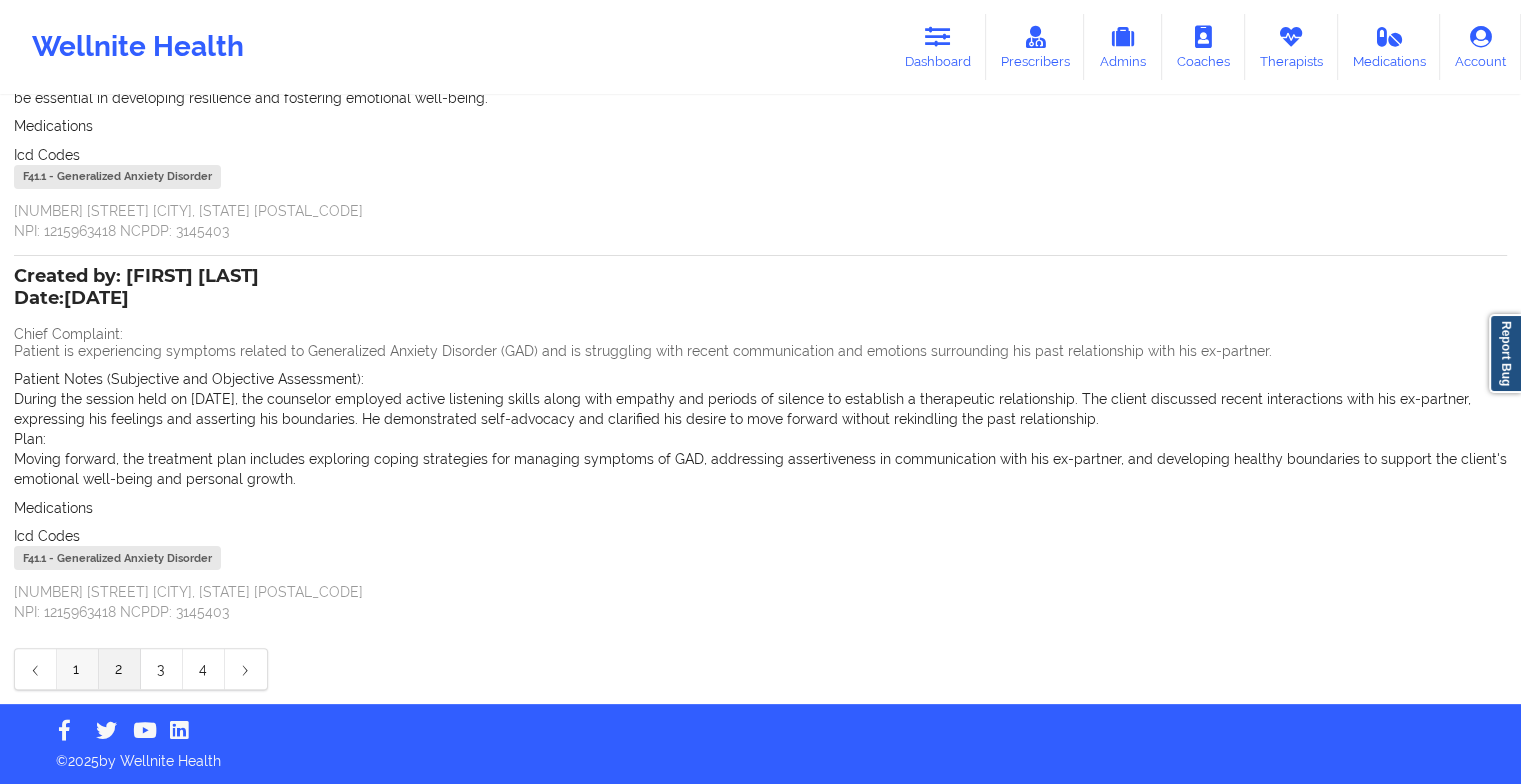 click on "1" at bounding box center [78, 669] 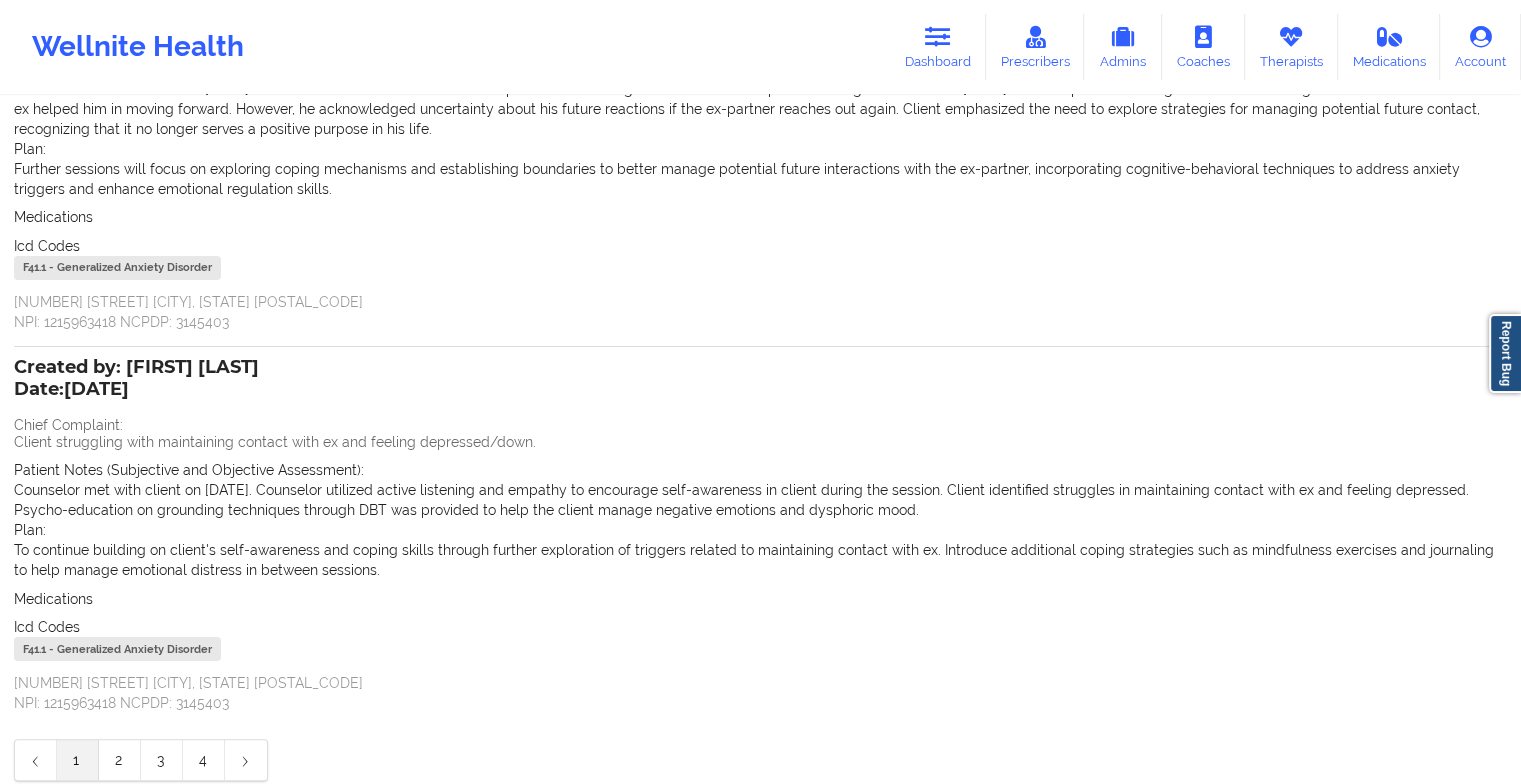 scroll, scrollTop: 356, scrollLeft: 0, axis: vertical 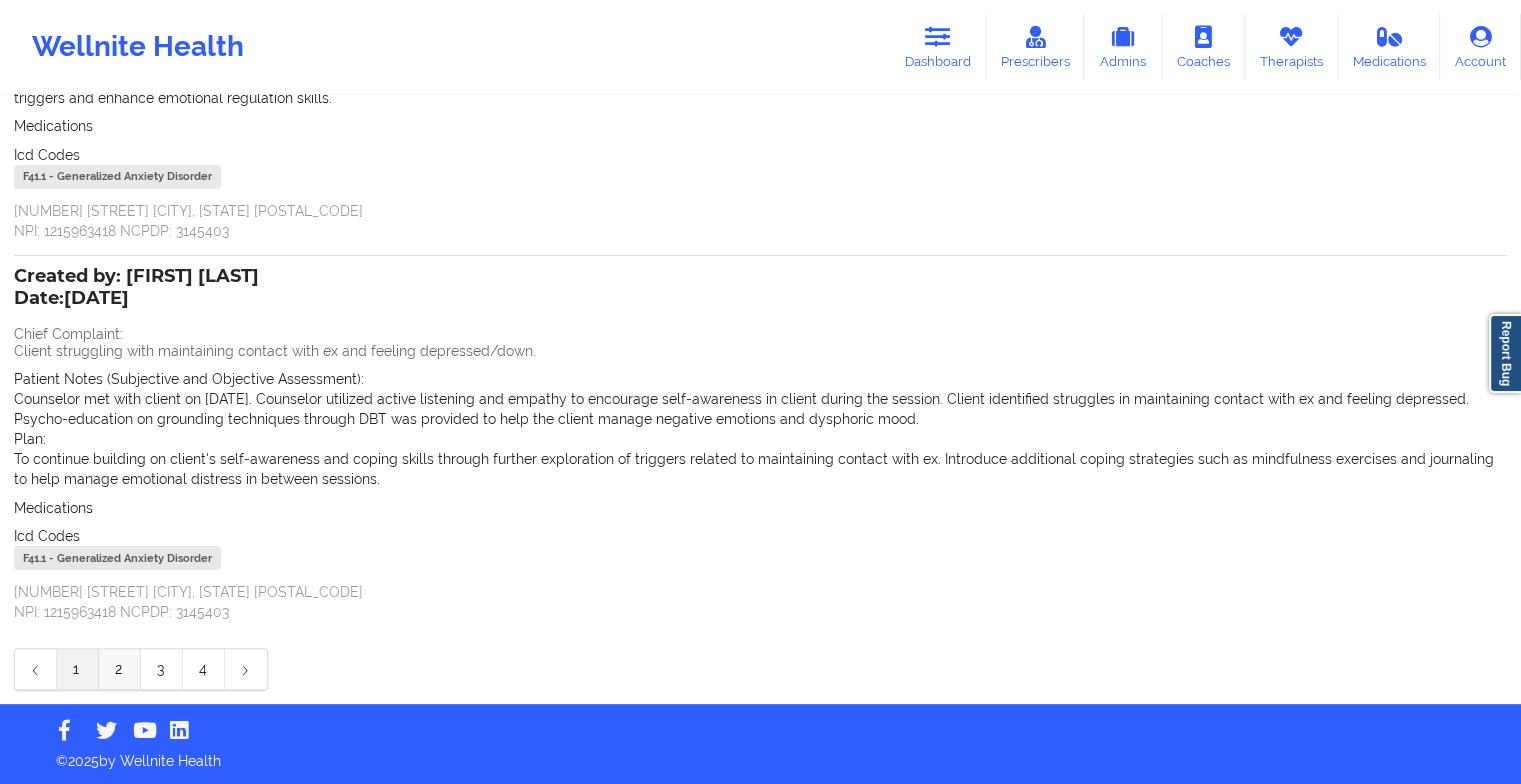 click on "2" at bounding box center (120, 669) 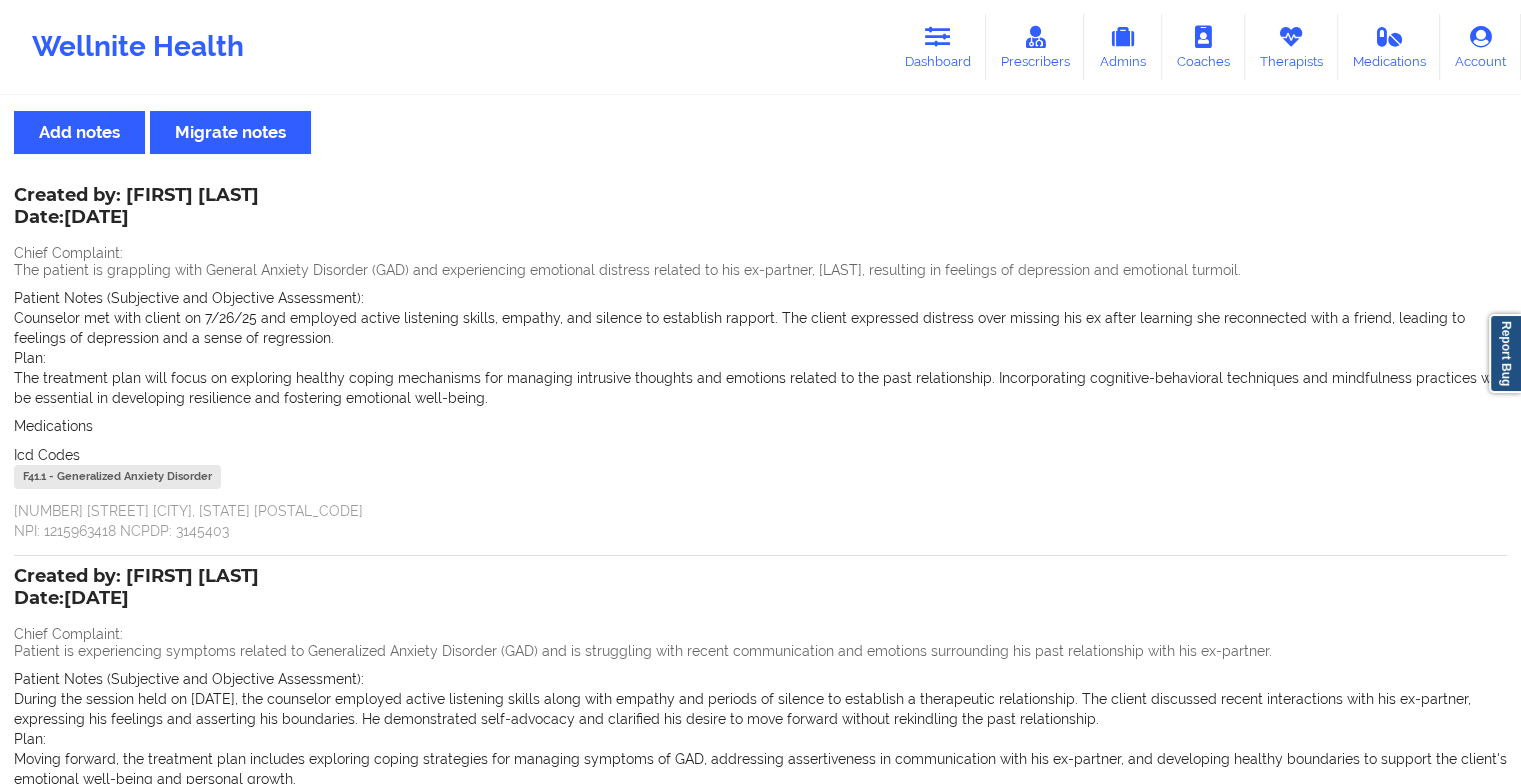 scroll, scrollTop: 336, scrollLeft: 0, axis: vertical 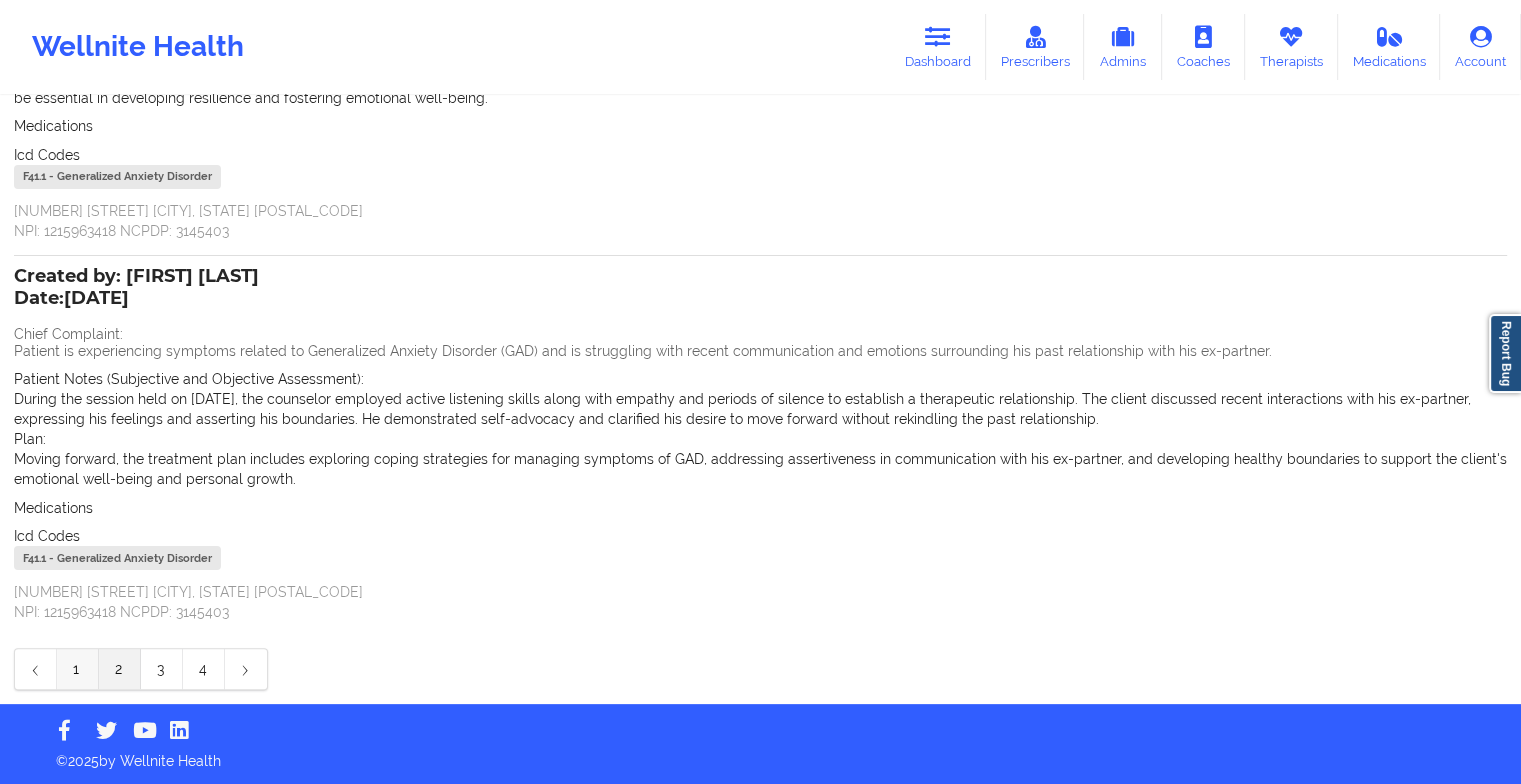 click on "1" at bounding box center (78, 669) 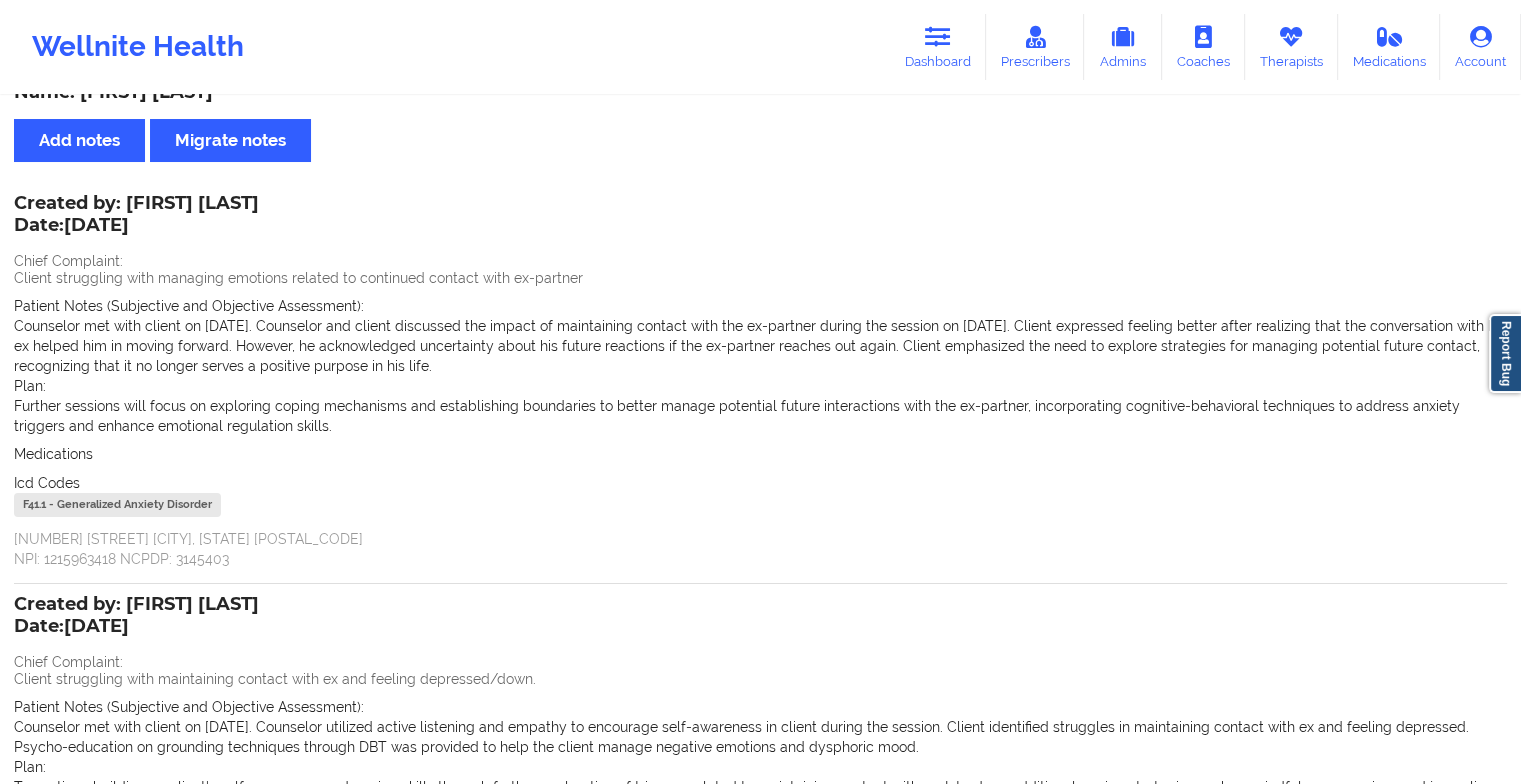 scroll, scrollTop: 24, scrollLeft: 0, axis: vertical 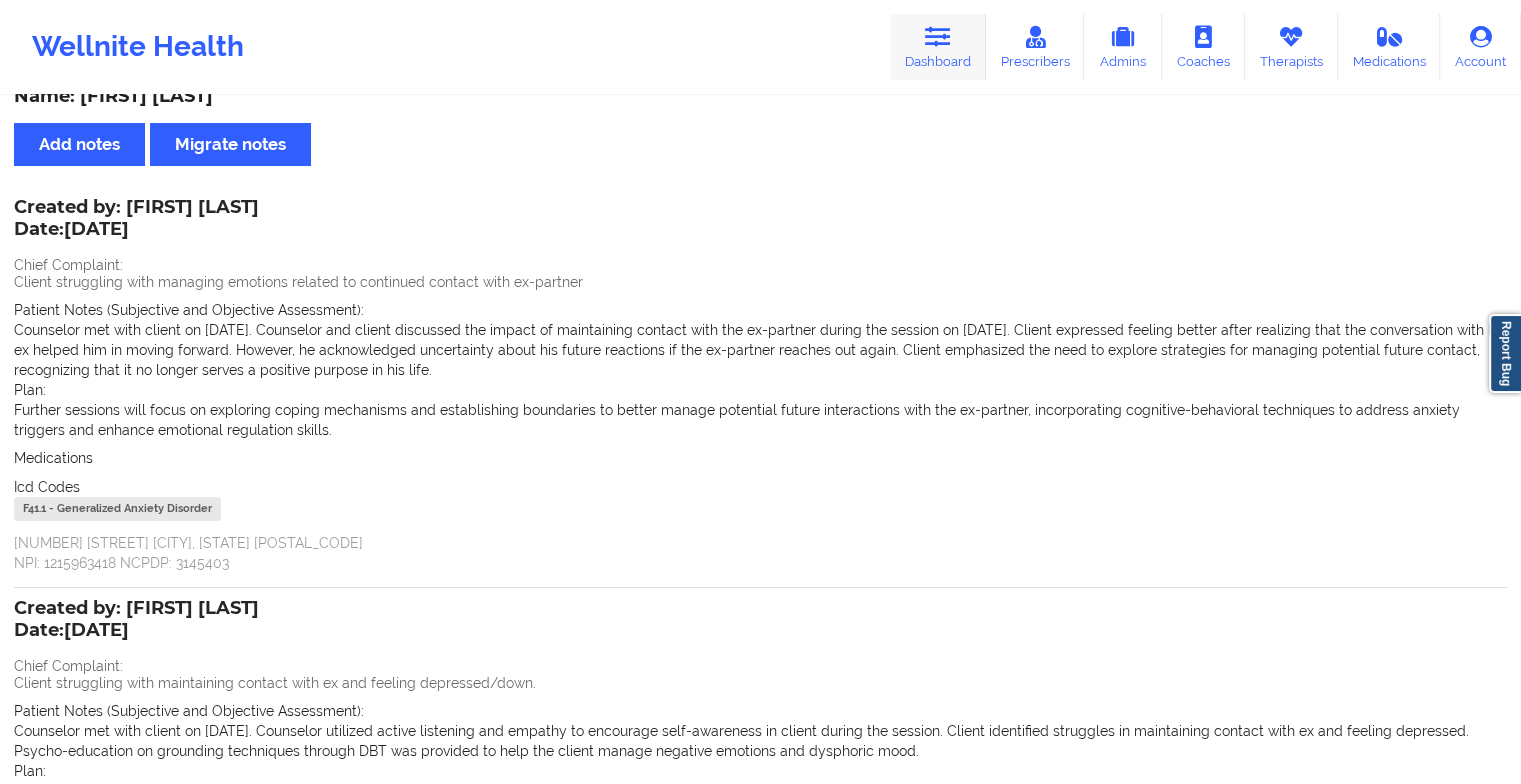click on "Dashboard" at bounding box center (938, 47) 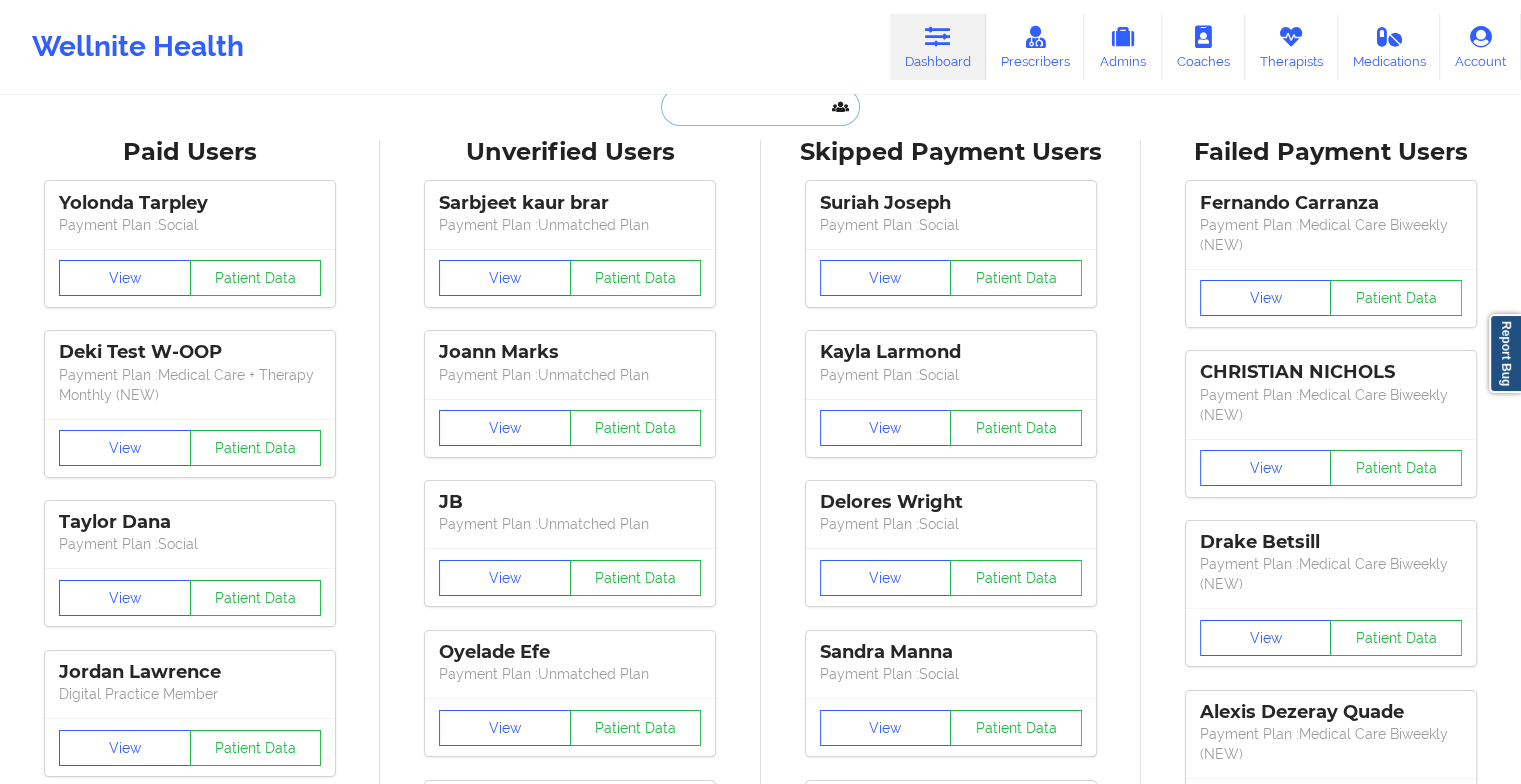 click at bounding box center [760, 107] 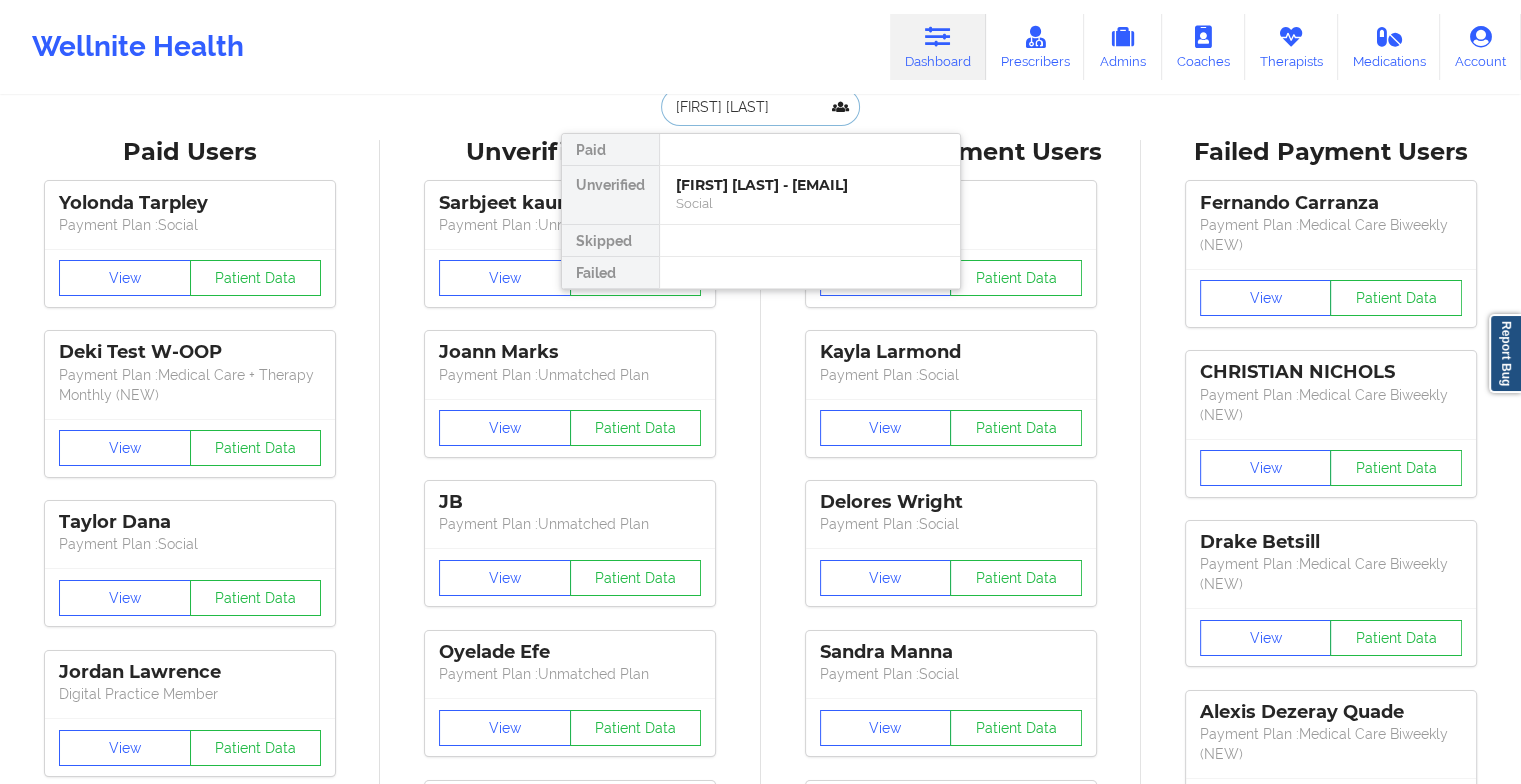 type on "[FIRST] [LAST]" 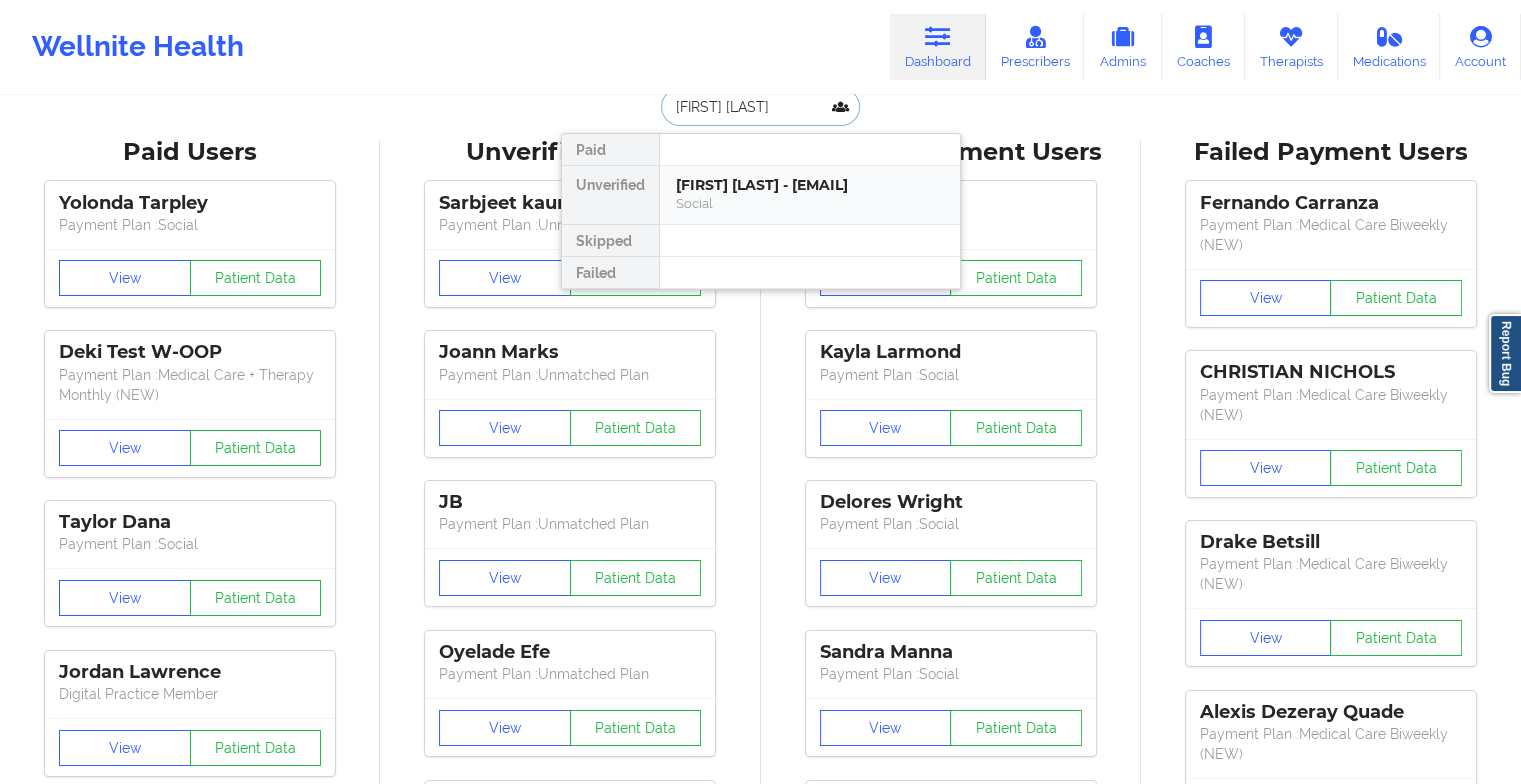 click on "[FIRST] [LAST] - [EMAIL]" at bounding box center (810, 185) 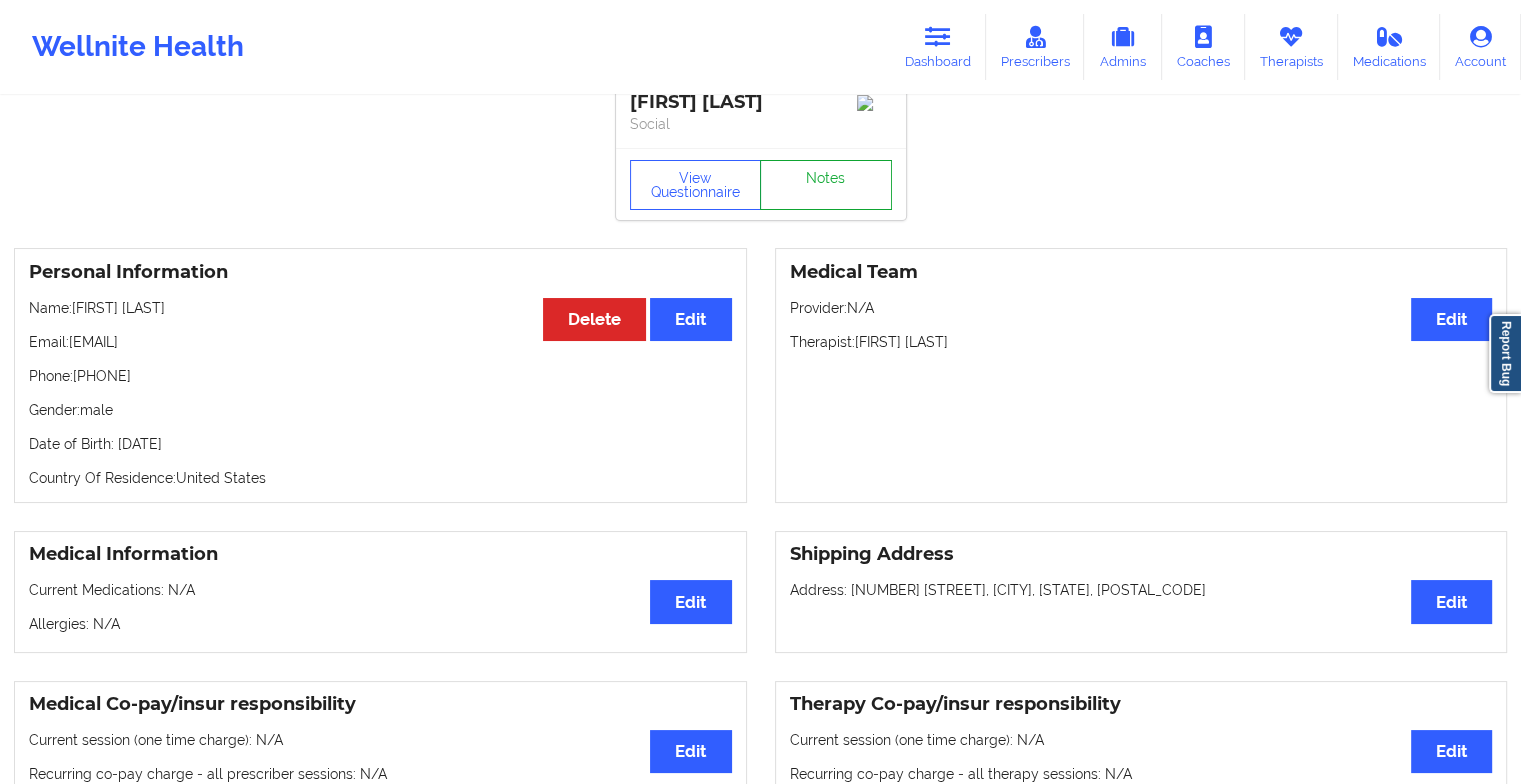 click on "Notes" at bounding box center [826, 185] 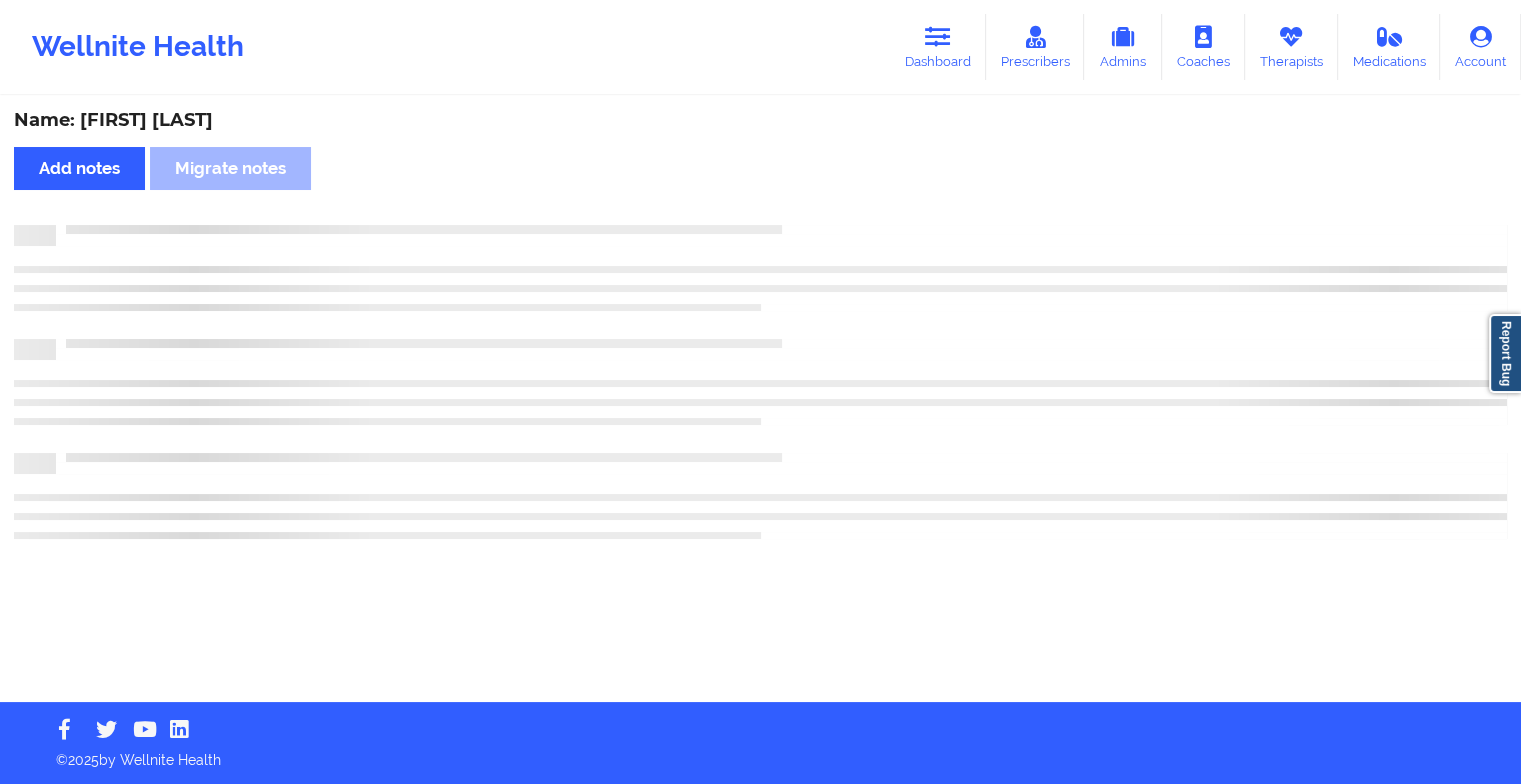 scroll, scrollTop: 0, scrollLeft: 0, axis: both 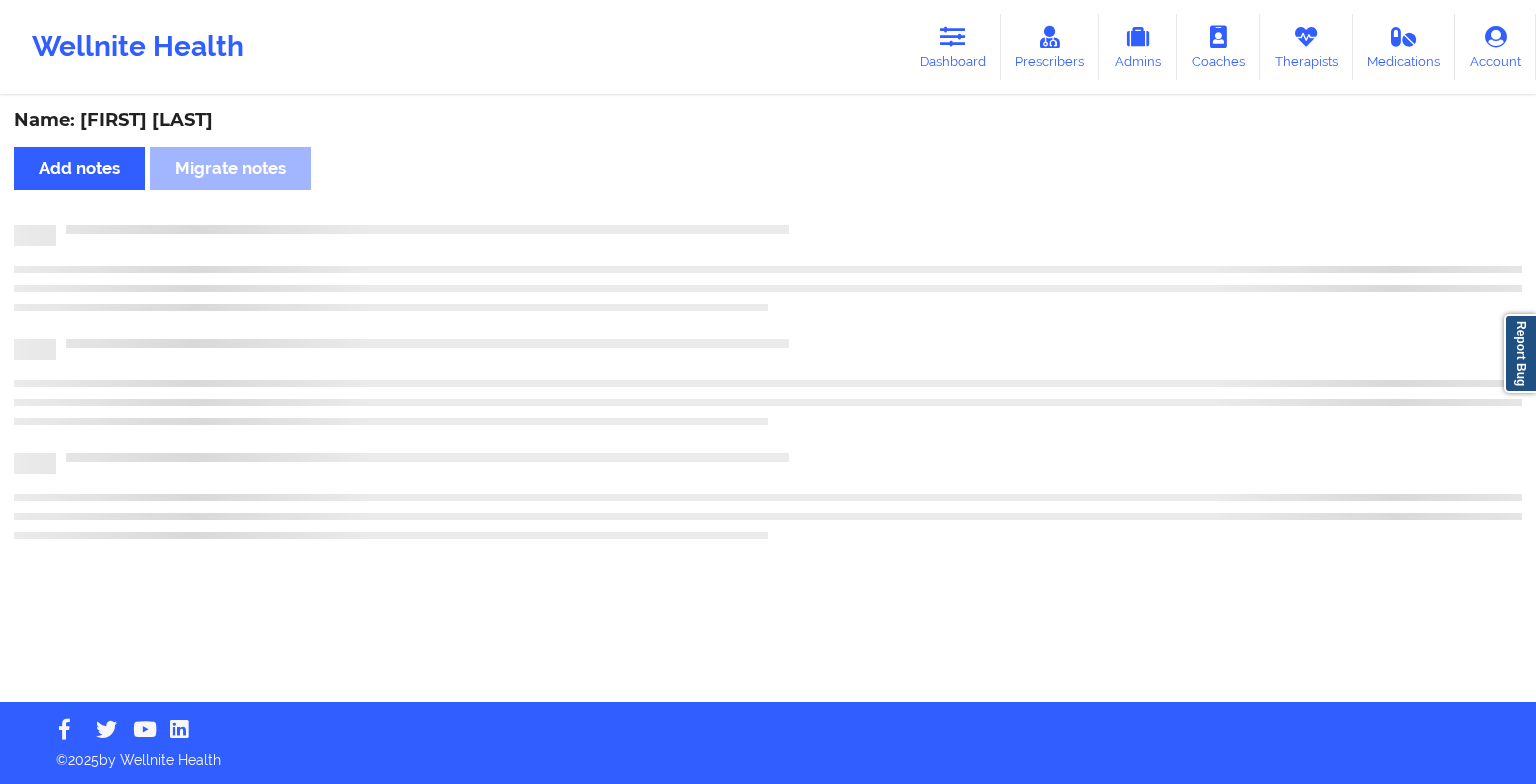 click on "Name: [FIRST] [LAST] Add notes Migrate notes" at bounding box center (768, 400) 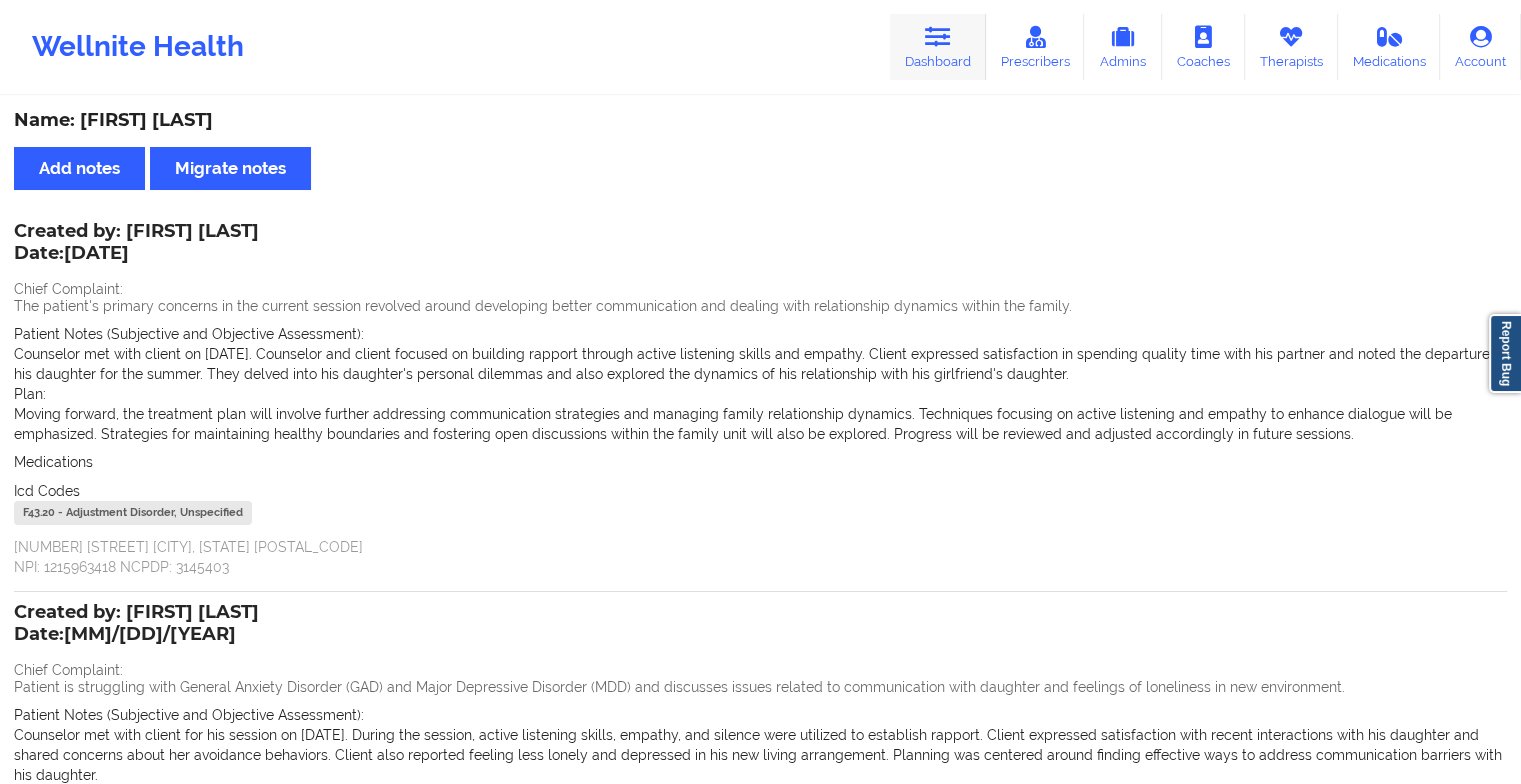 click at bounding box center (938, 37) 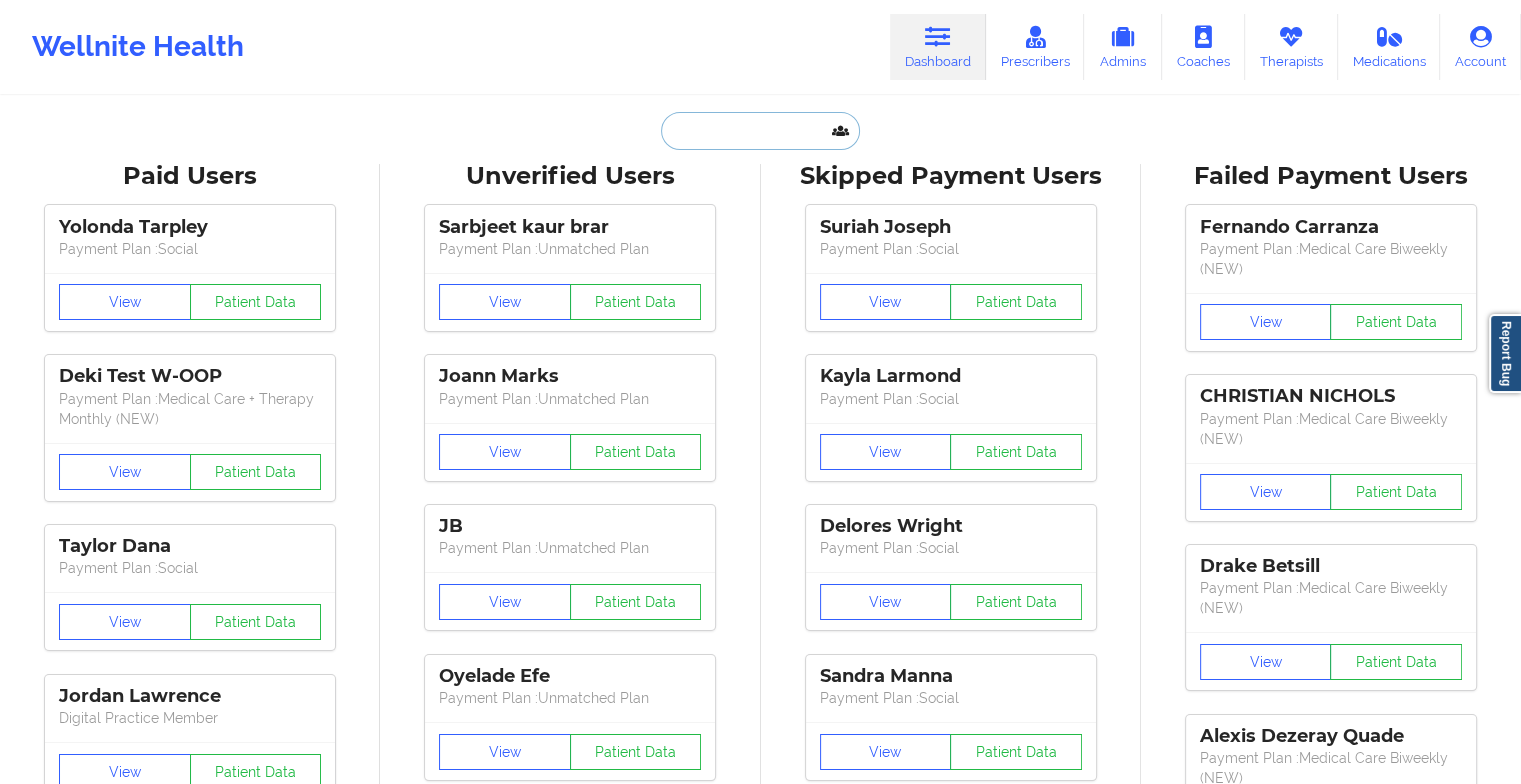 click at bounding box center [760, 131] 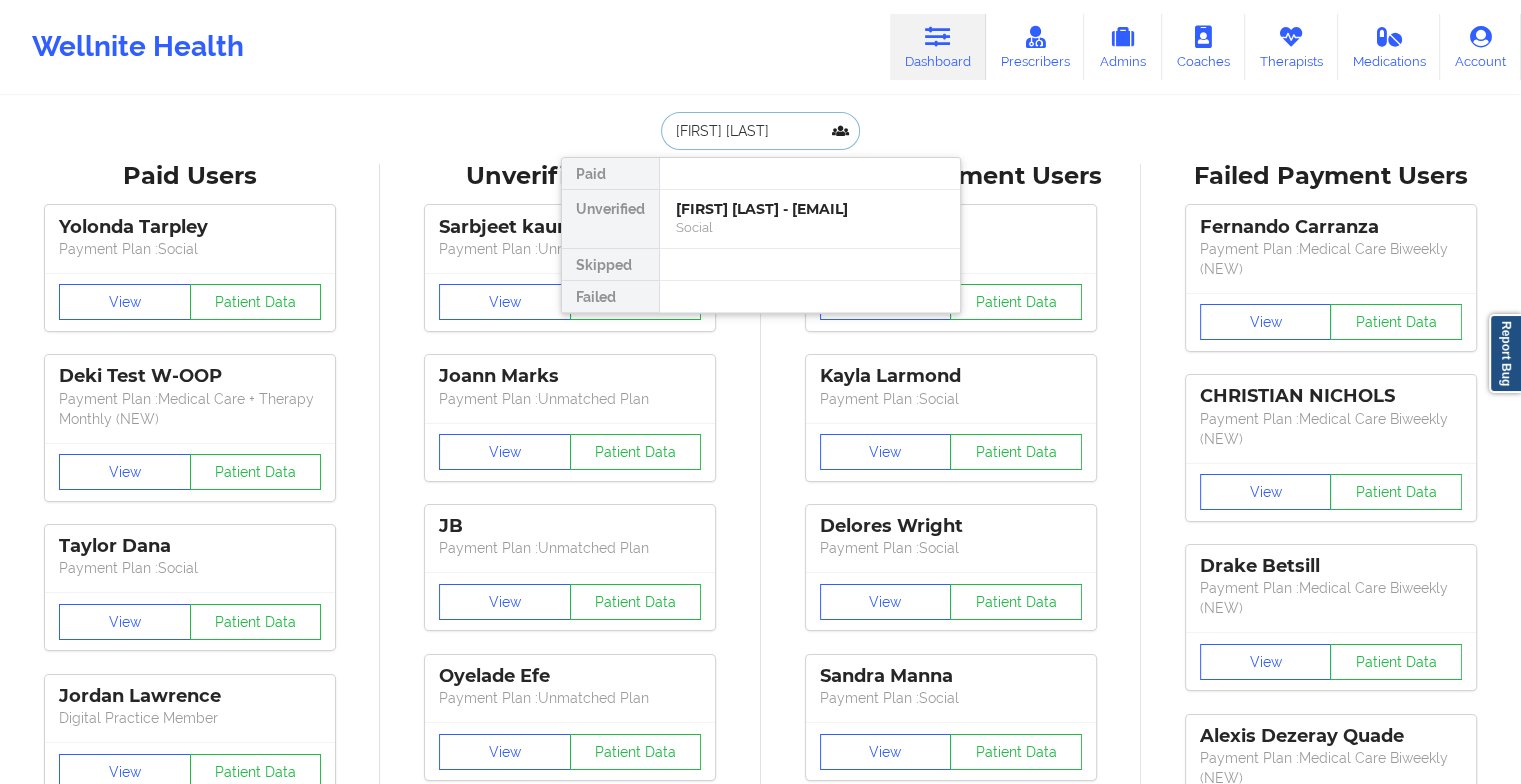 type on "[FIRST] [LAST]" 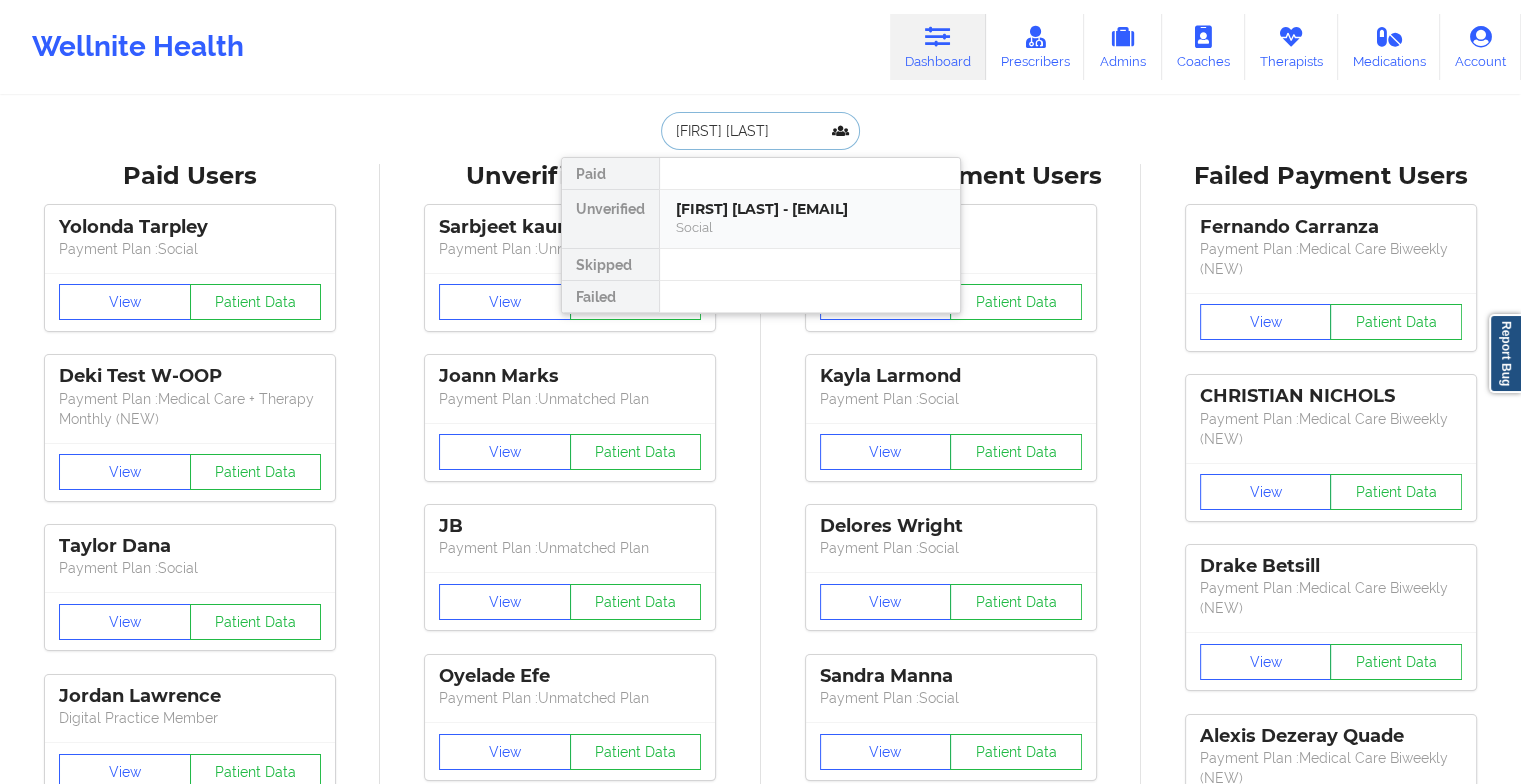 click on "[FIRST] [LAST] - [EMAIL]" at bounding box center (810, 209) 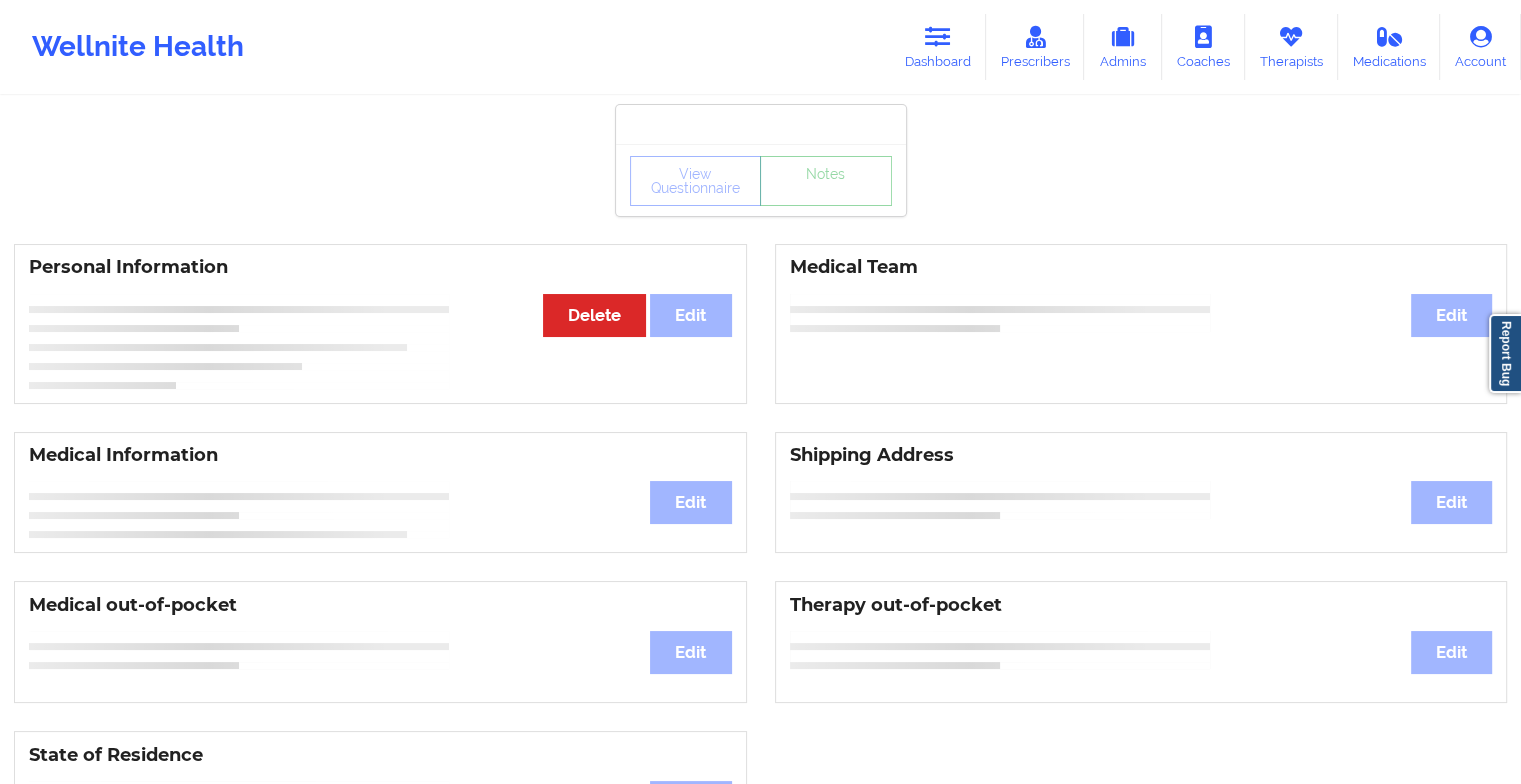 drag, startPoint x: 830, startPoint y: 194, endPoint x: 828, endPoint y: 210, distance: 16.124516 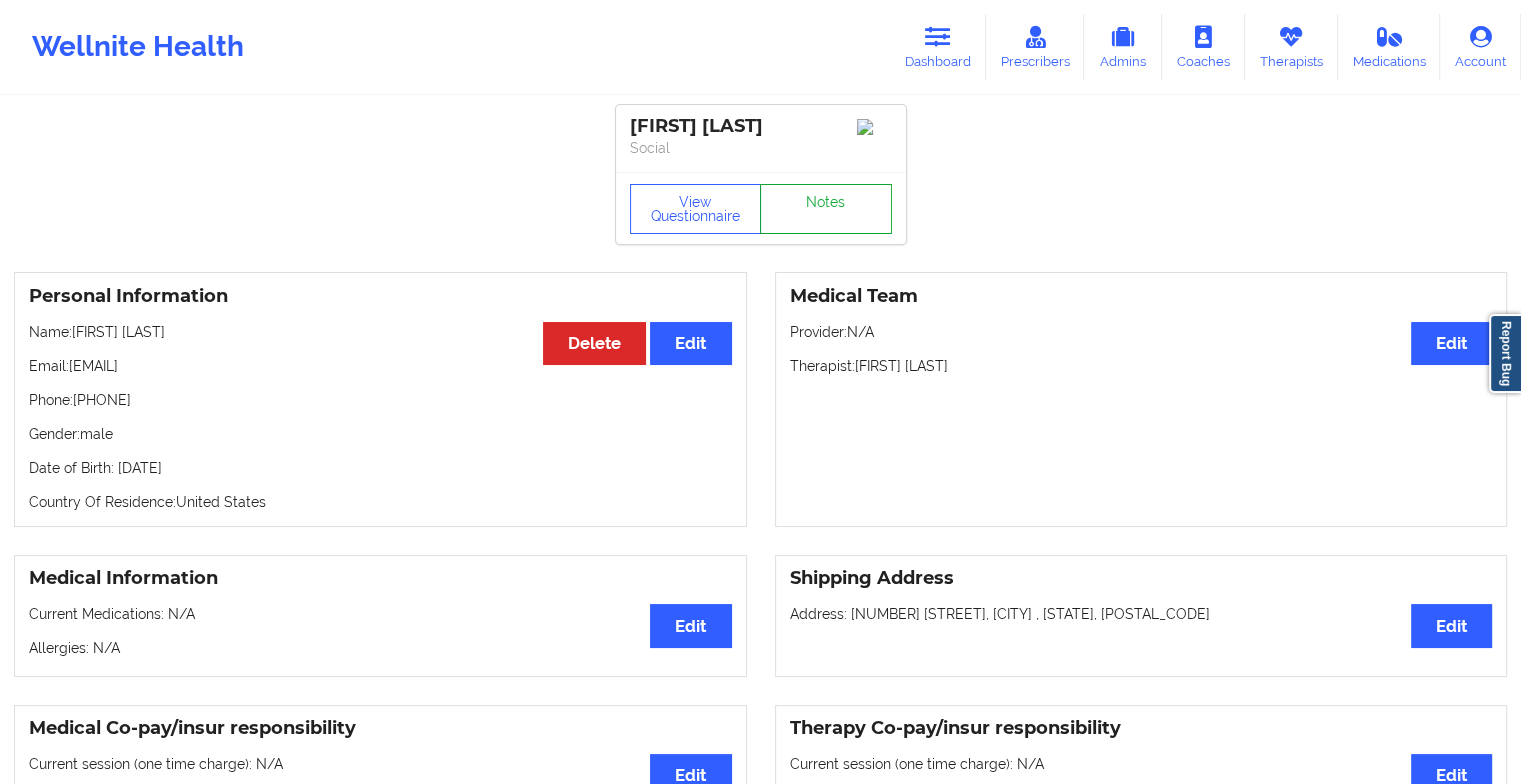 click on "Notes" at bounding box center [826, 209] 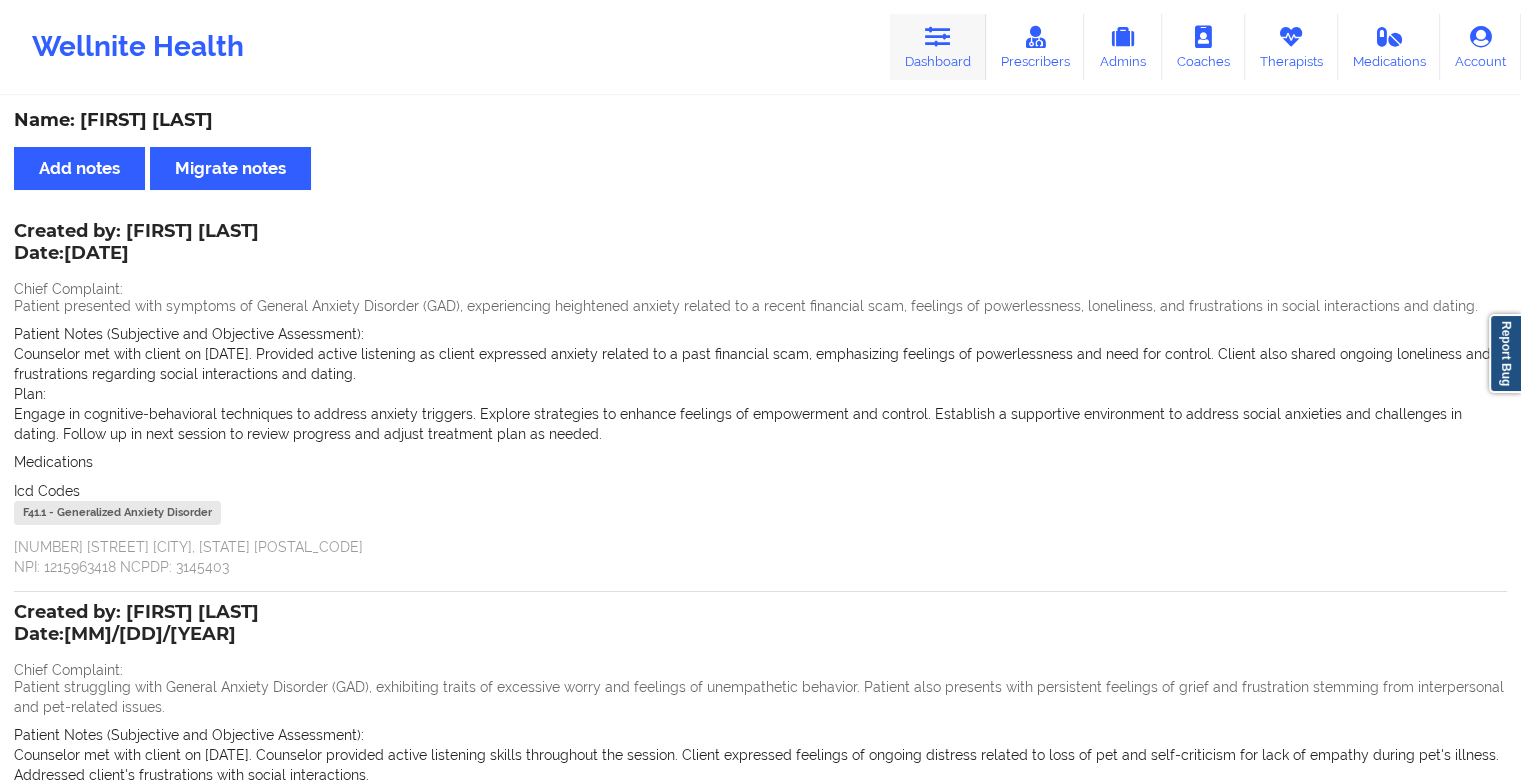 click on "Dashboard" at bounding box center (938, 47) 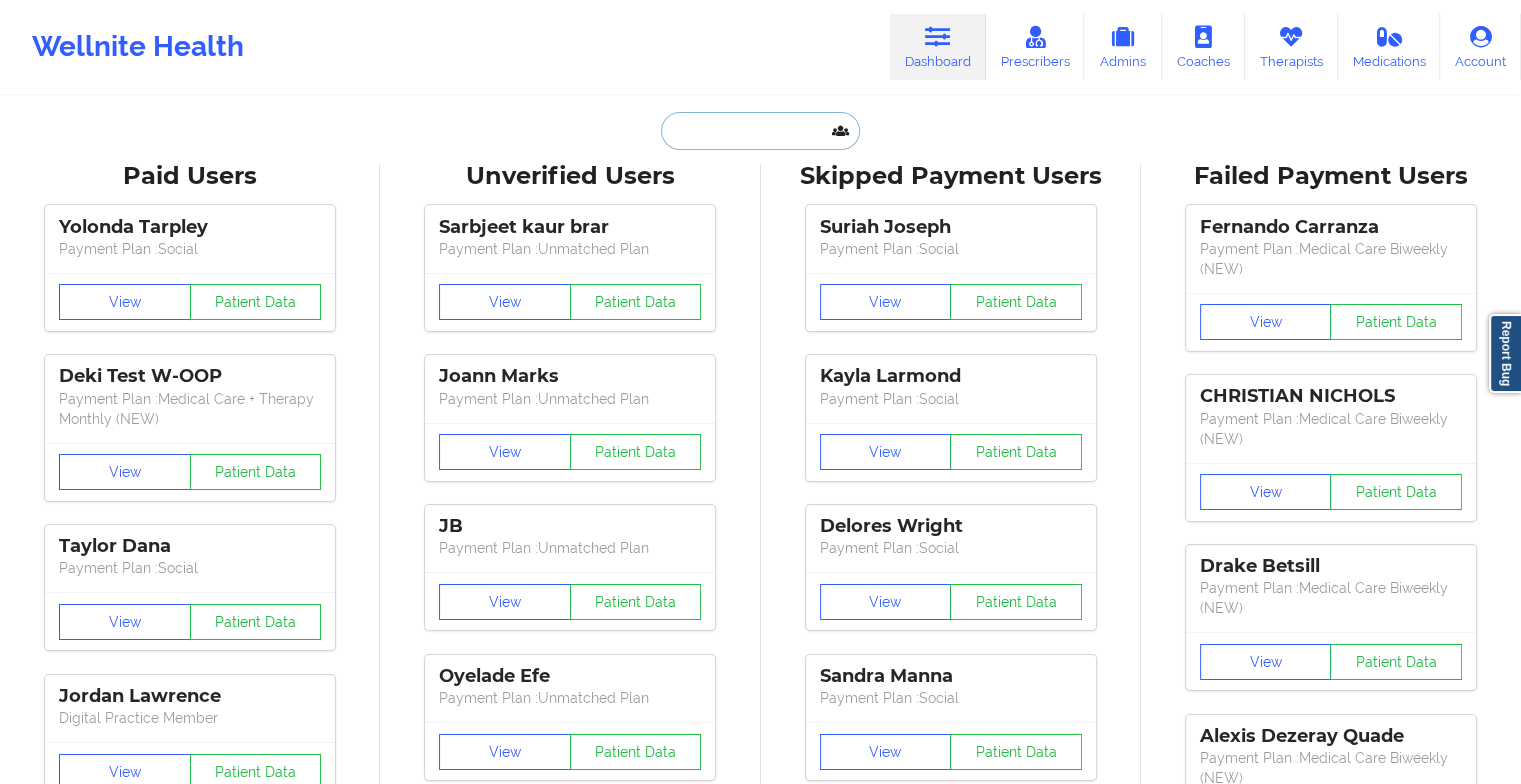 click at bounding box center [760, 131] 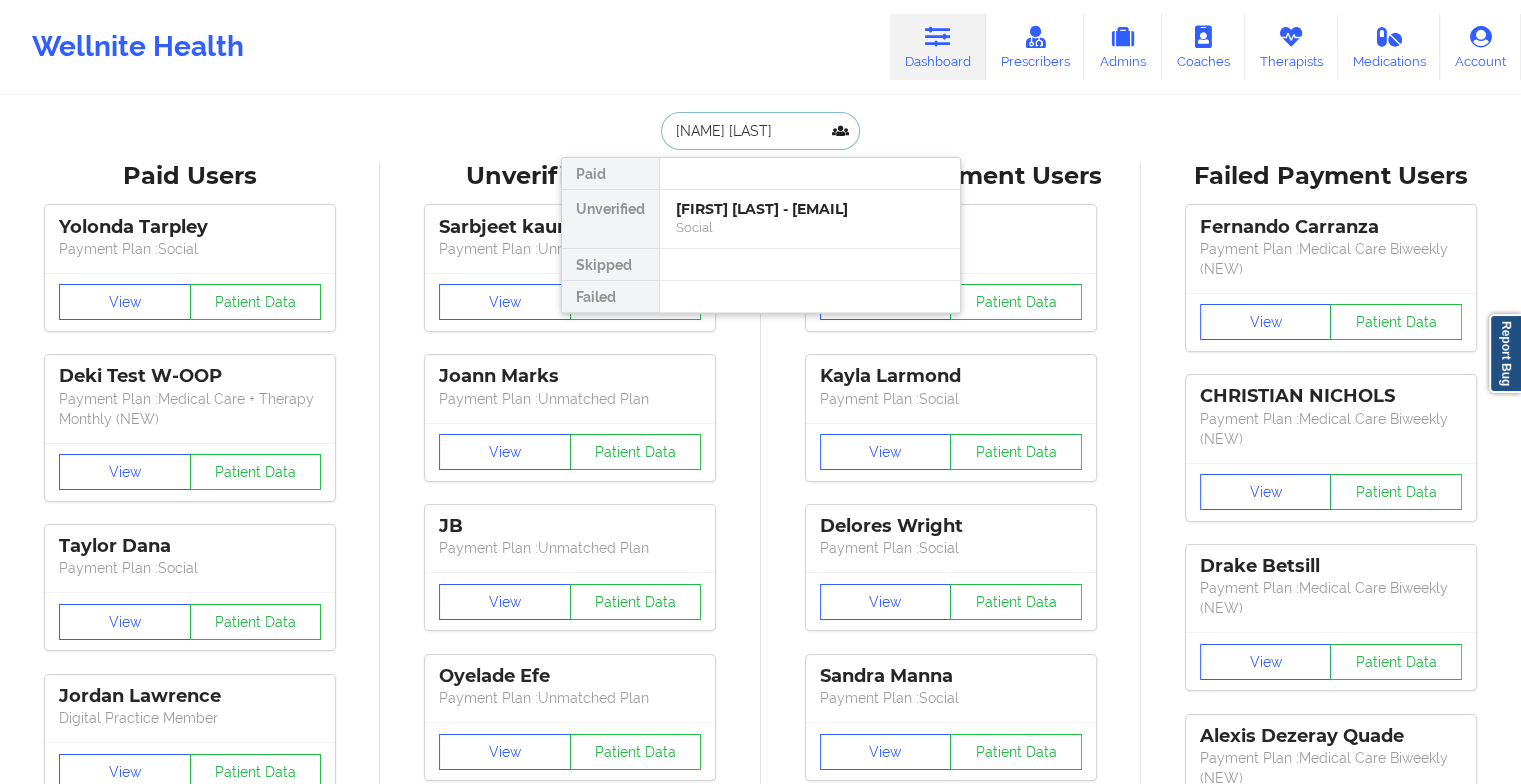 type on "[FIRST] [LAST]" 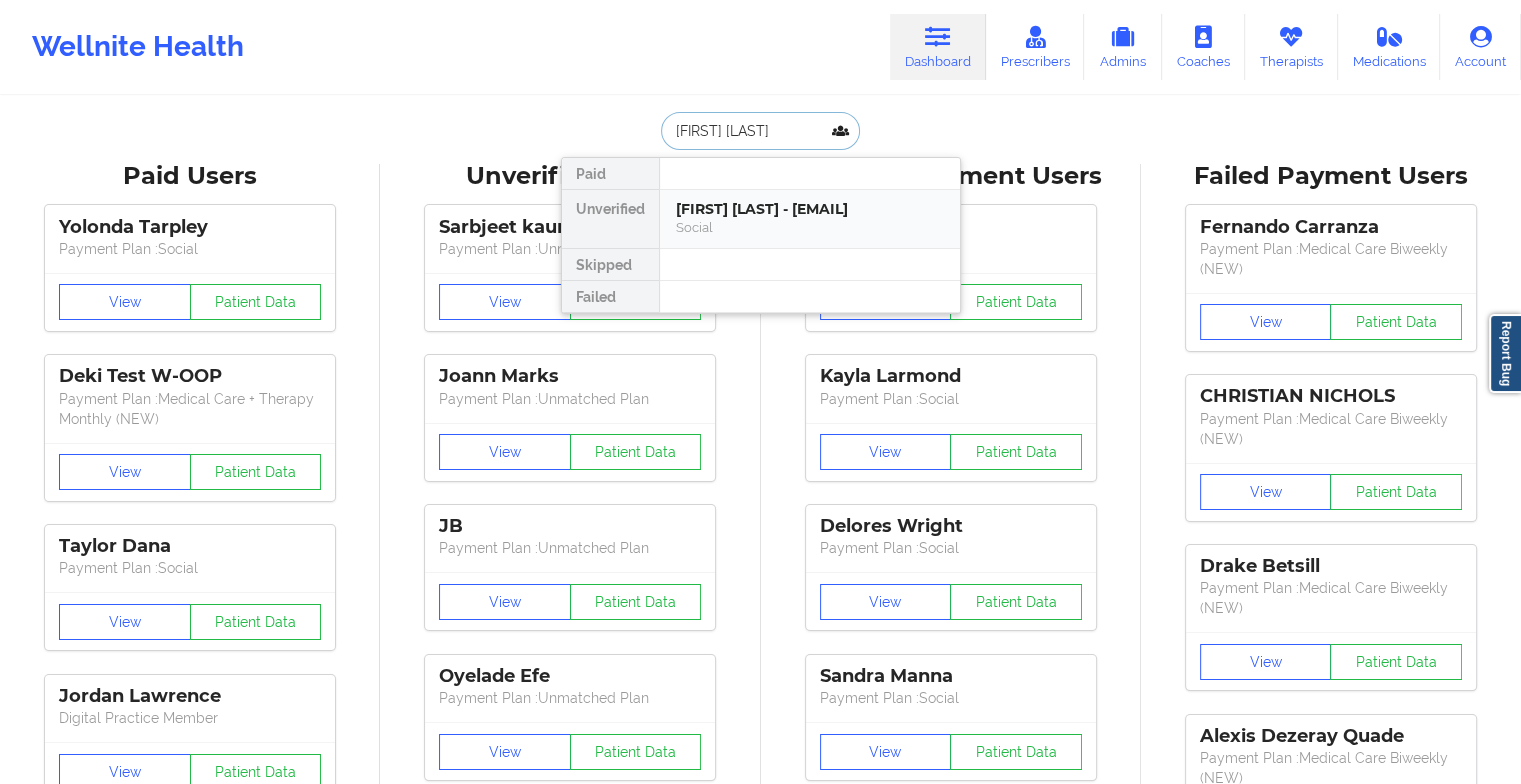 click on "[FIRST] [LAST] - [EMAIL]" at bounding box center (810, 209) 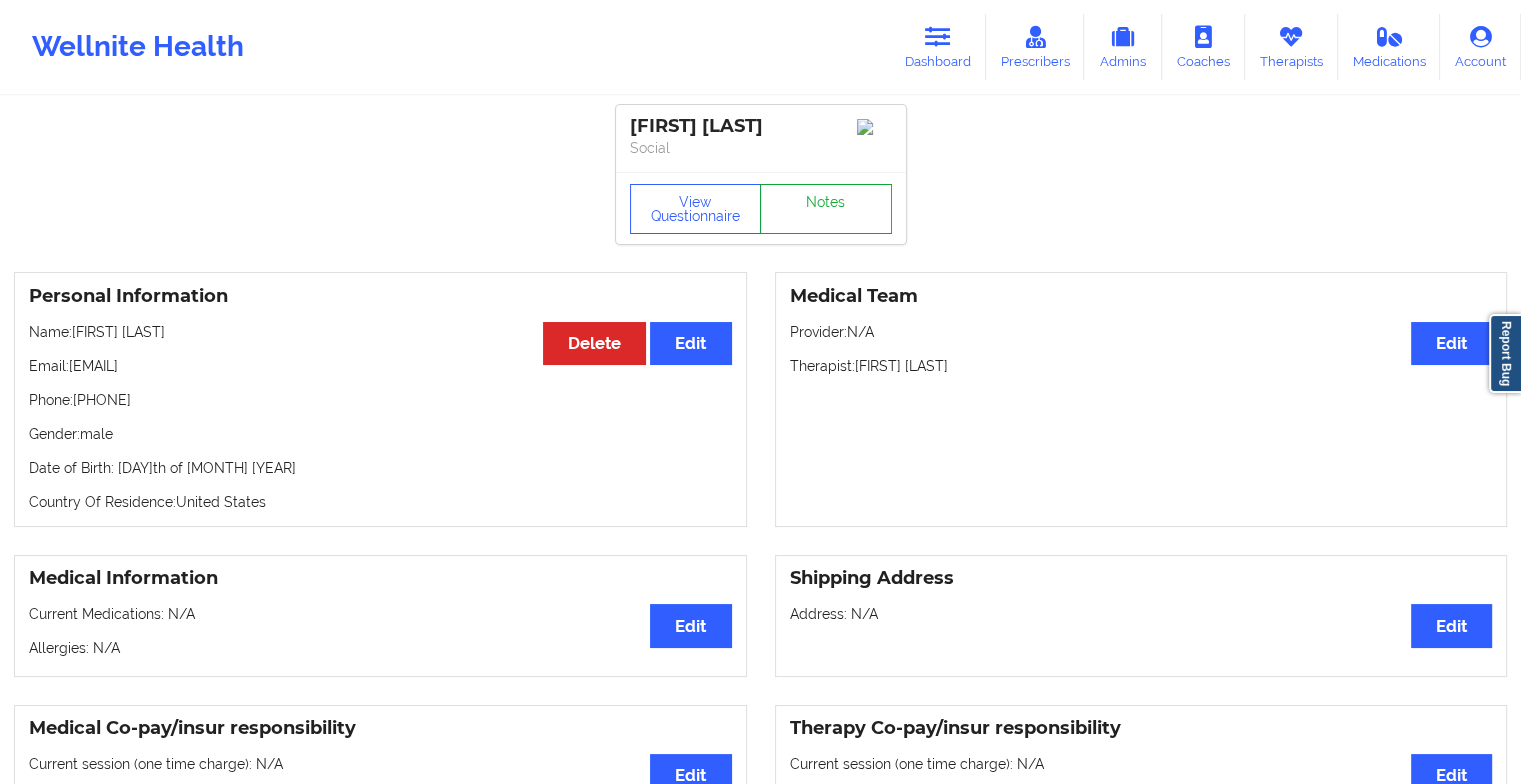click on "Notes" at bounding box center [826, 209] 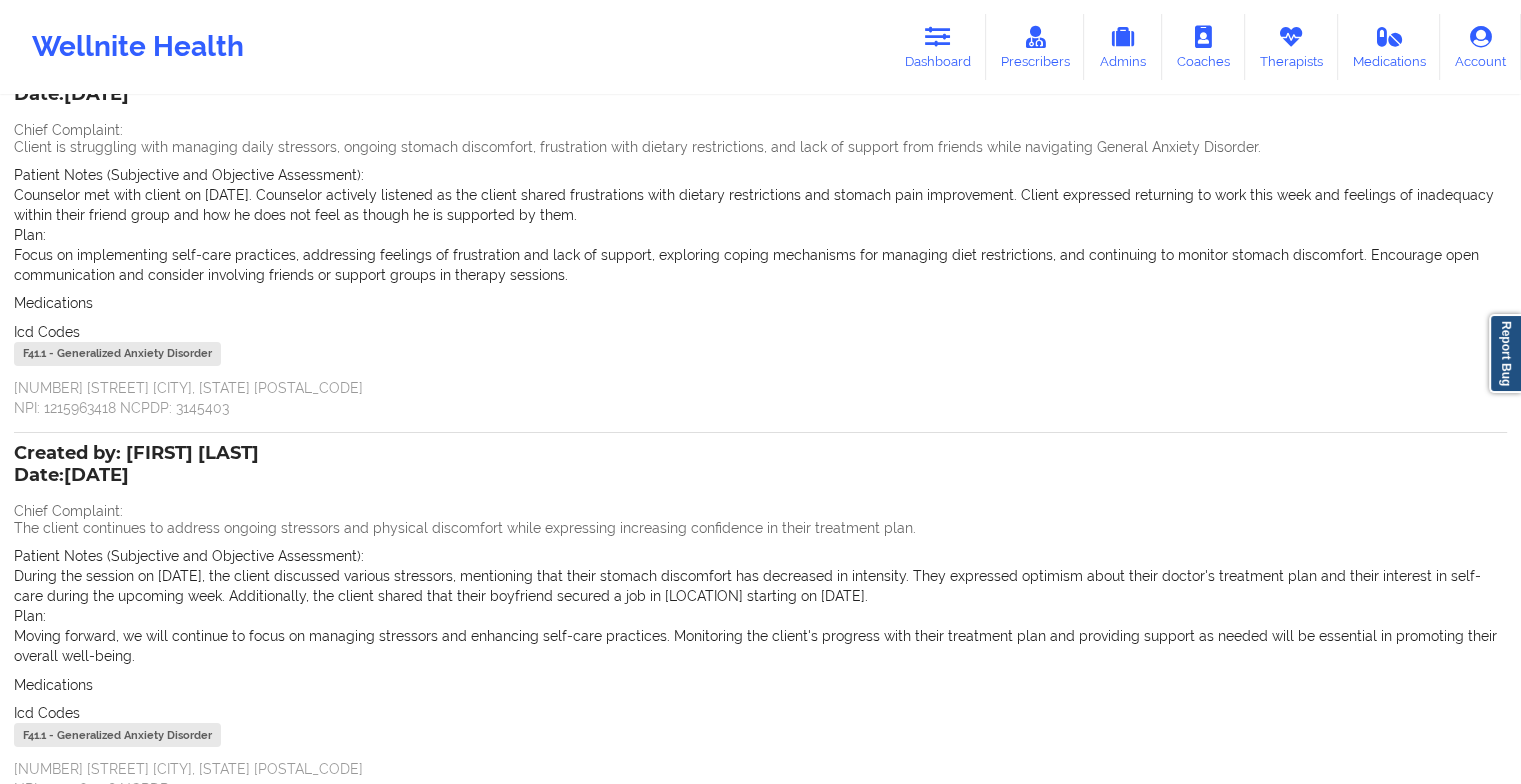 scroll, scrollTop: 336, scrollLeft: 0, axis: vertical 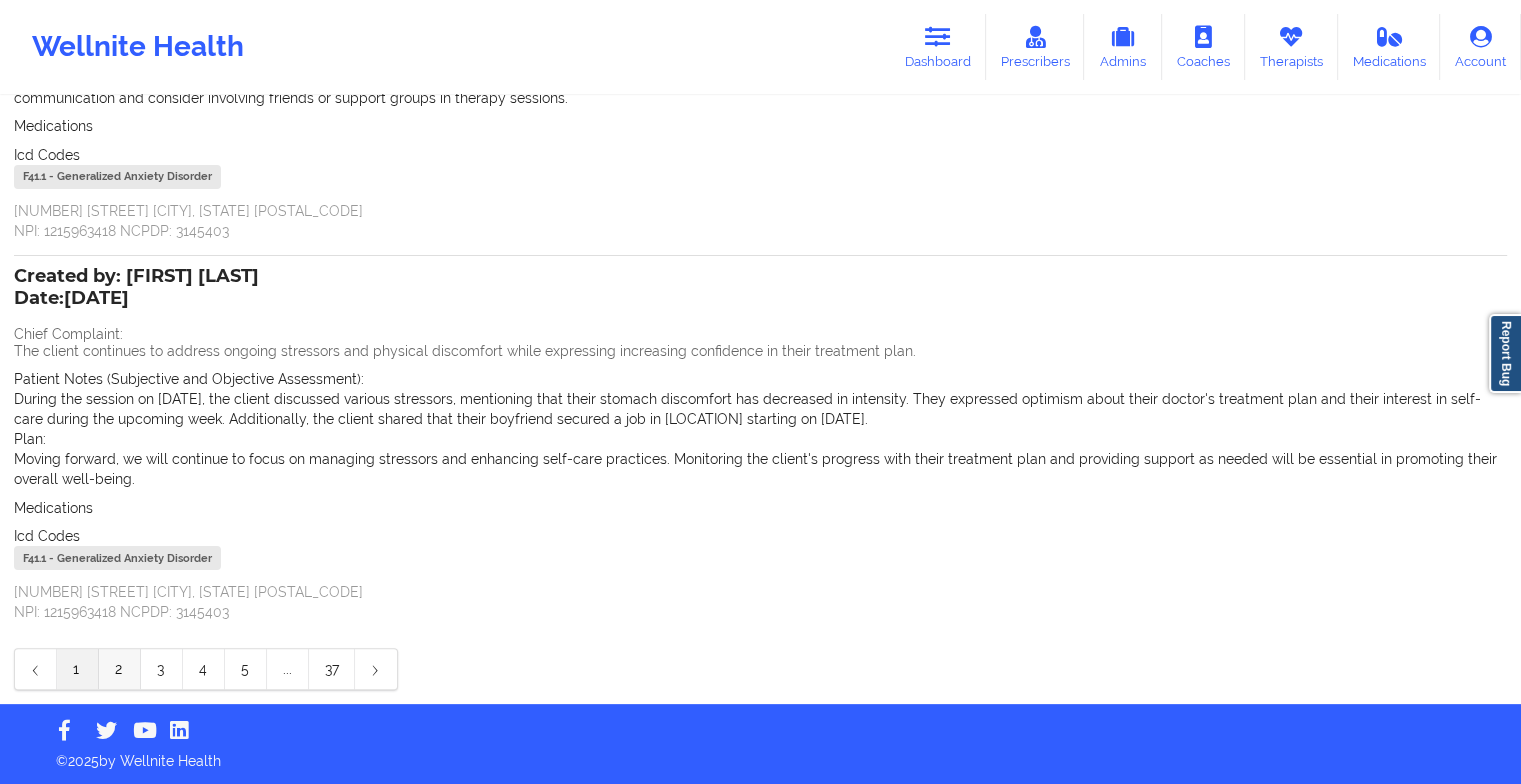 click on "2" at bounding box center [120, 669] 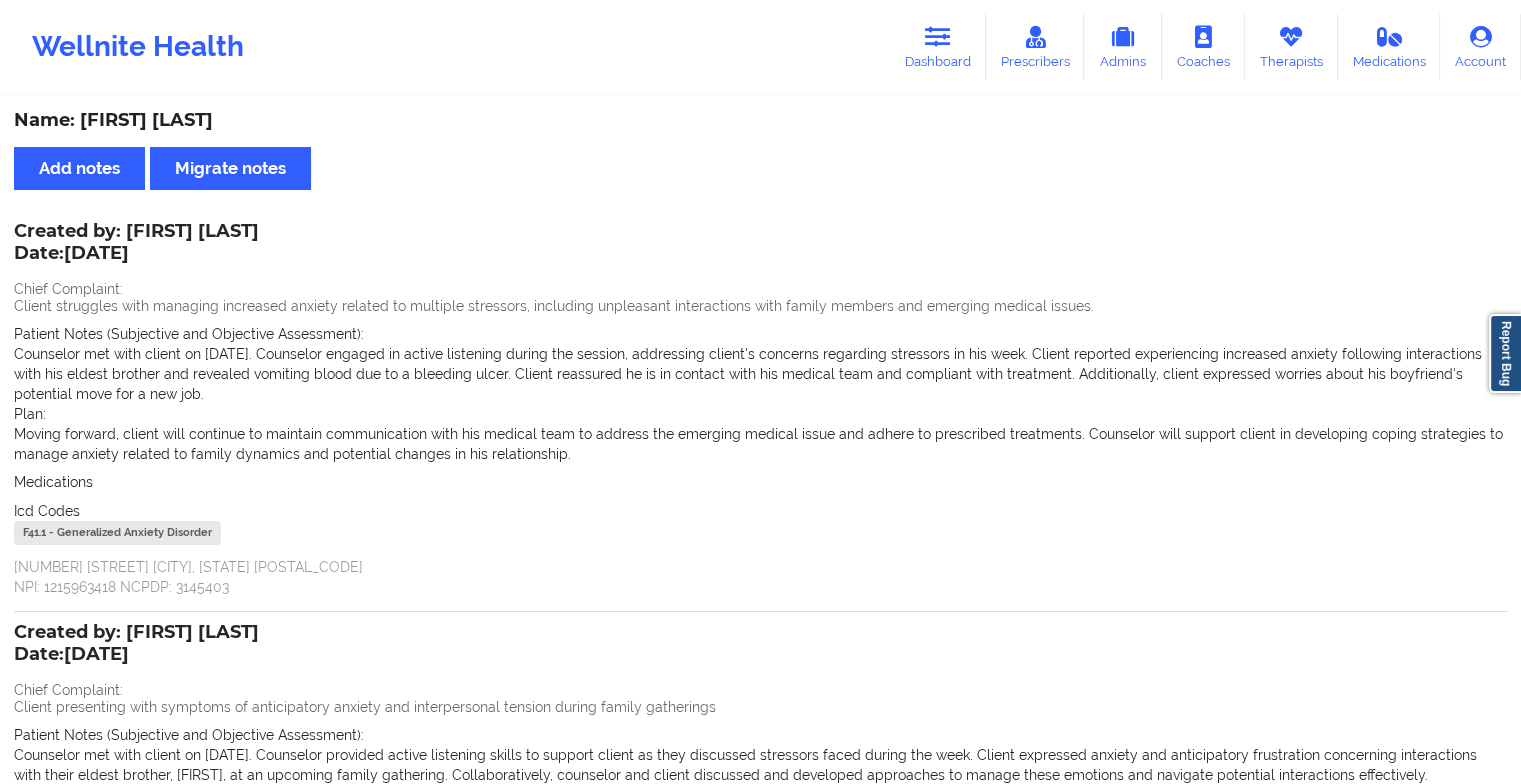scroll, scrollTop: 336, scrollLeft: 0, axis: vertical 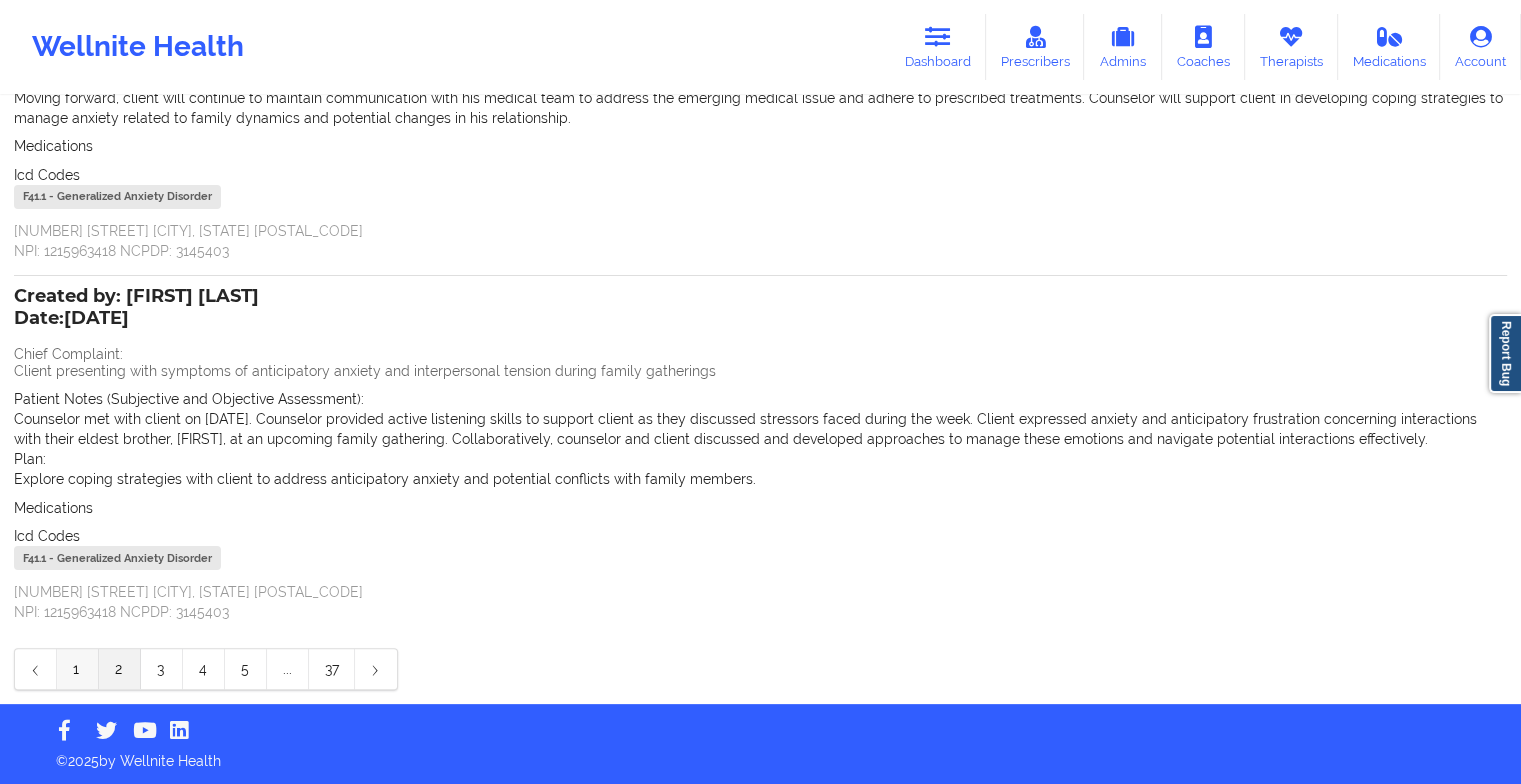 click on "1" at bounding box center [78, 669] 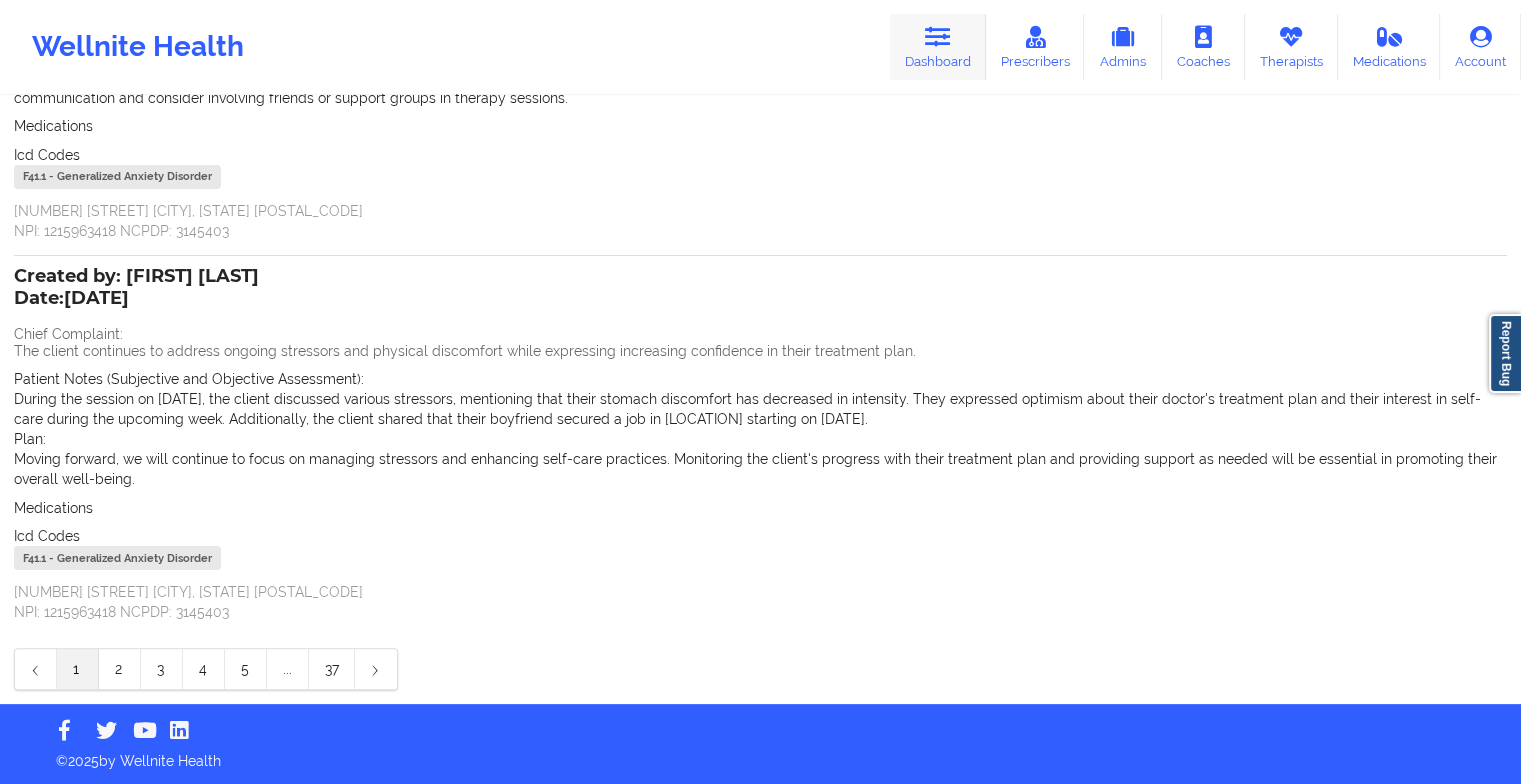 click on "Dashboard" at bounding box center (938, 47) 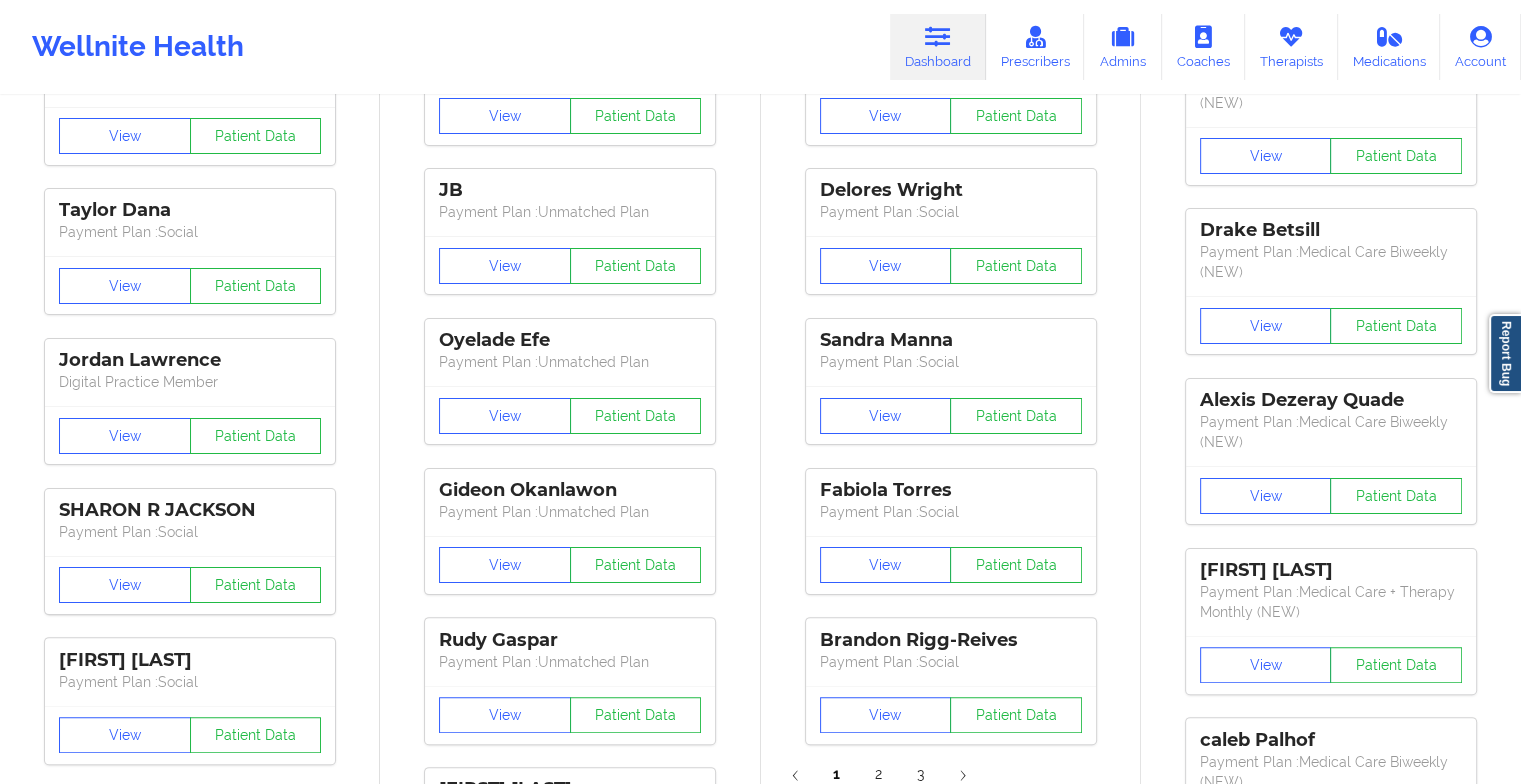 scroll, scrollTop: 0, scrollLeft: 0, axis: both 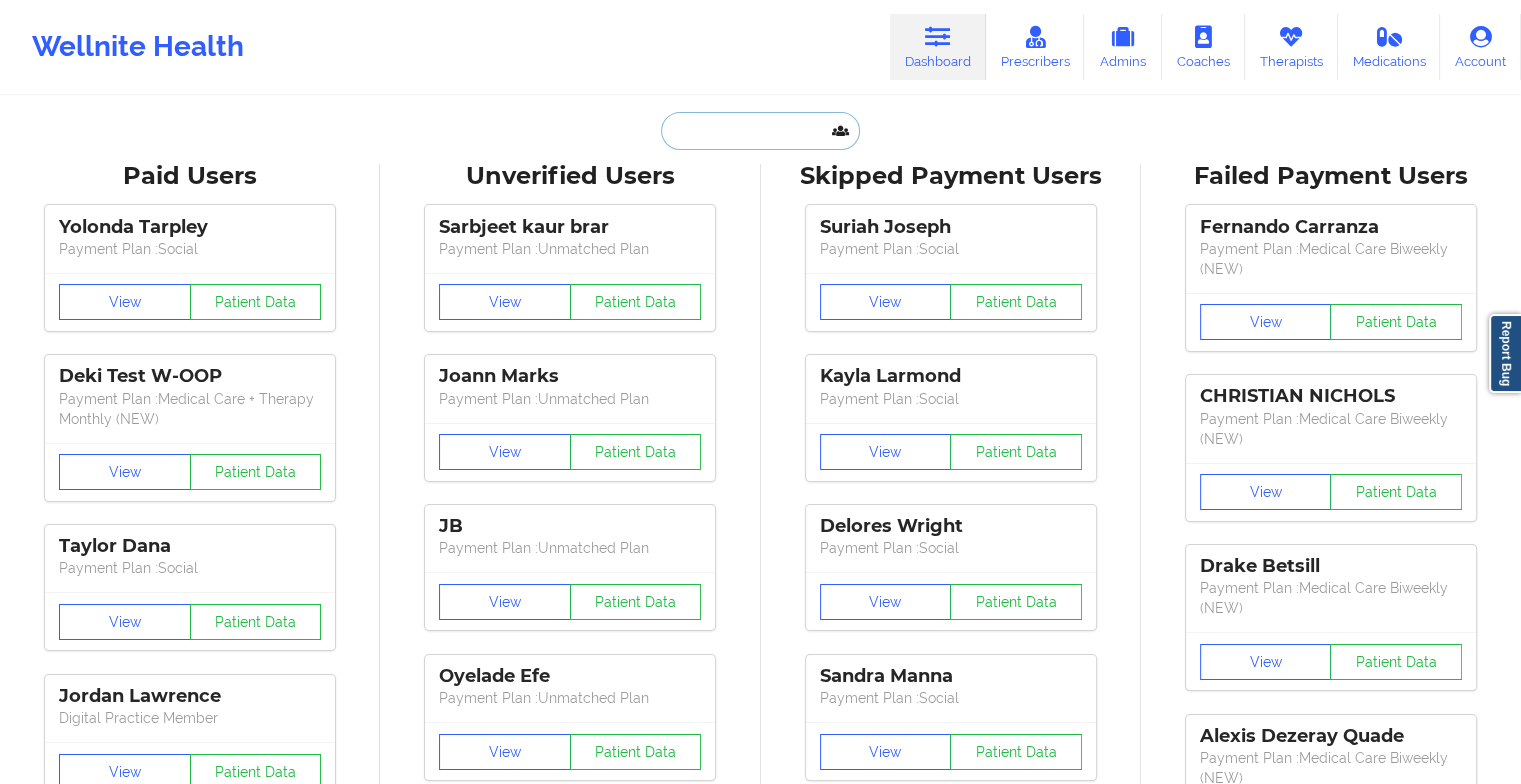 click at bounding box center [760, 131] 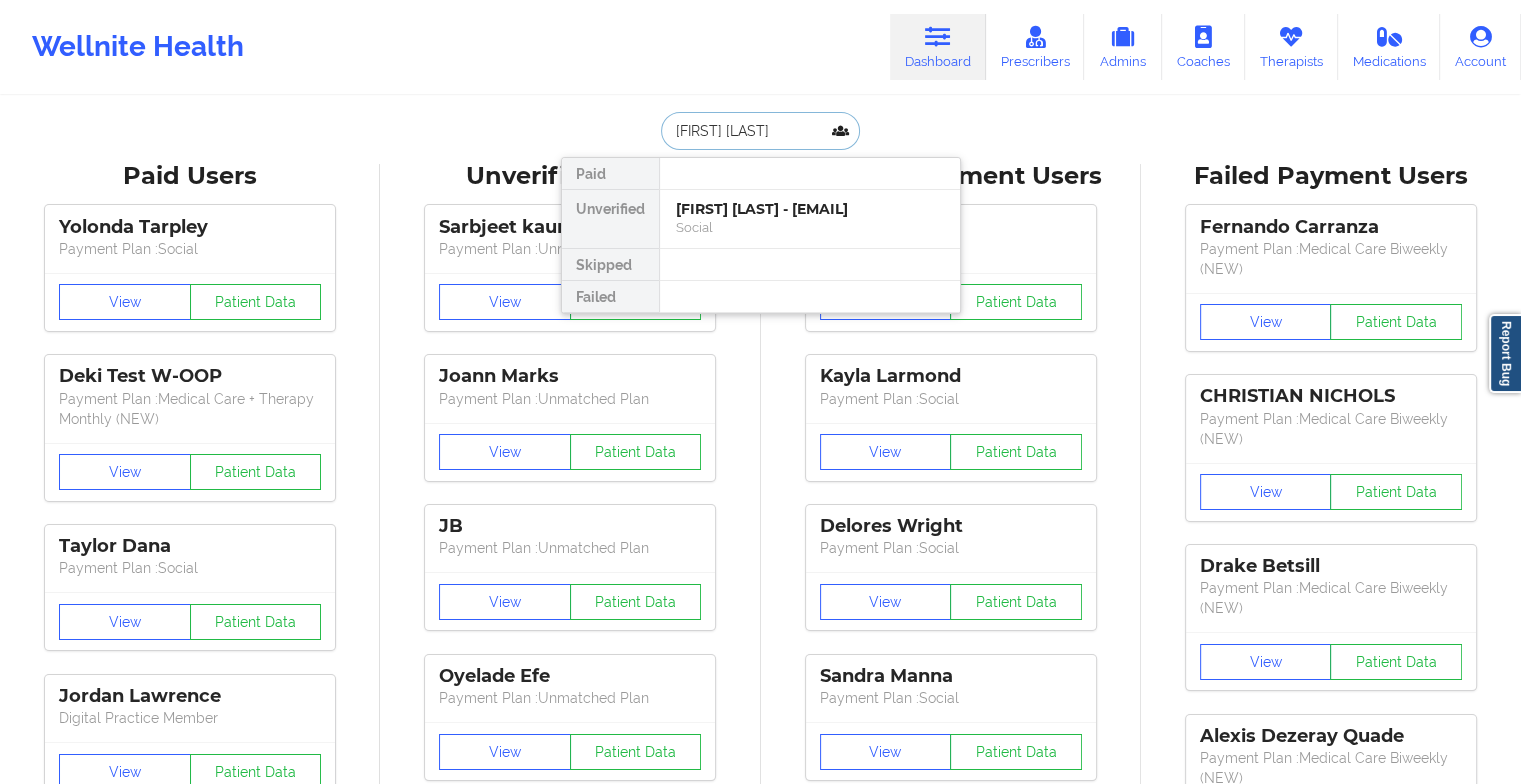 type on "[FIRST] [LAST]" 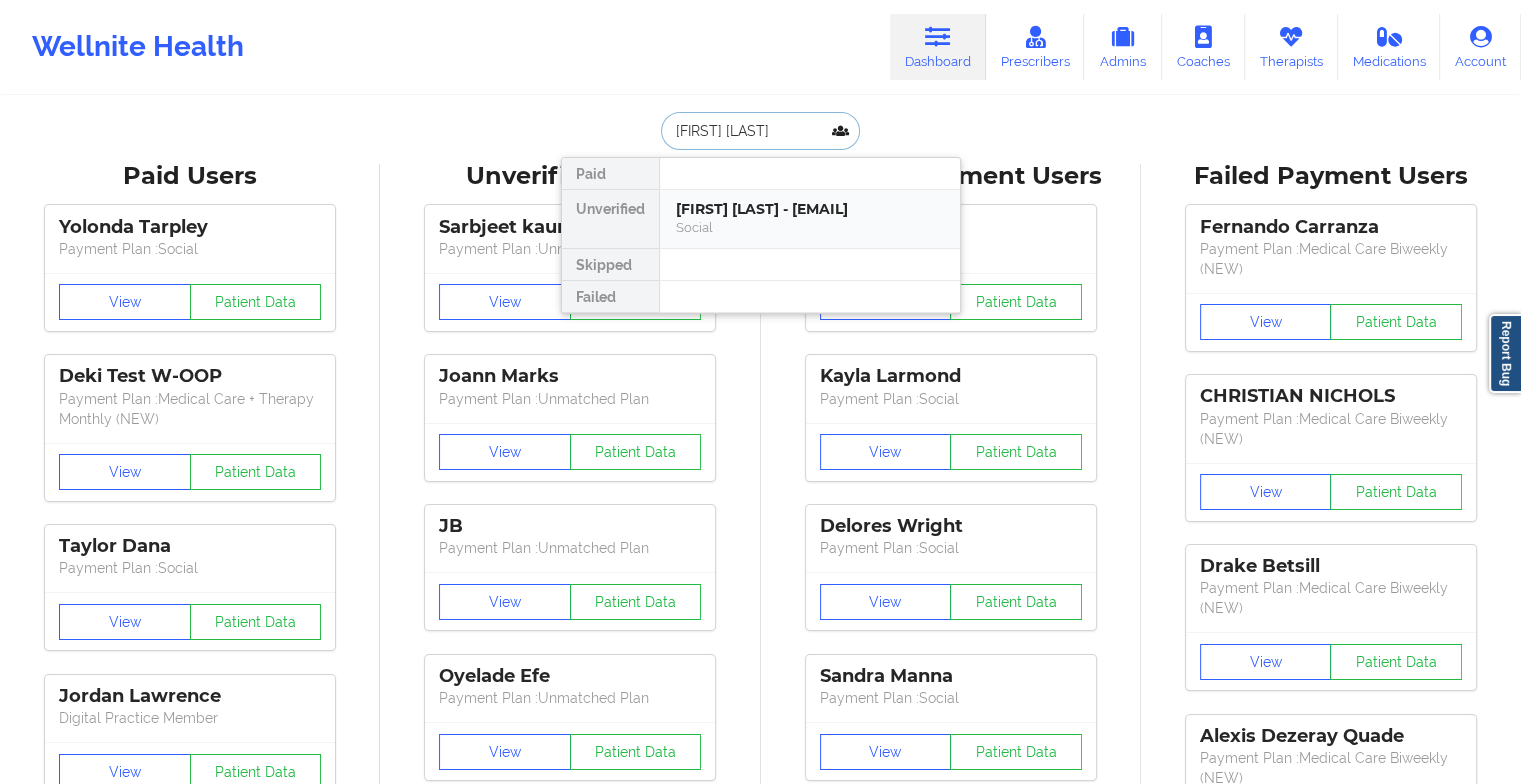 click on "[FIRST] [LAST] - [EMAIL] Social" at bounding box center (810, 219) 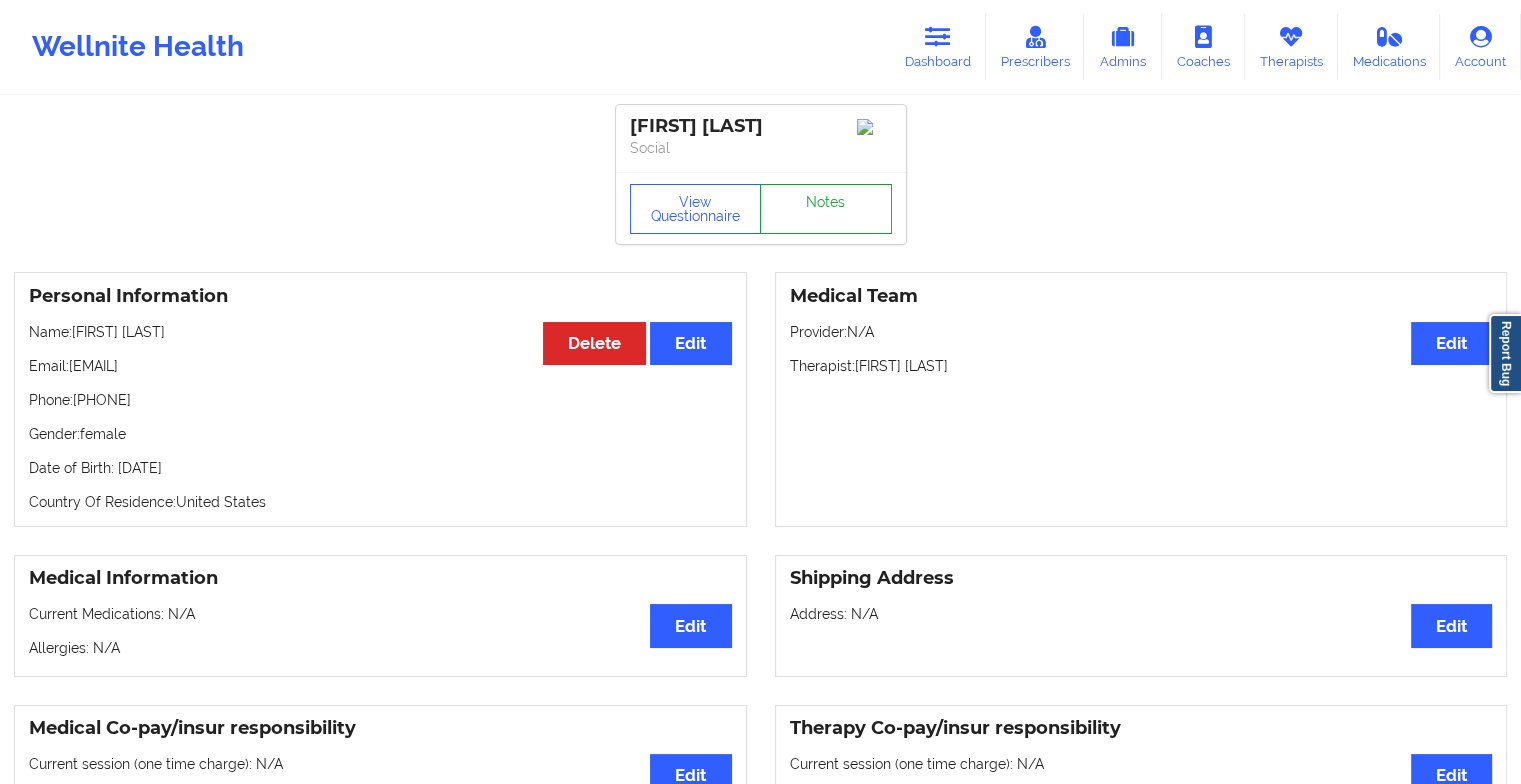 click on "Notes" at bounding box center [826, 209] 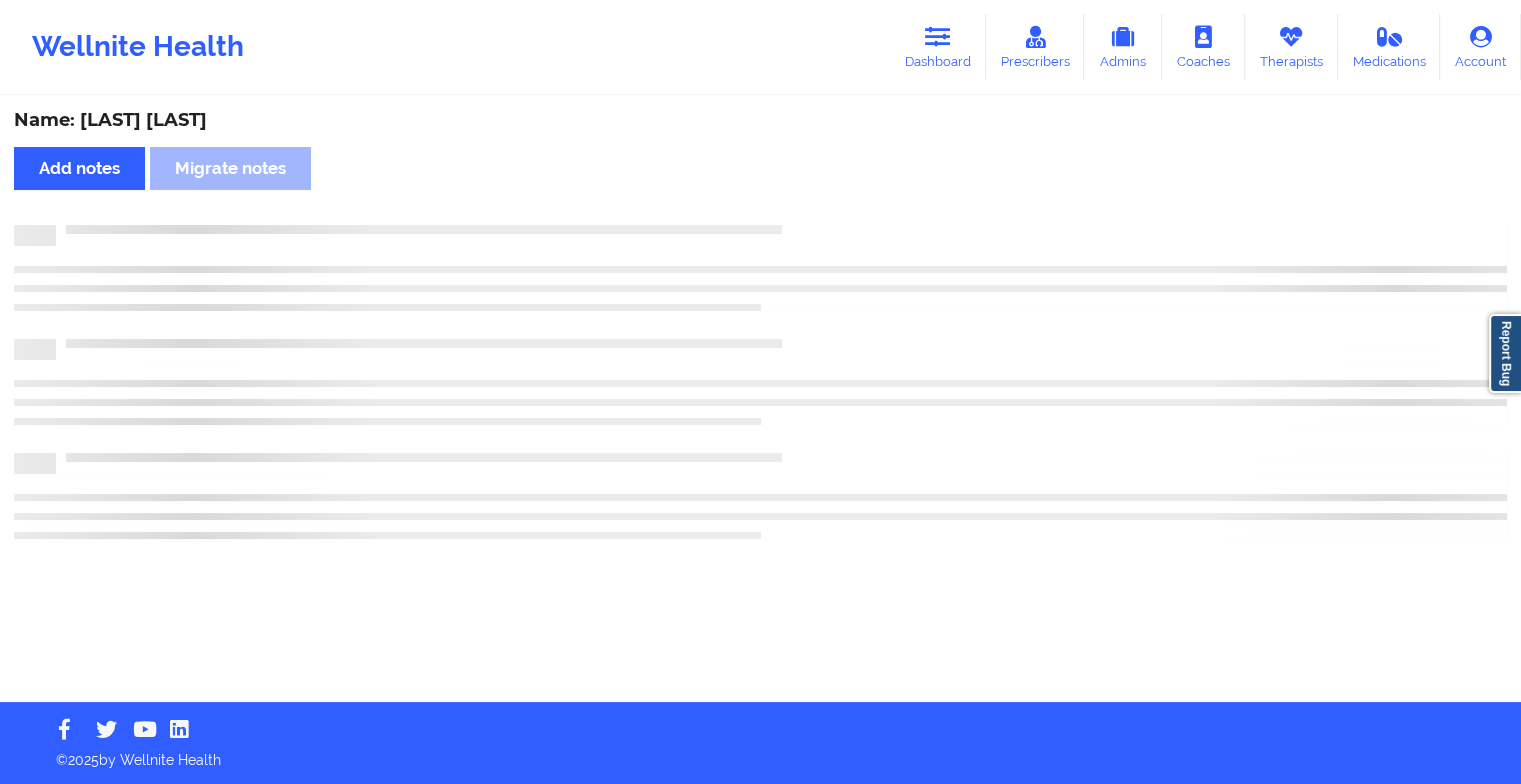 click on "Name: [LAST] [LAST] Add notes Migrate notes" at bounding box center [760, 400] 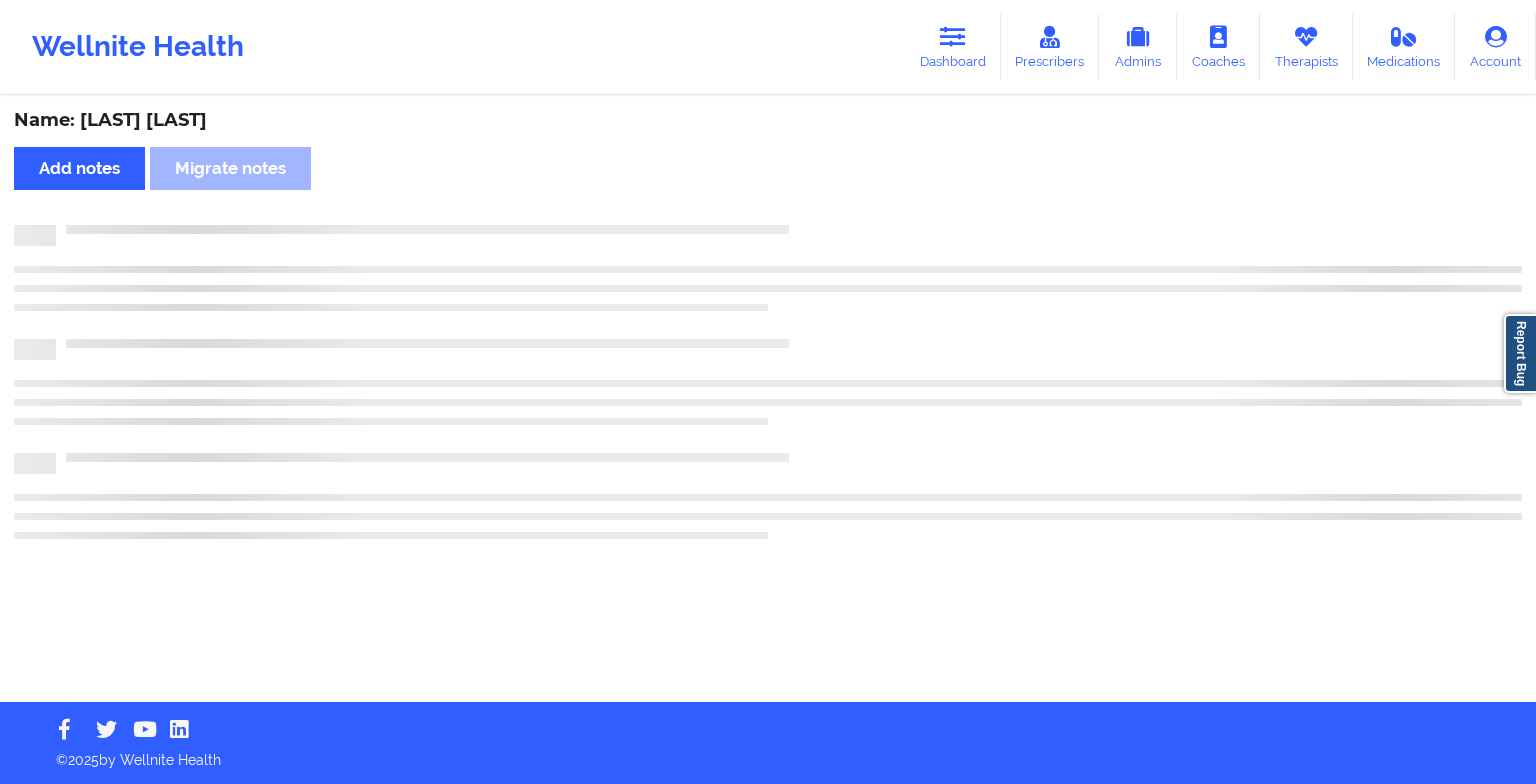 click on "Name: [LAST] [LAST] Add notes Migrate notes" at bounding box center [768, 400] 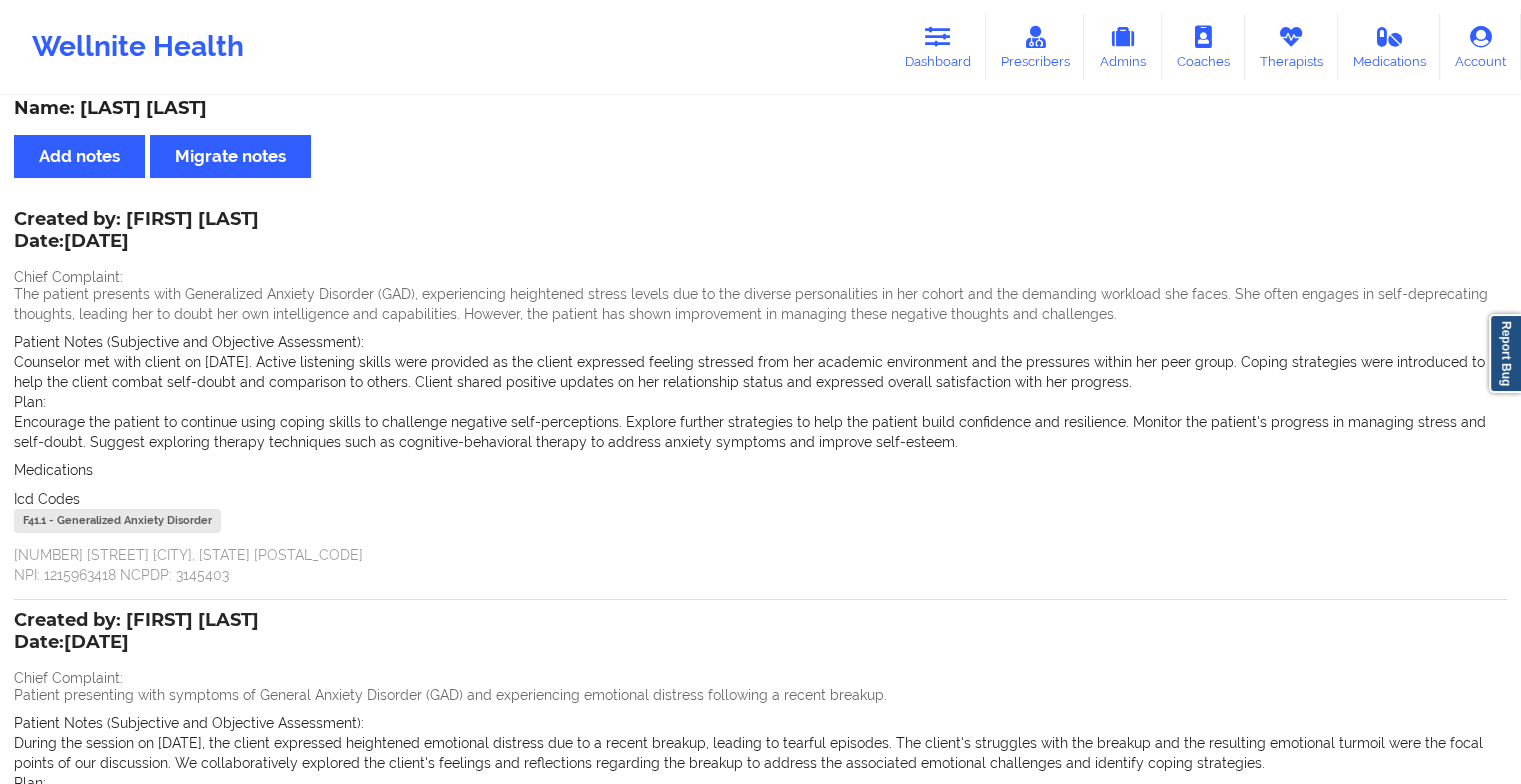 scroll, scrollTop: 0, scrollLeft: 0, axis: both 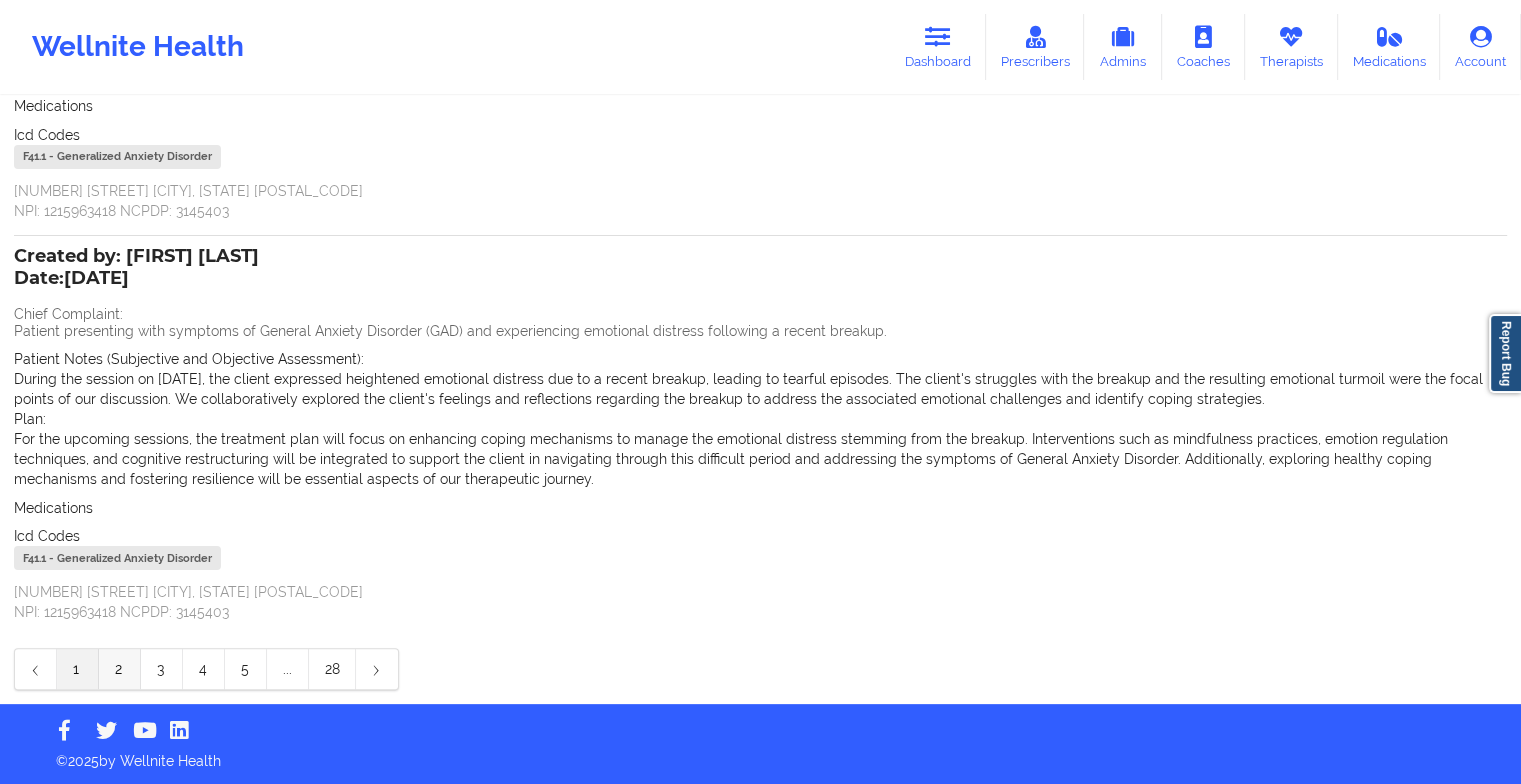 click on "2" at bounding box center (120, 669) 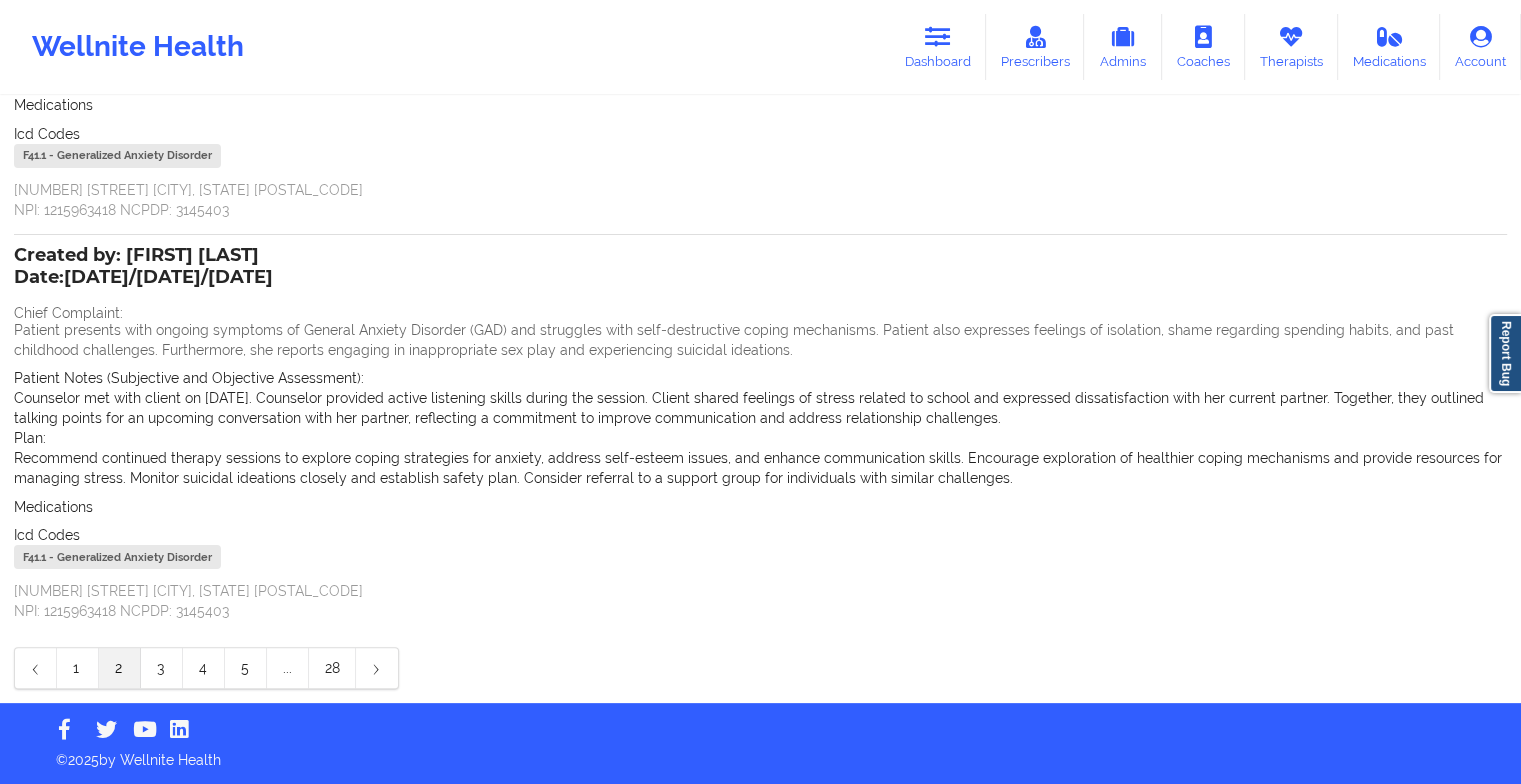 scroll, scrollTop: 356, scrollLeft: 0, axis: vertical 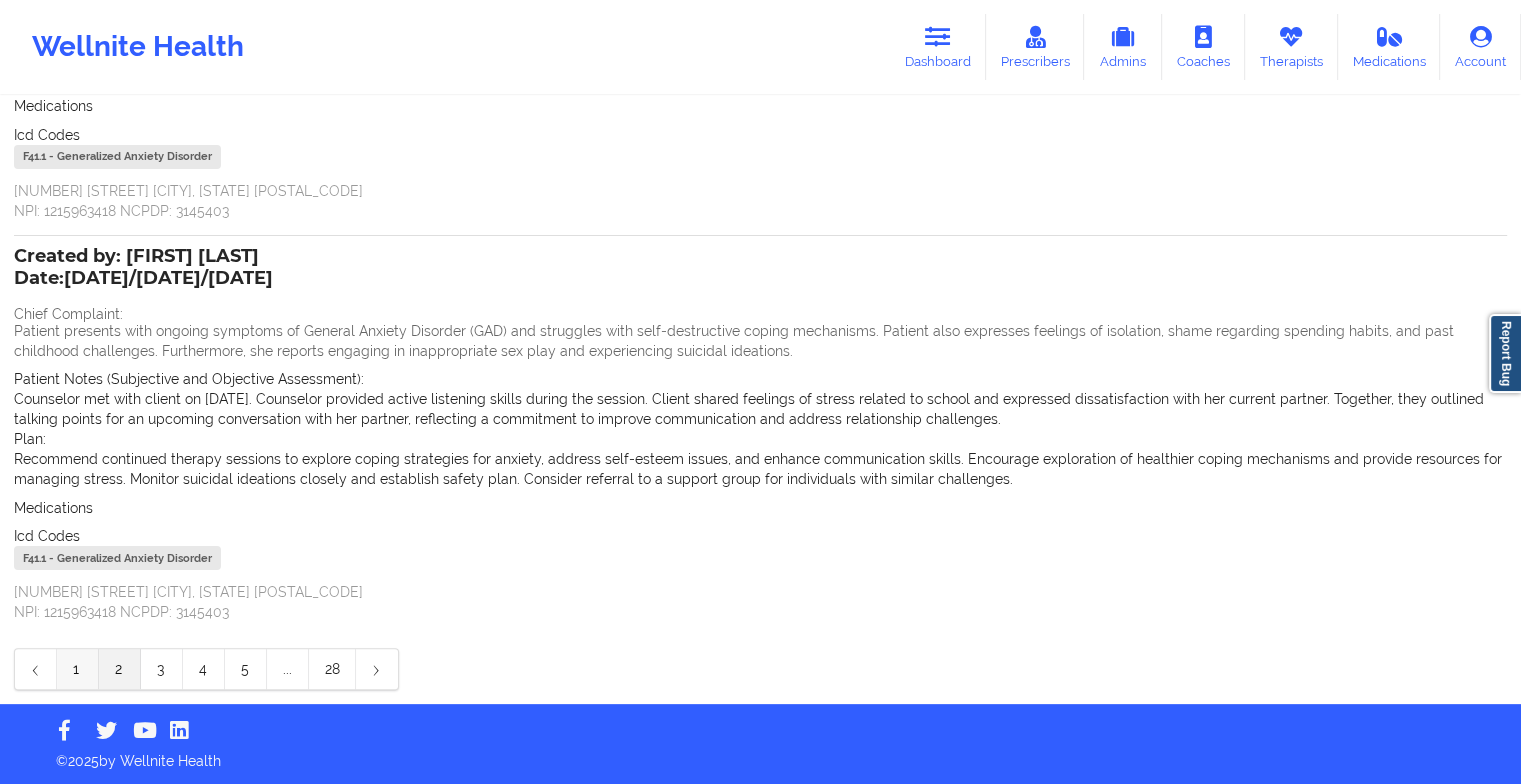 click on "1" at bounding box center [78, 669] 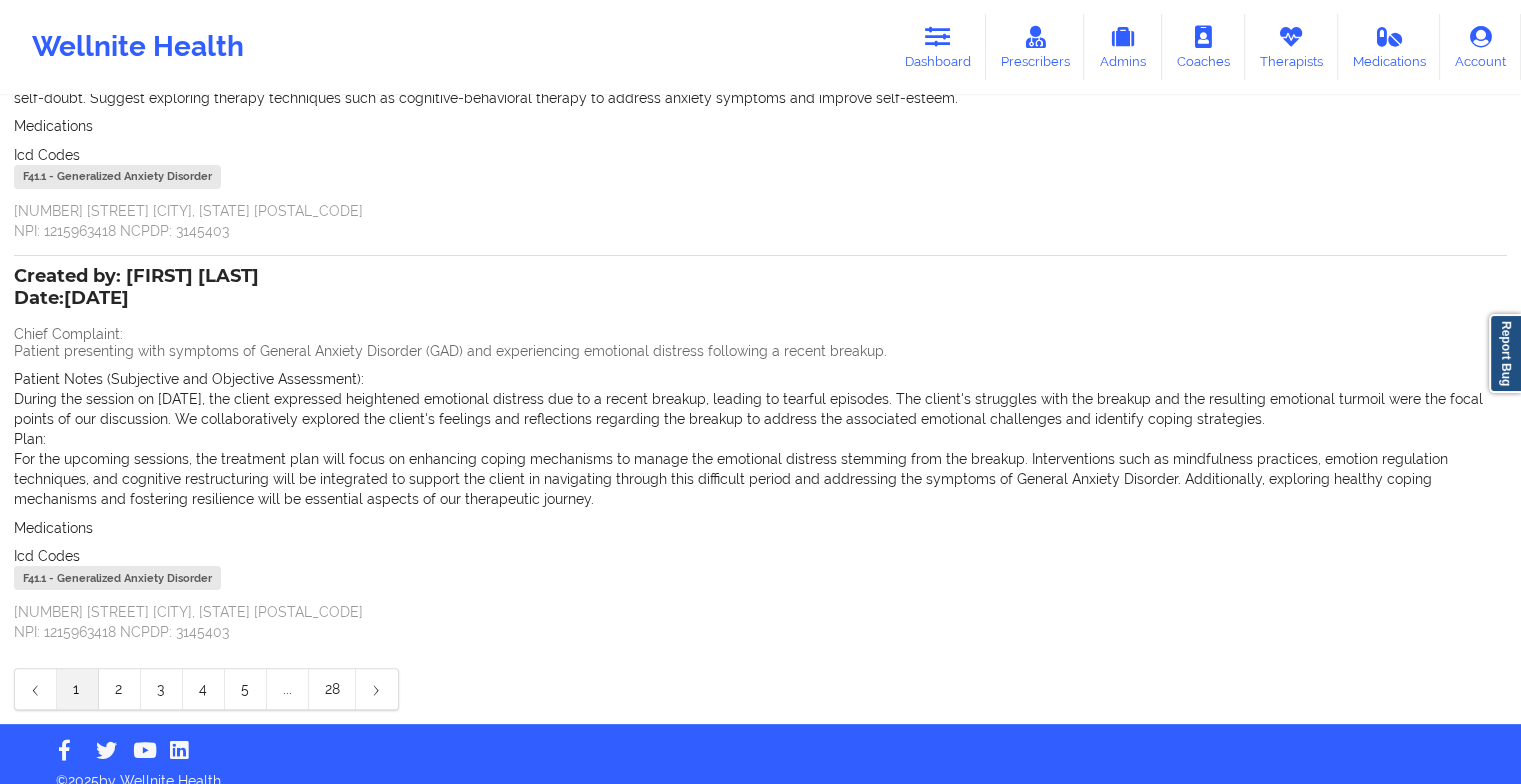scroll, scrollTop: 376, scrollLeft: 0, axis: vertical 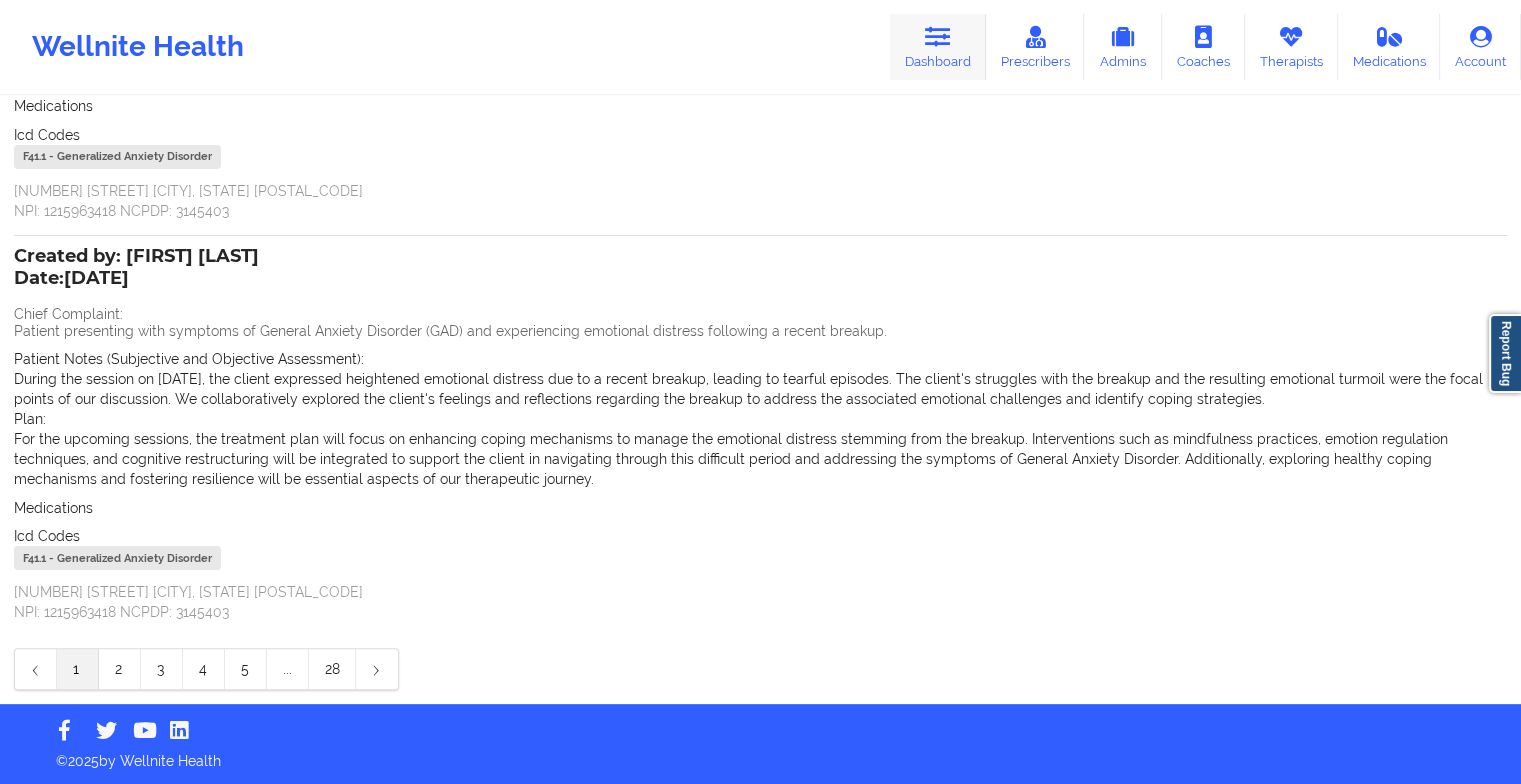 click at bounding box center (938, 37) 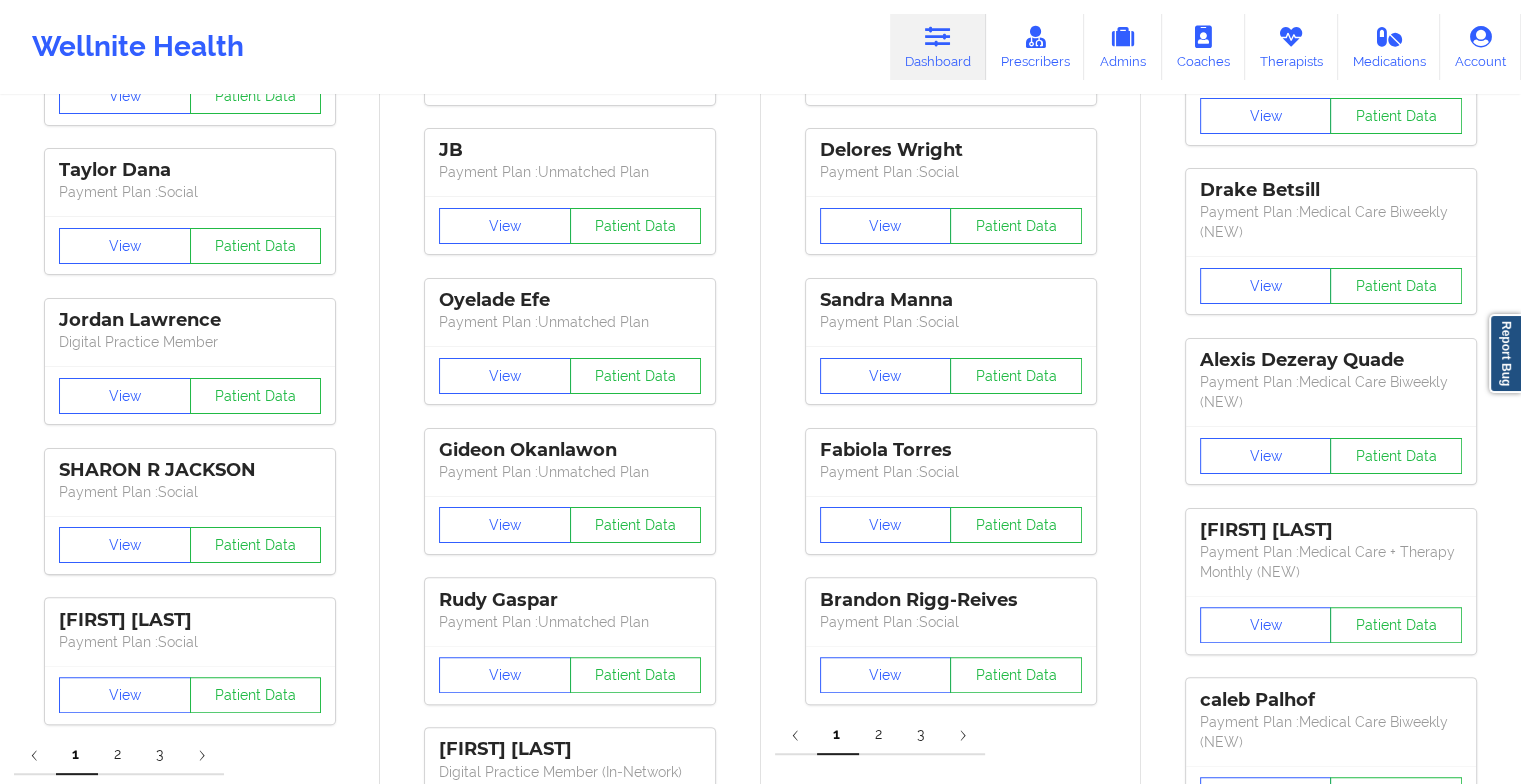 scroll, scrollTop: 0, scrollLeft: 0, axis: both 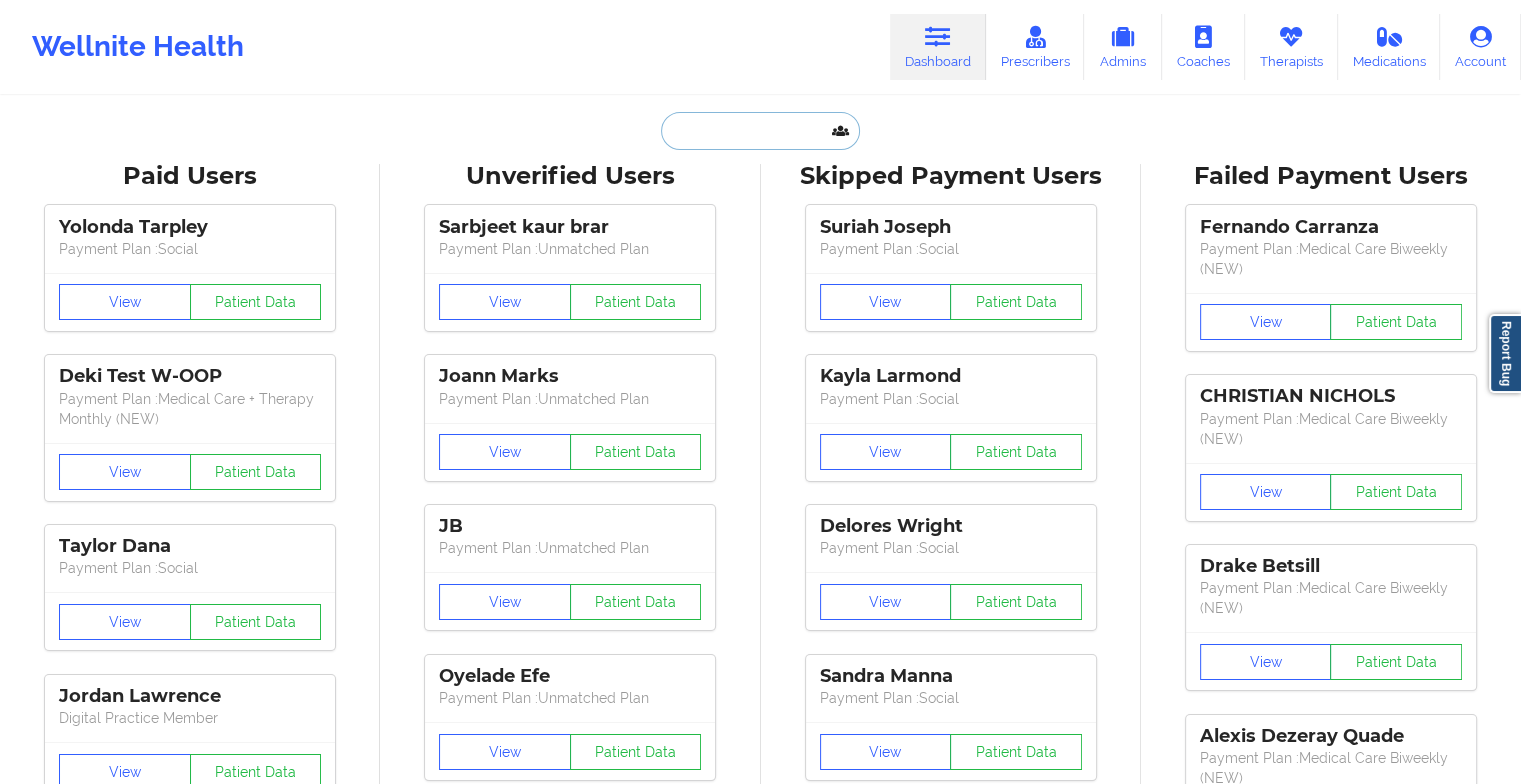click at bounding box center (760, 131) 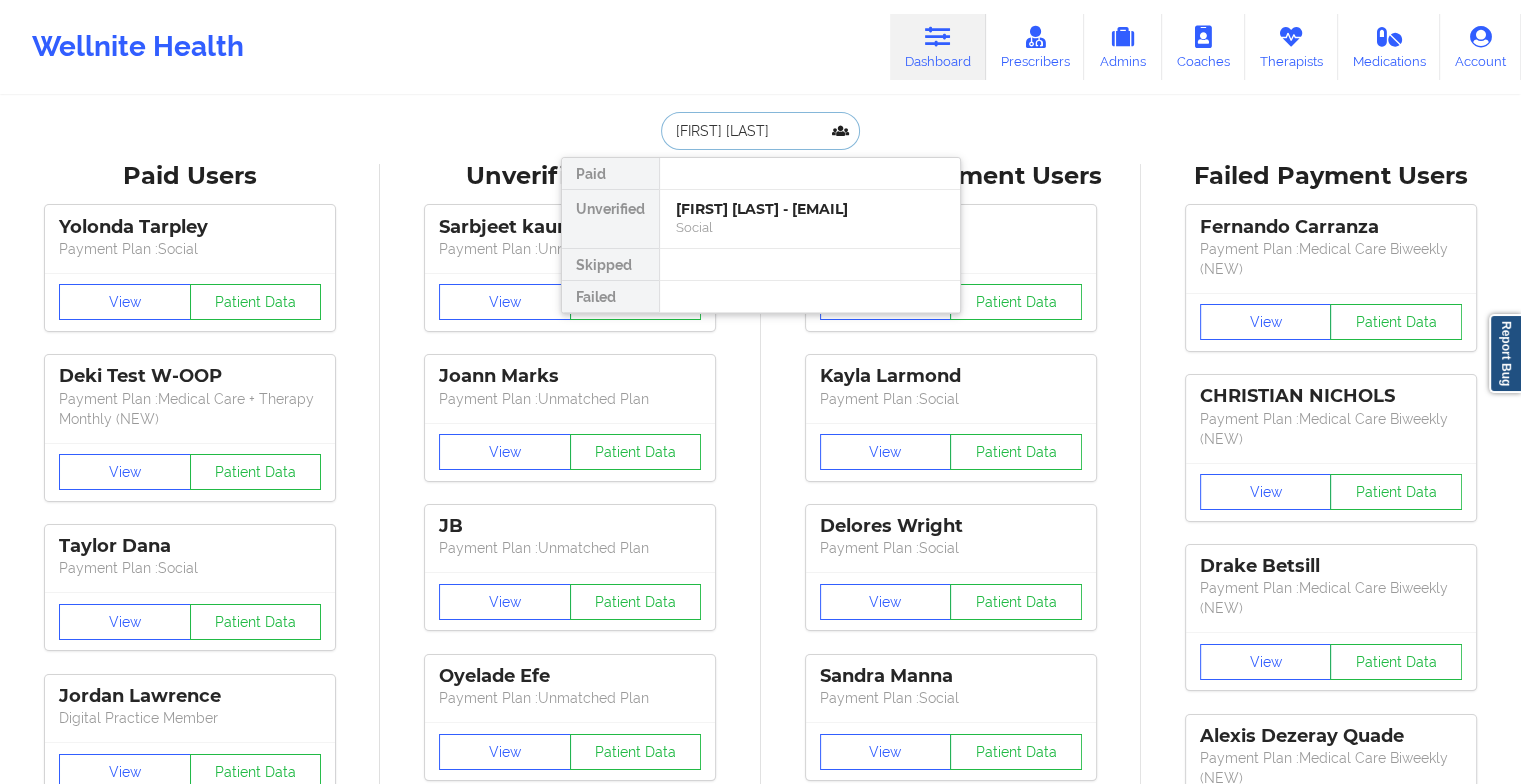 type on "[FIRST] [LAST]" 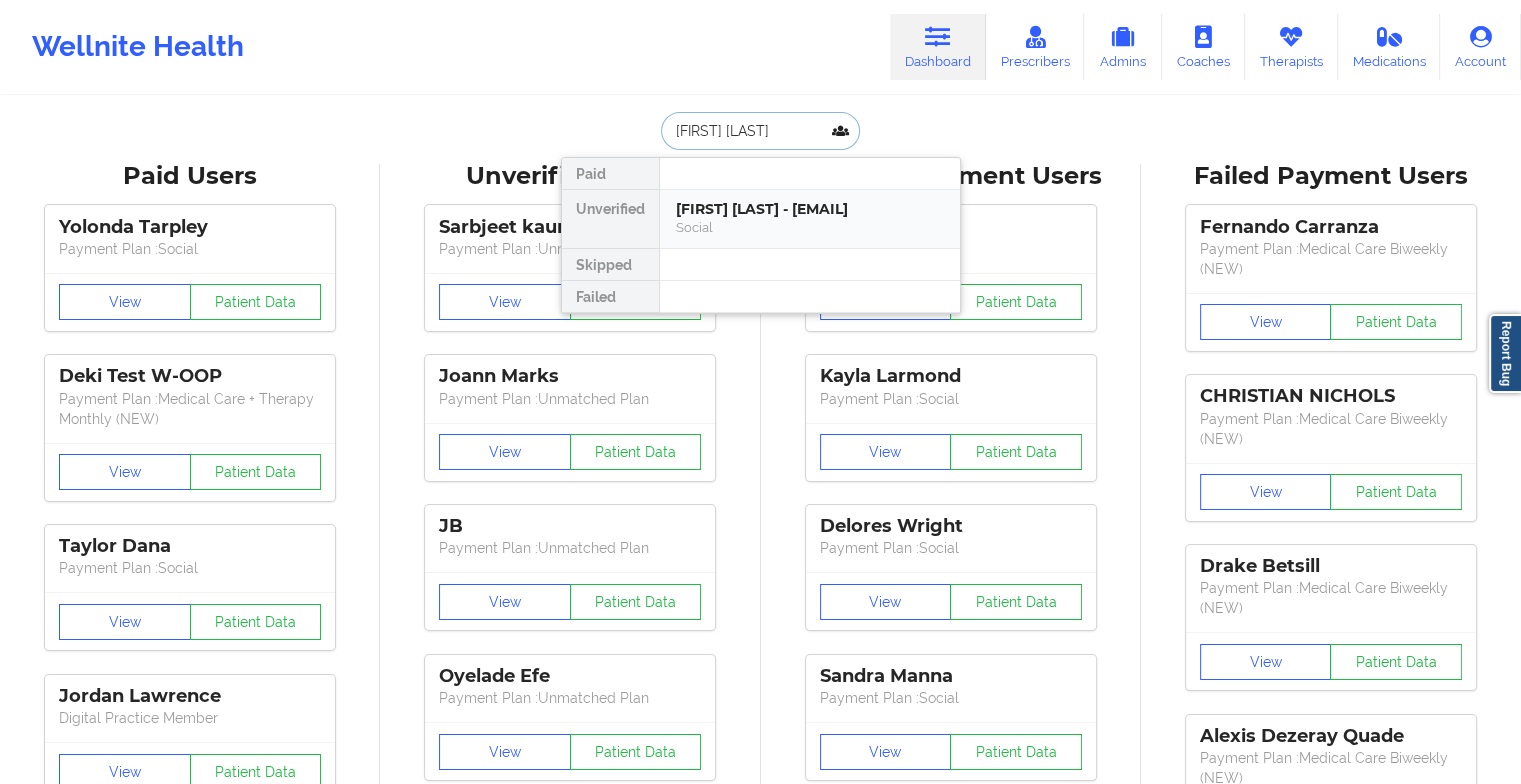click on "[FIRST] [LAST] - [EMAIL]" at bounding box center (810, 209) 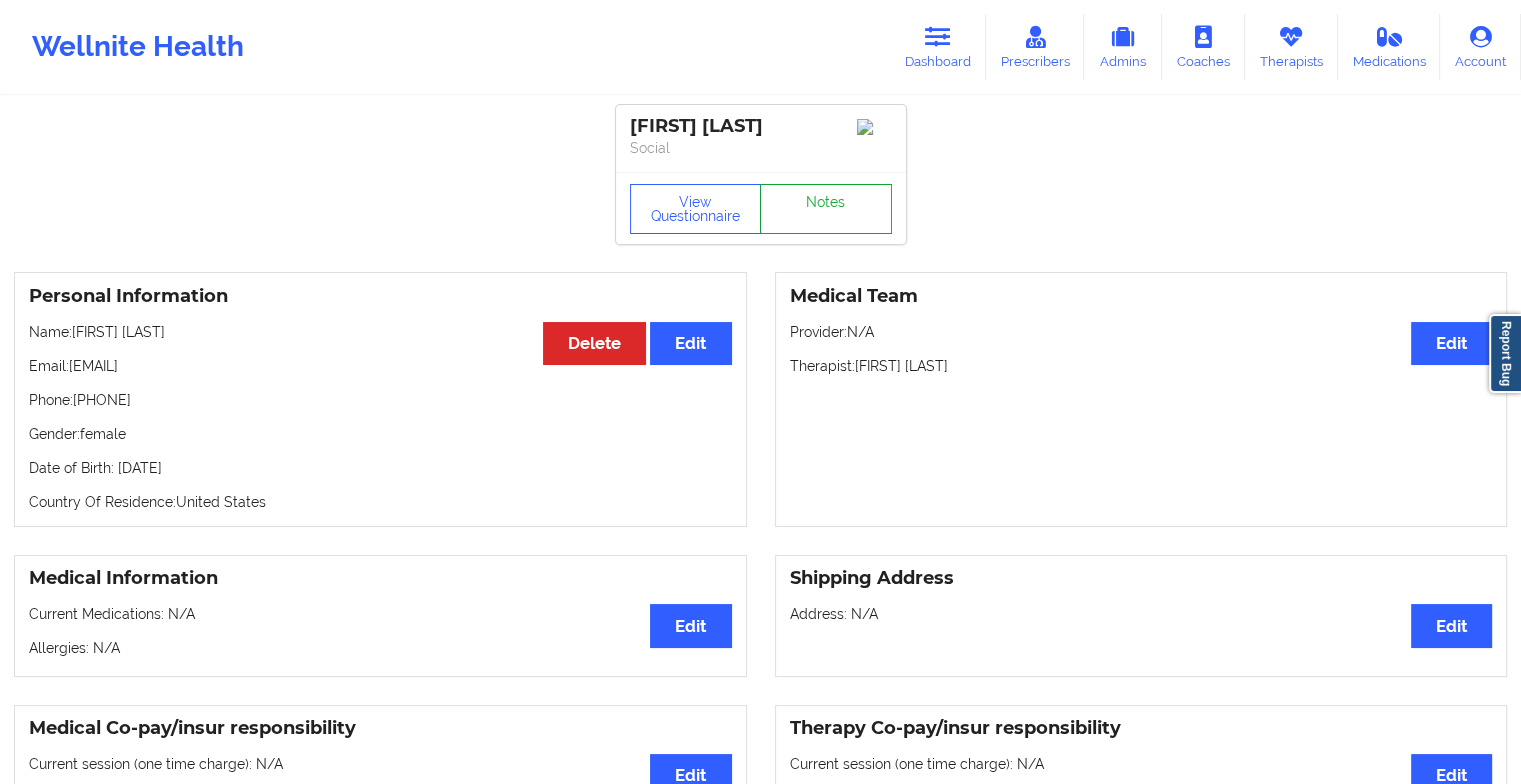 click on "Notes" at bounding box center (826, 209) 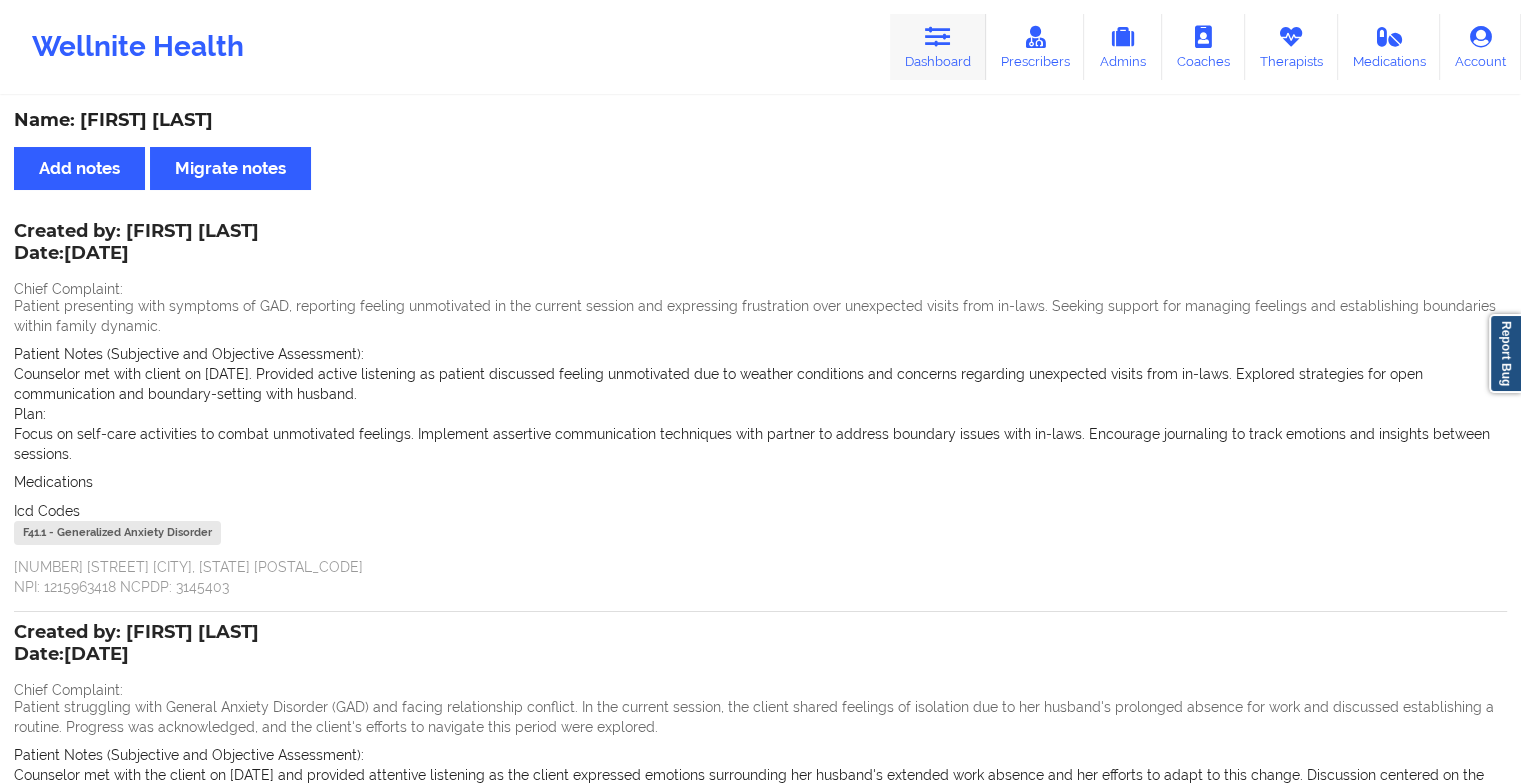 click at bounding box center [938, 37] 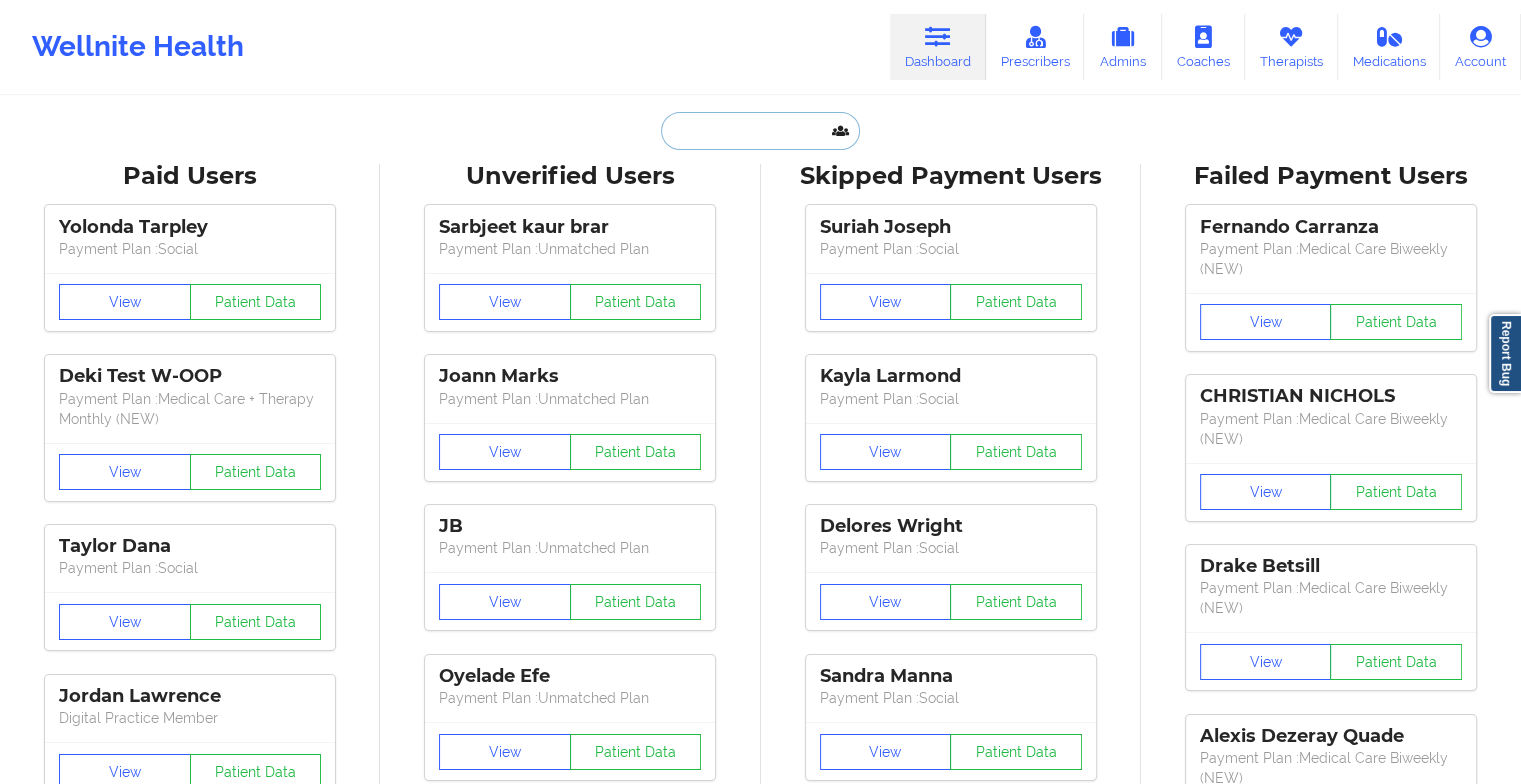 click at bounding box center [760, 131] 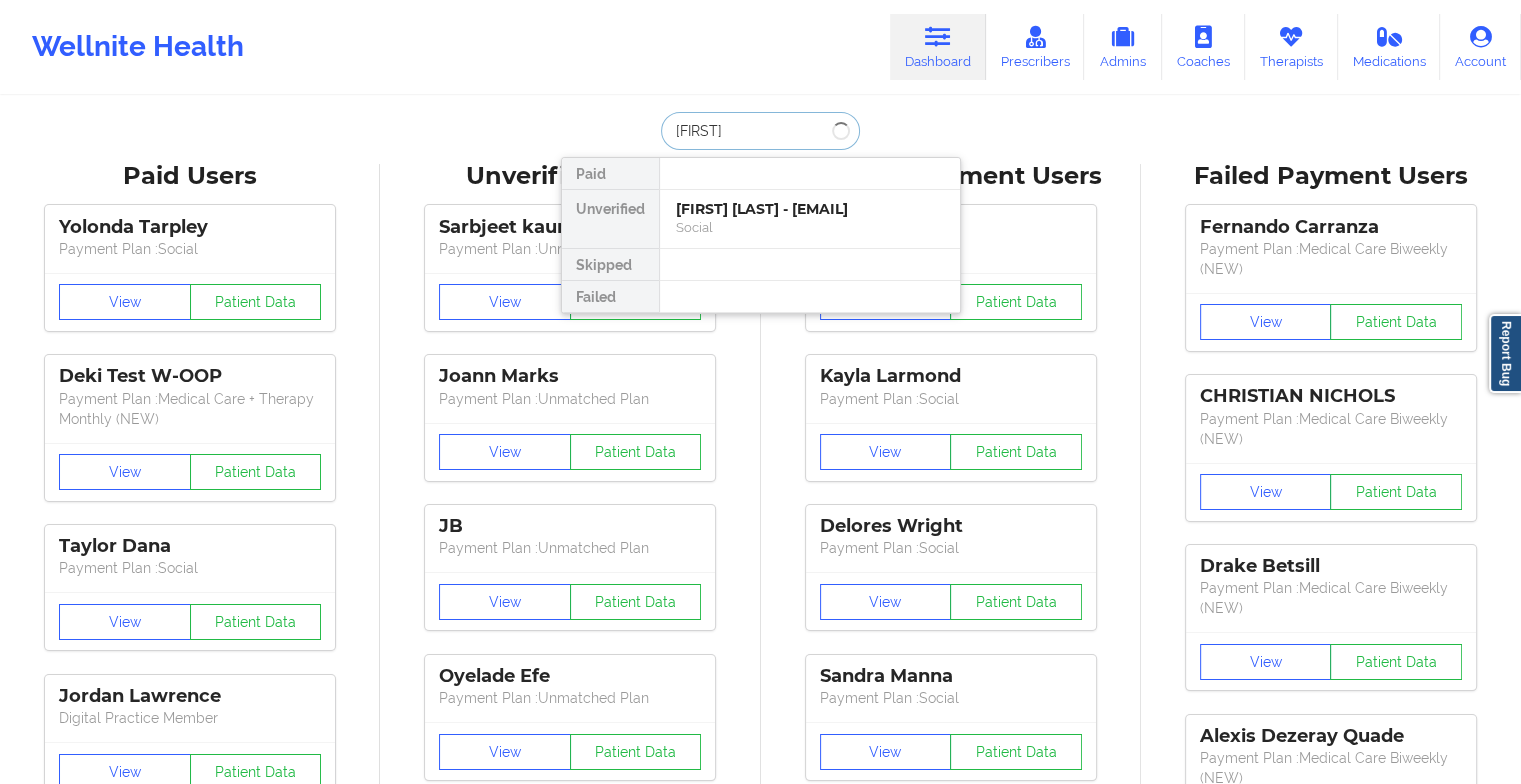 type on "[FIRST] [LAST]" 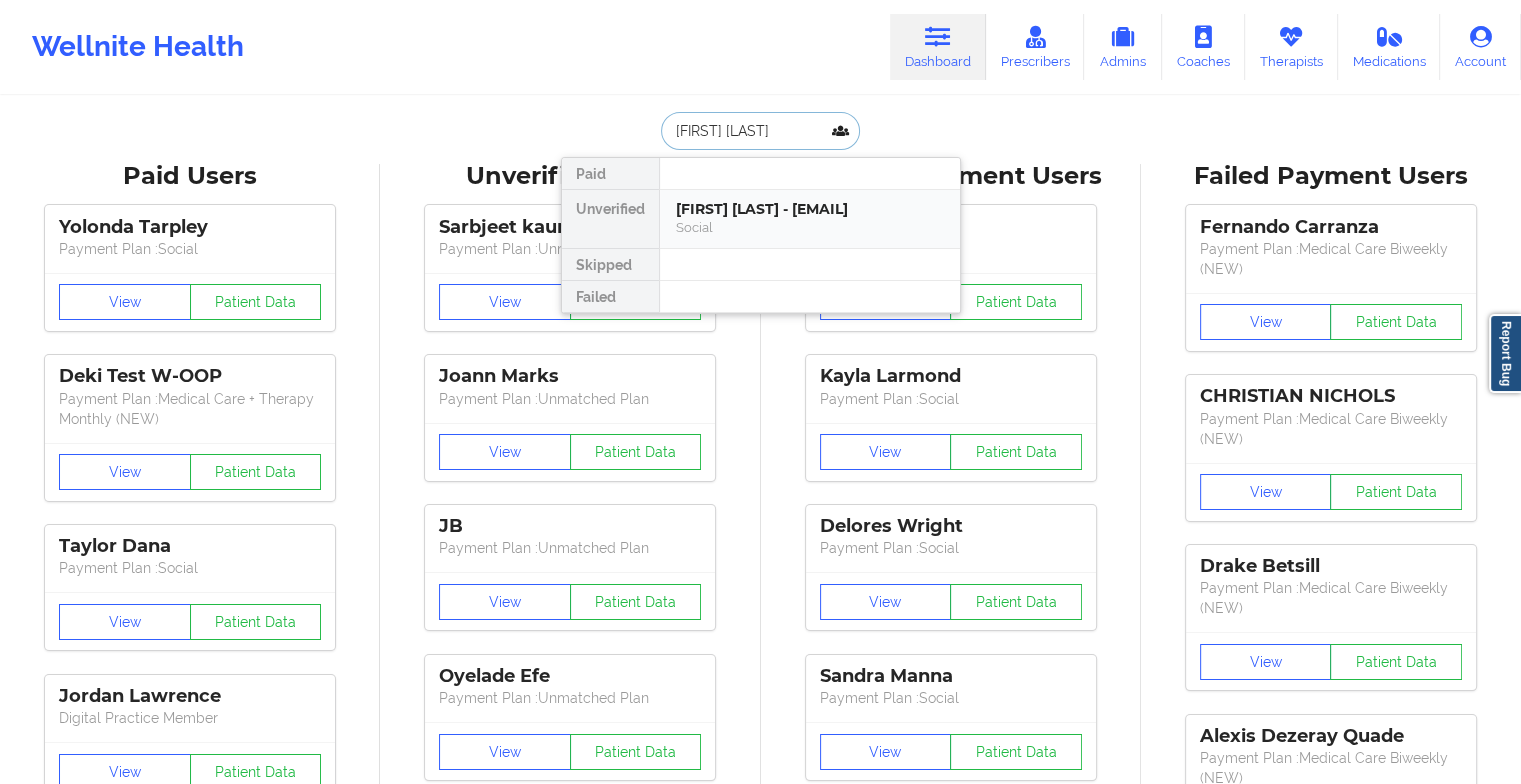 click on "[FIRST] [LAST]  - [EMAIL]" at bounding box center (810, 209) 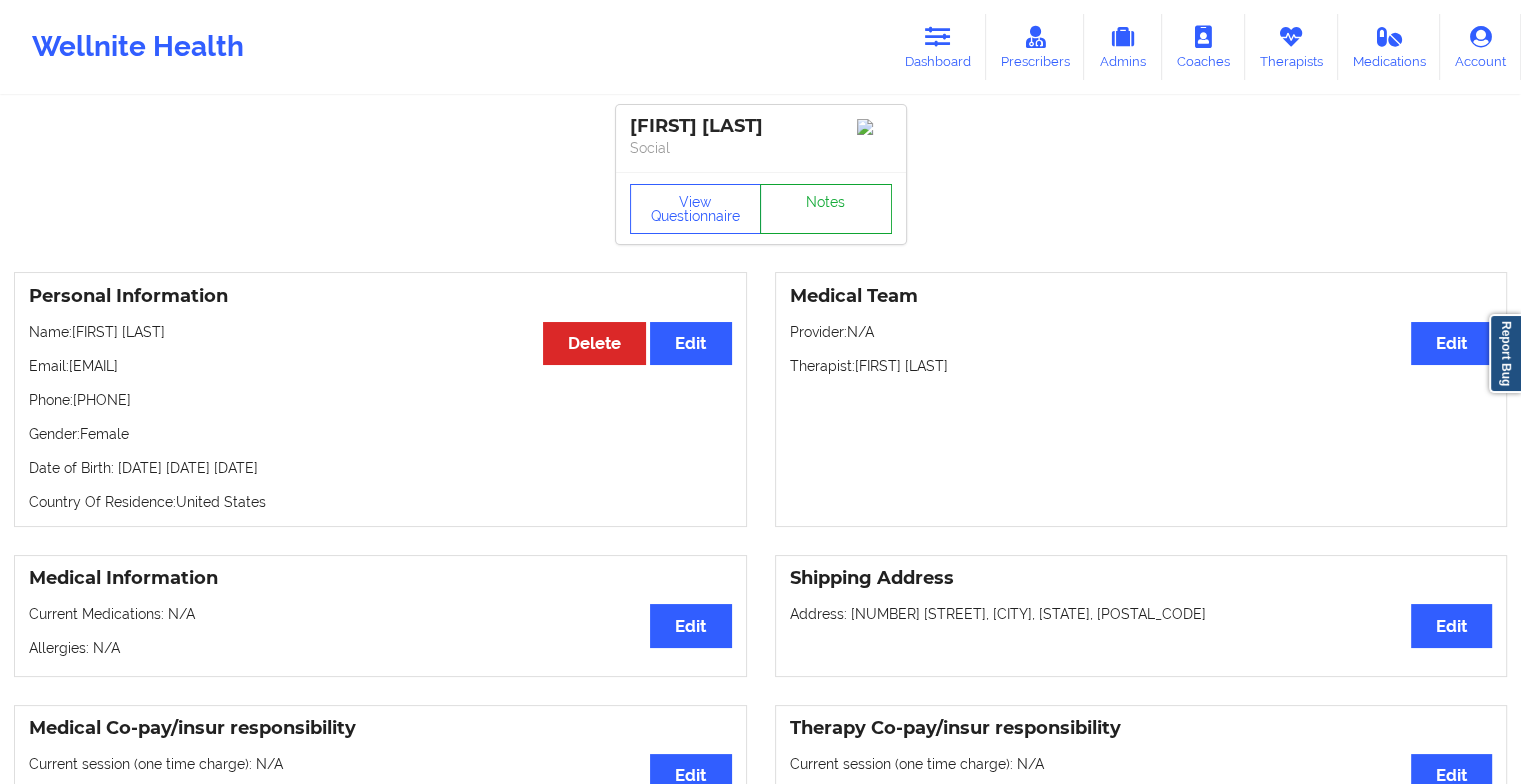 click on "Notes" at bounding box center [826, 209] 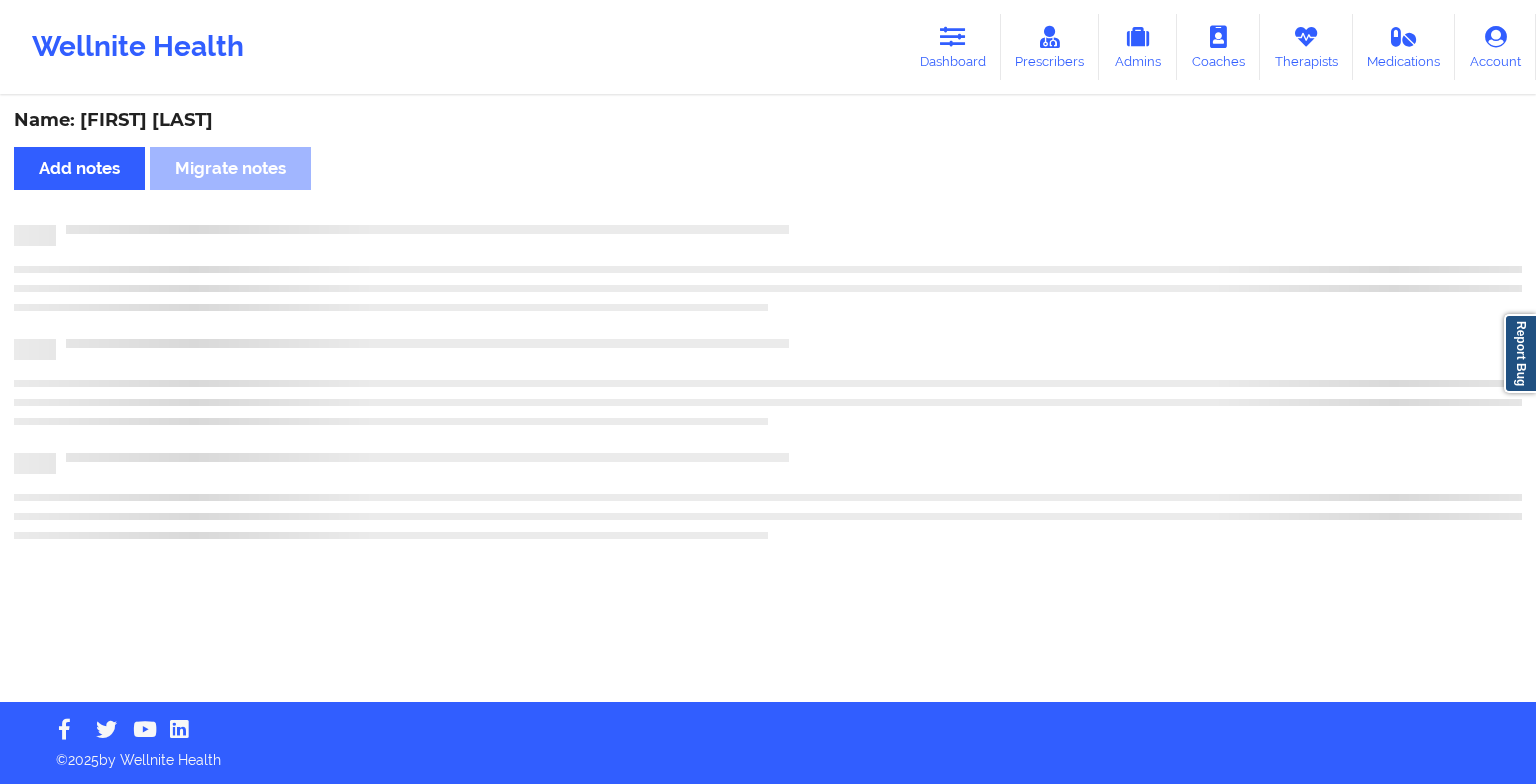 click at bounding box center (789, 225) 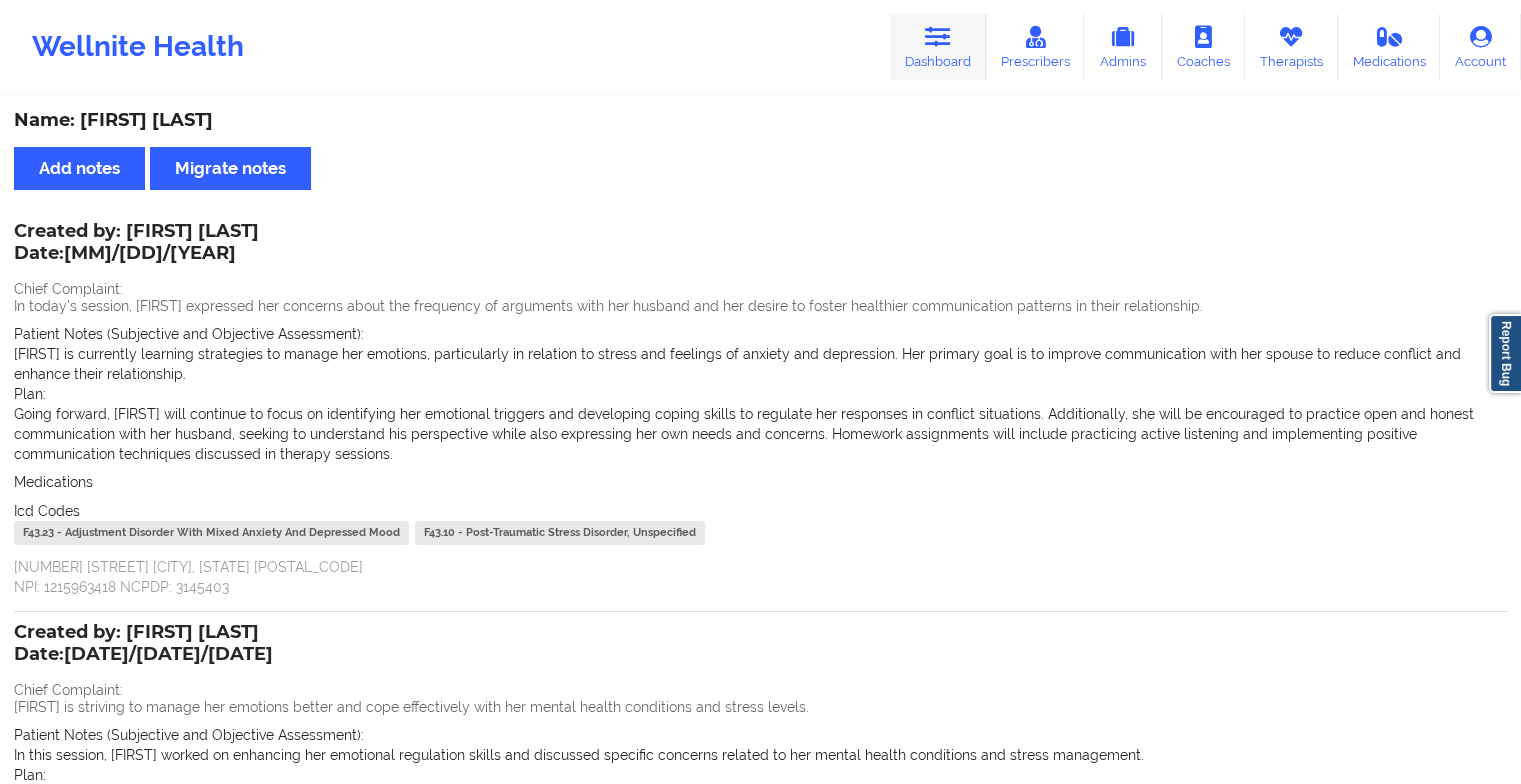 click at bounding box center (938, 37) 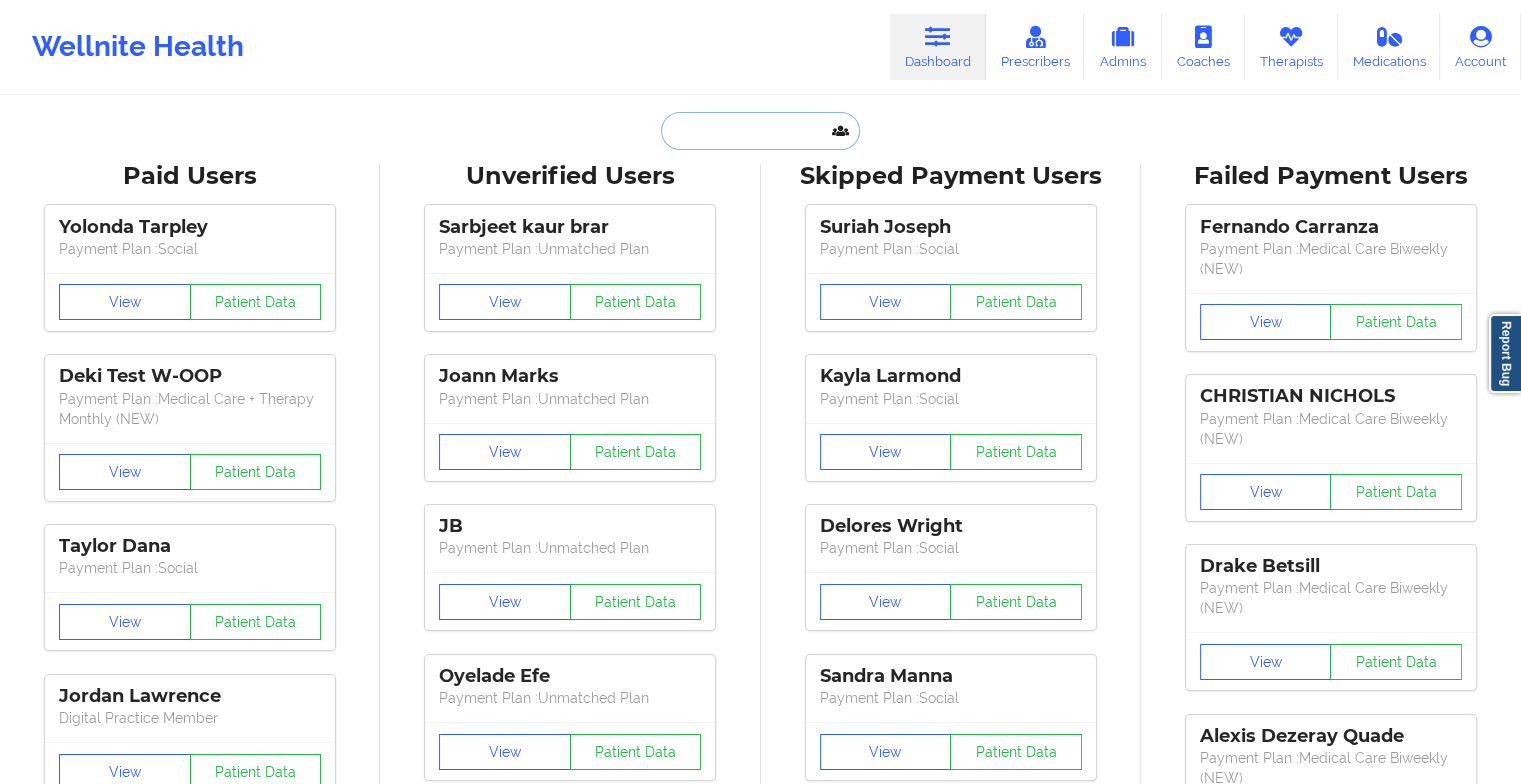 click at bounding box center [760, 131] 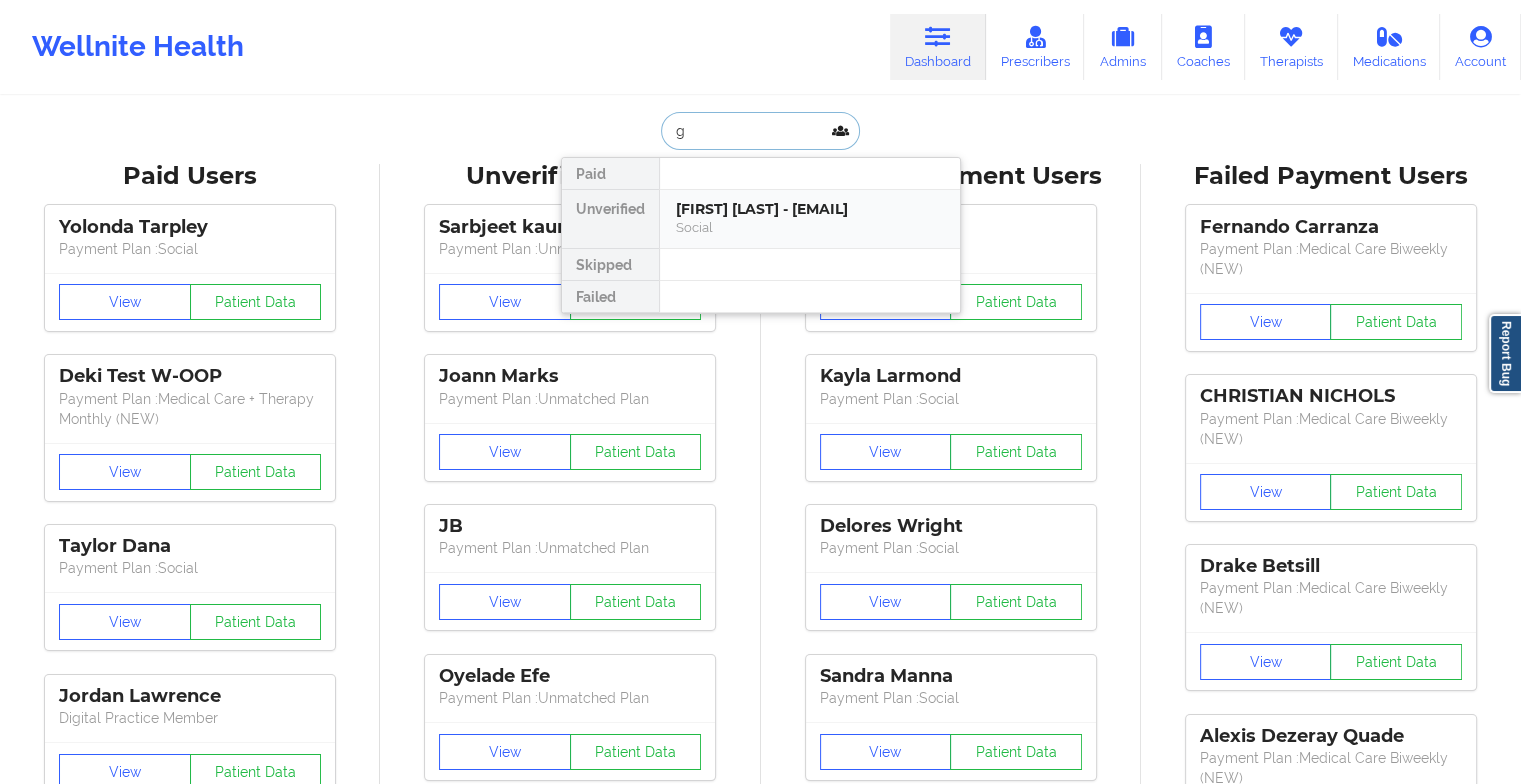 click on "[FIRST] [LAST]  - [EMAIL]" at bounding box center (810, 209) 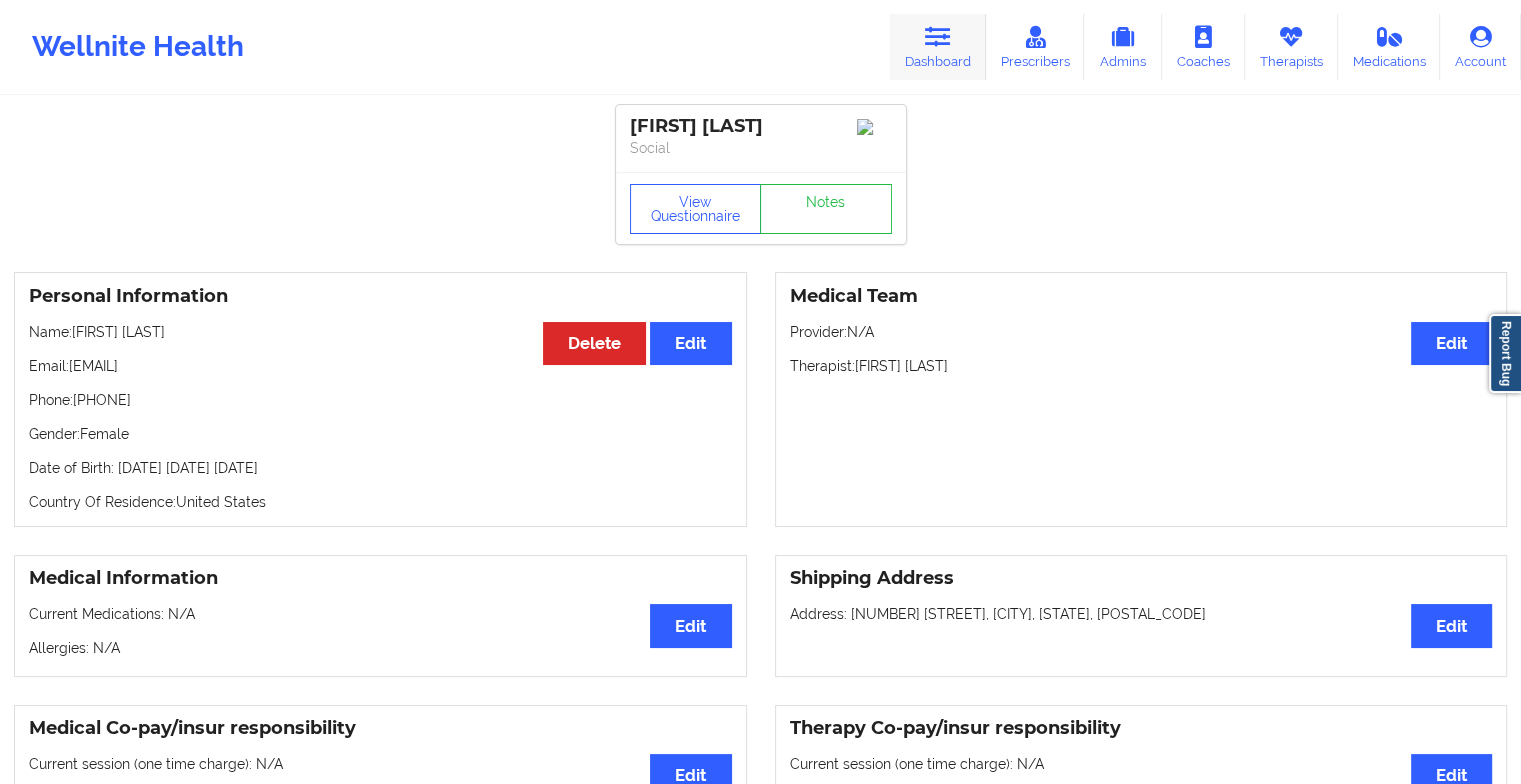 click on "Dashboard" at bounding box center [938, 47] 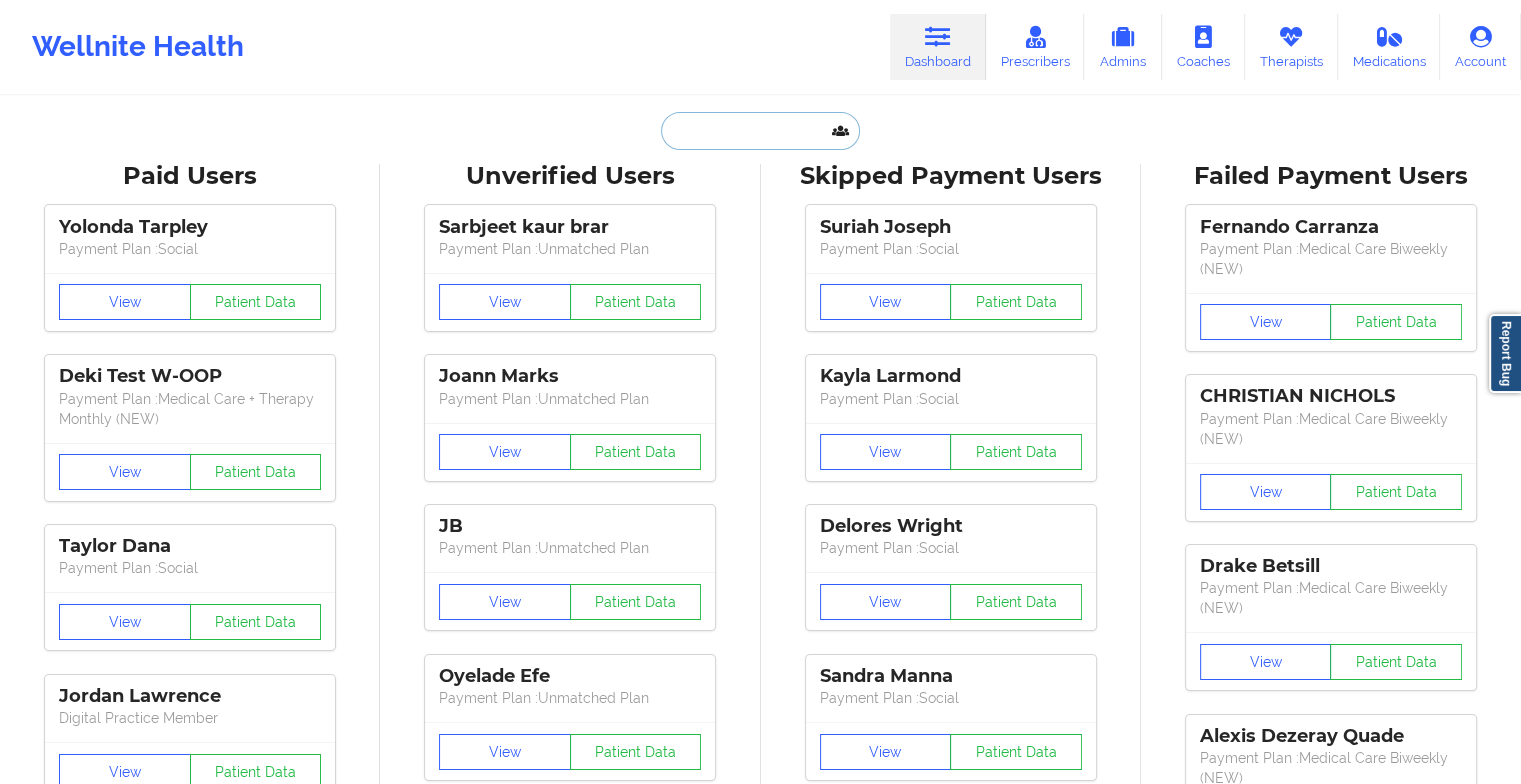 click at bounding box center (760, 131) 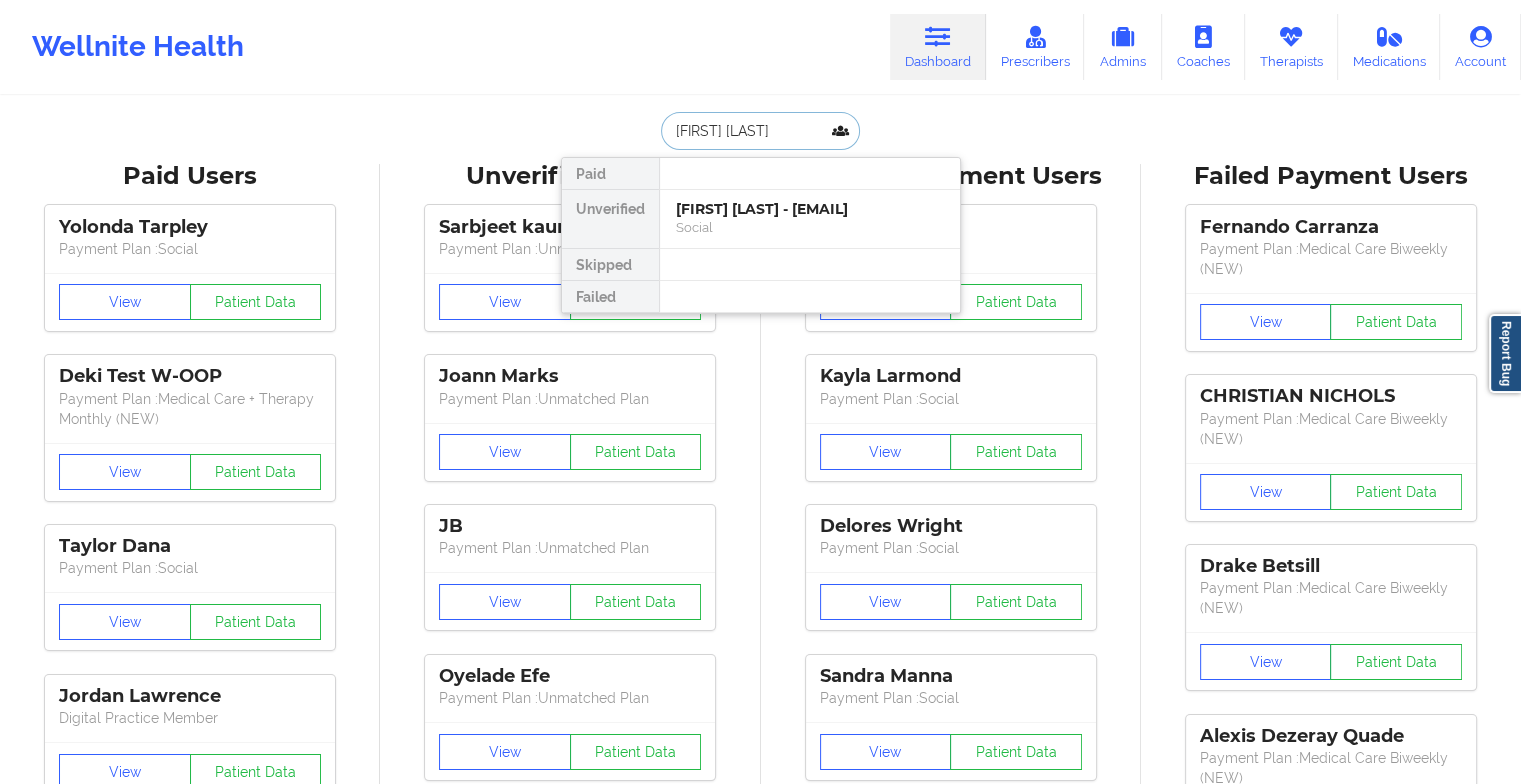 type on "[FIRST] [LAST]" 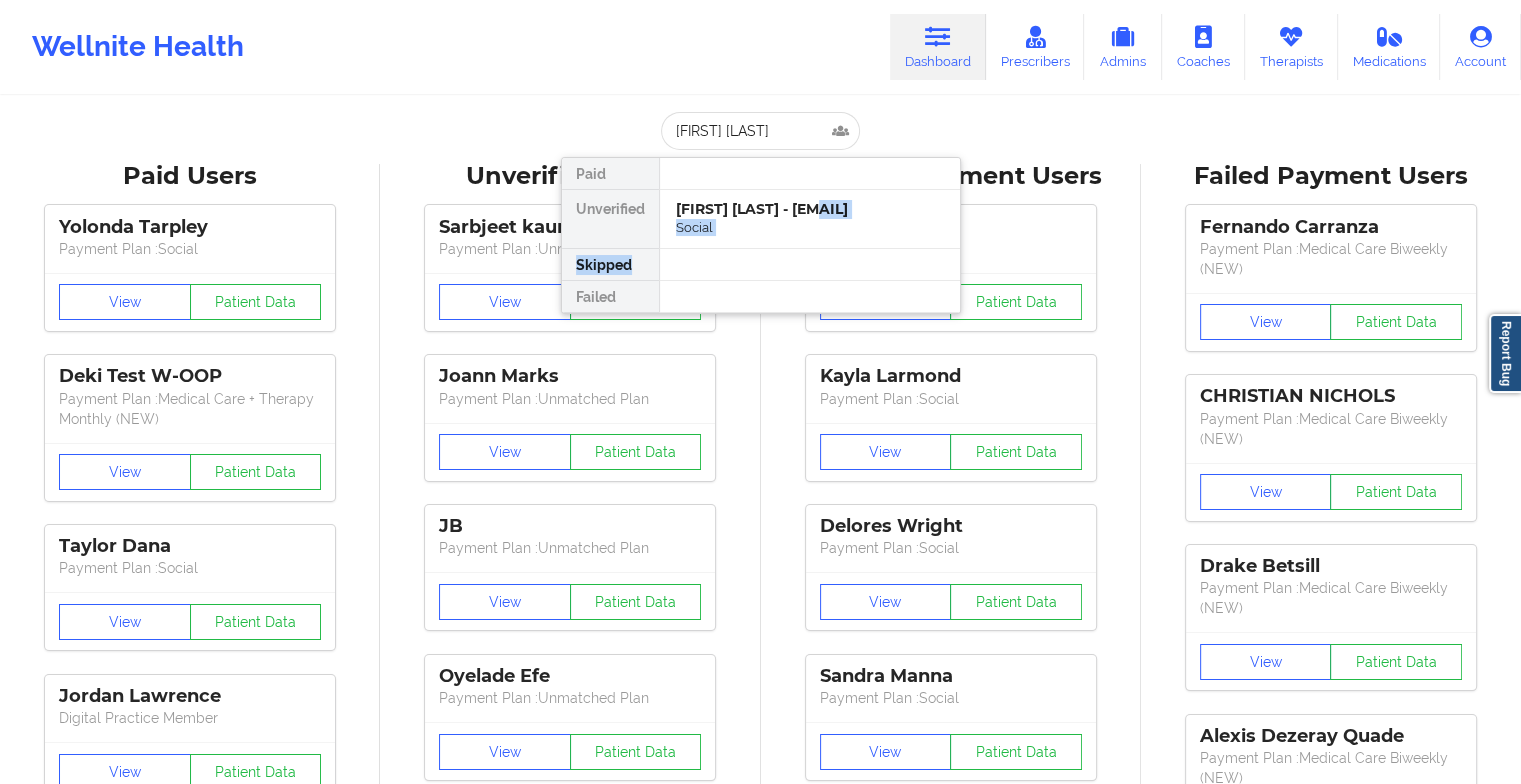 drag, startPoint x: 774, startPoint y: 269, endPoint x: 832, endPoint y: 208, distance: 84.17244 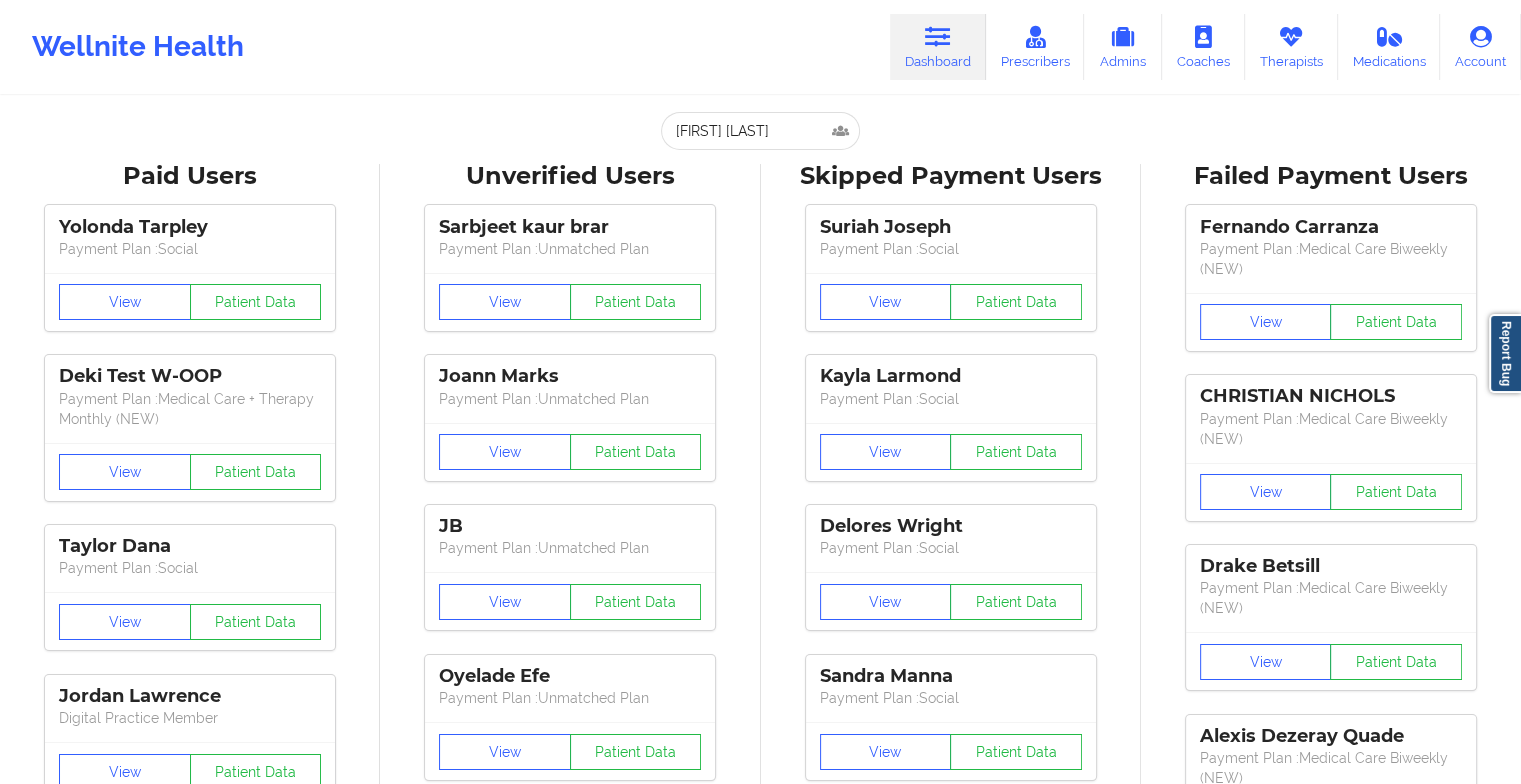 click on "[FIRST] [LAST] Payment Plan :  Social" at bounding box center (951, 238) 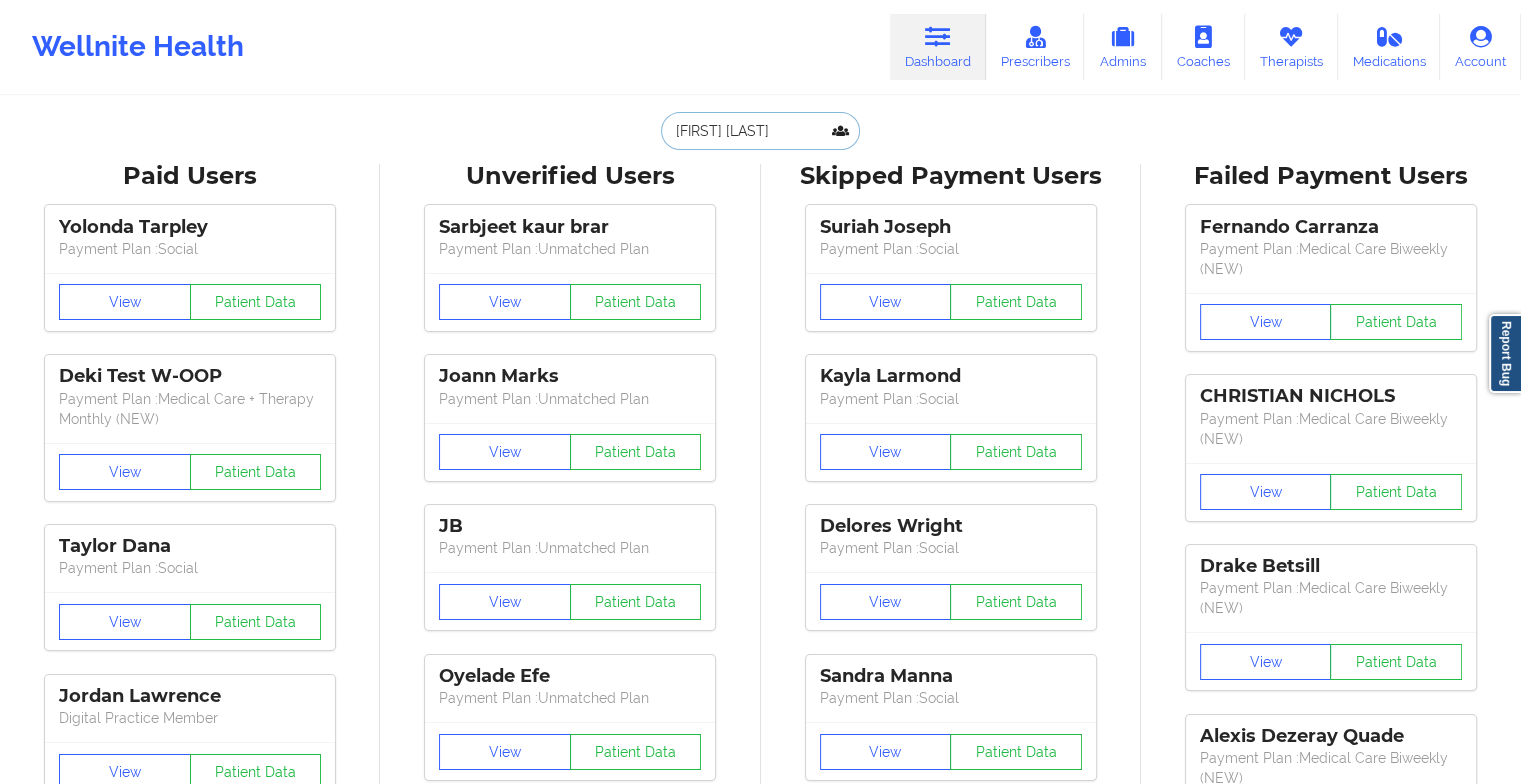 click on "[FIRST] [LAST]" at bounding box center (760, 131) 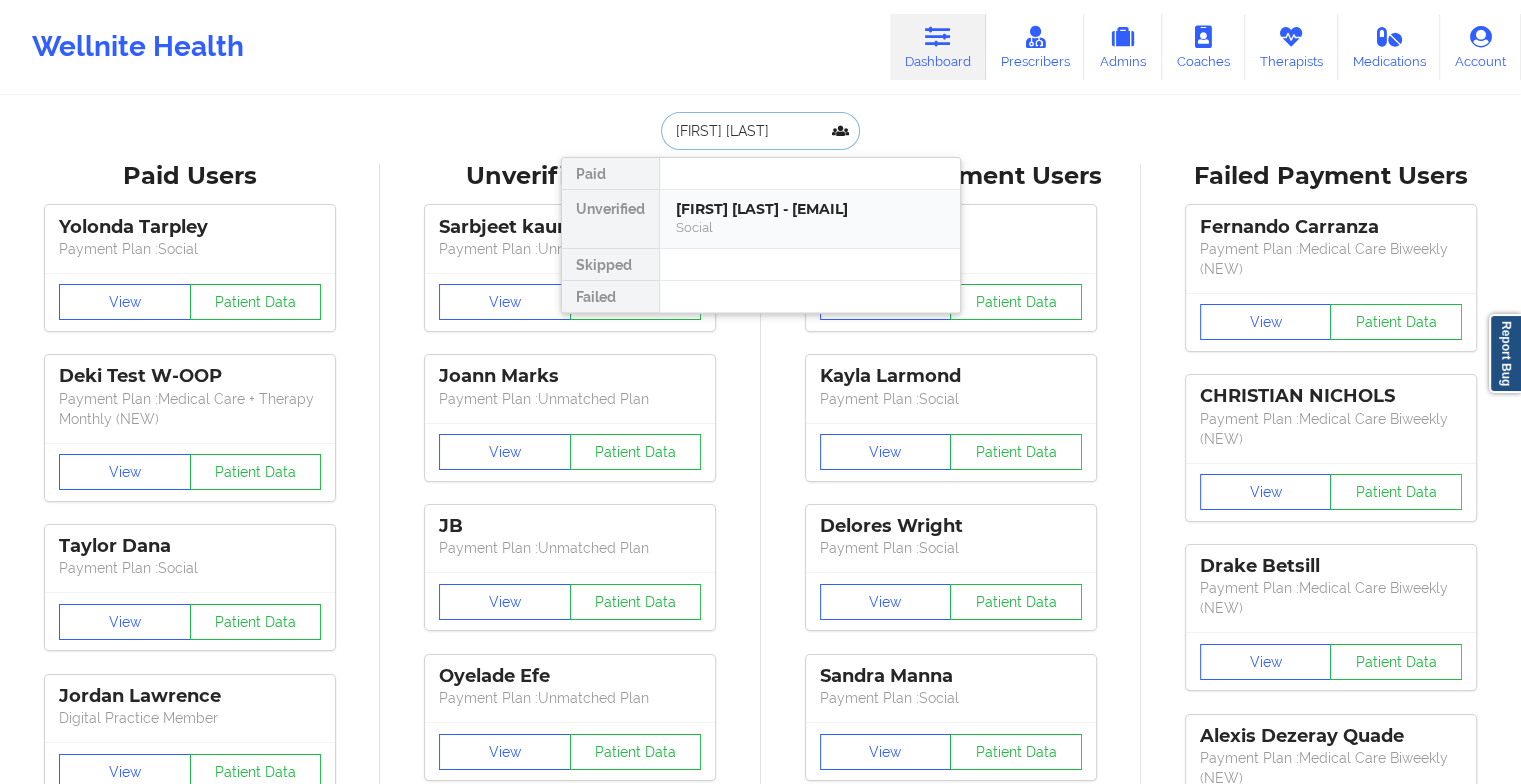 click on "[FIRST] [LAST] - [EMAIL]" at bounding box center (810, 209) 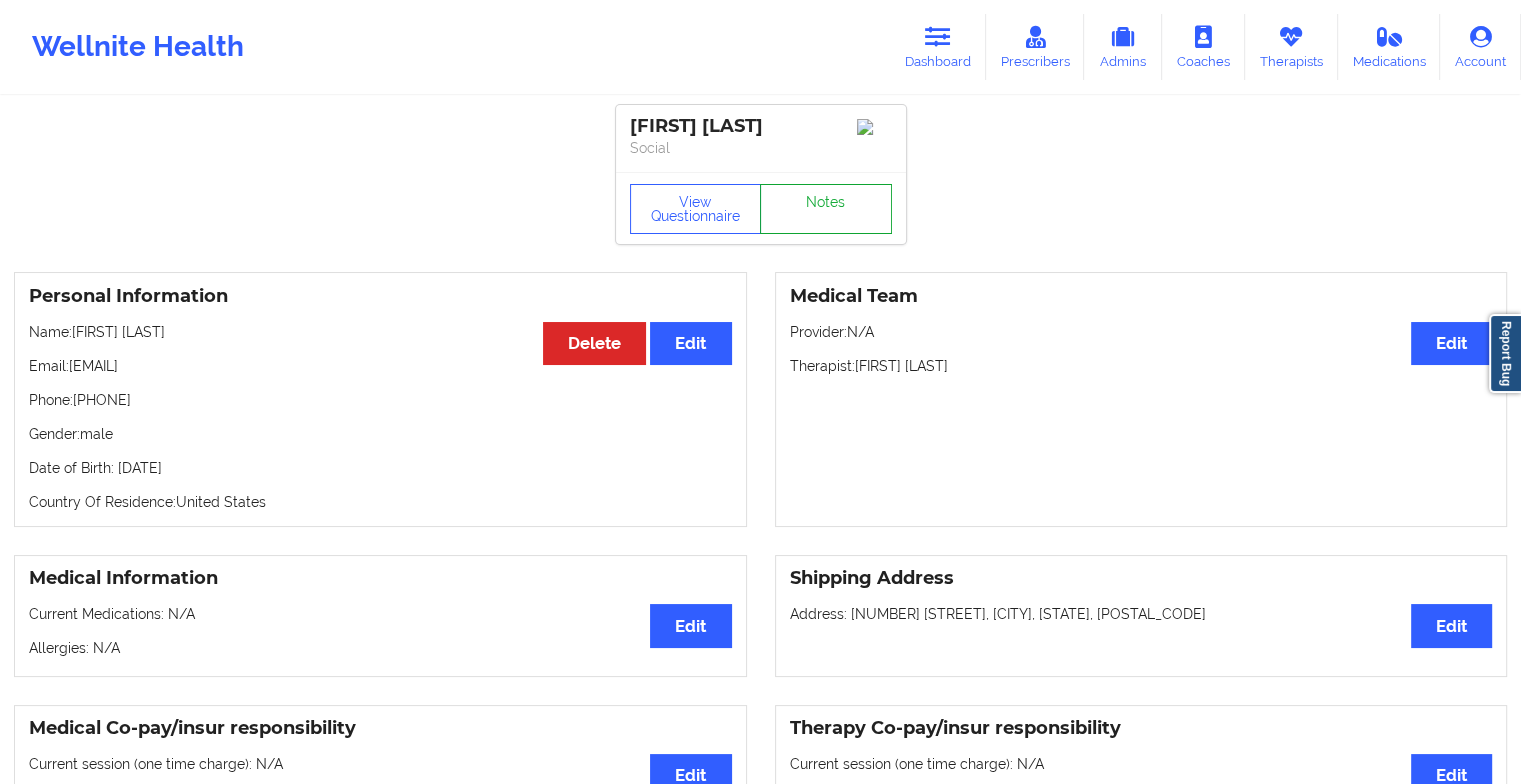 click on "Notes" at bounding box center [826, 209] 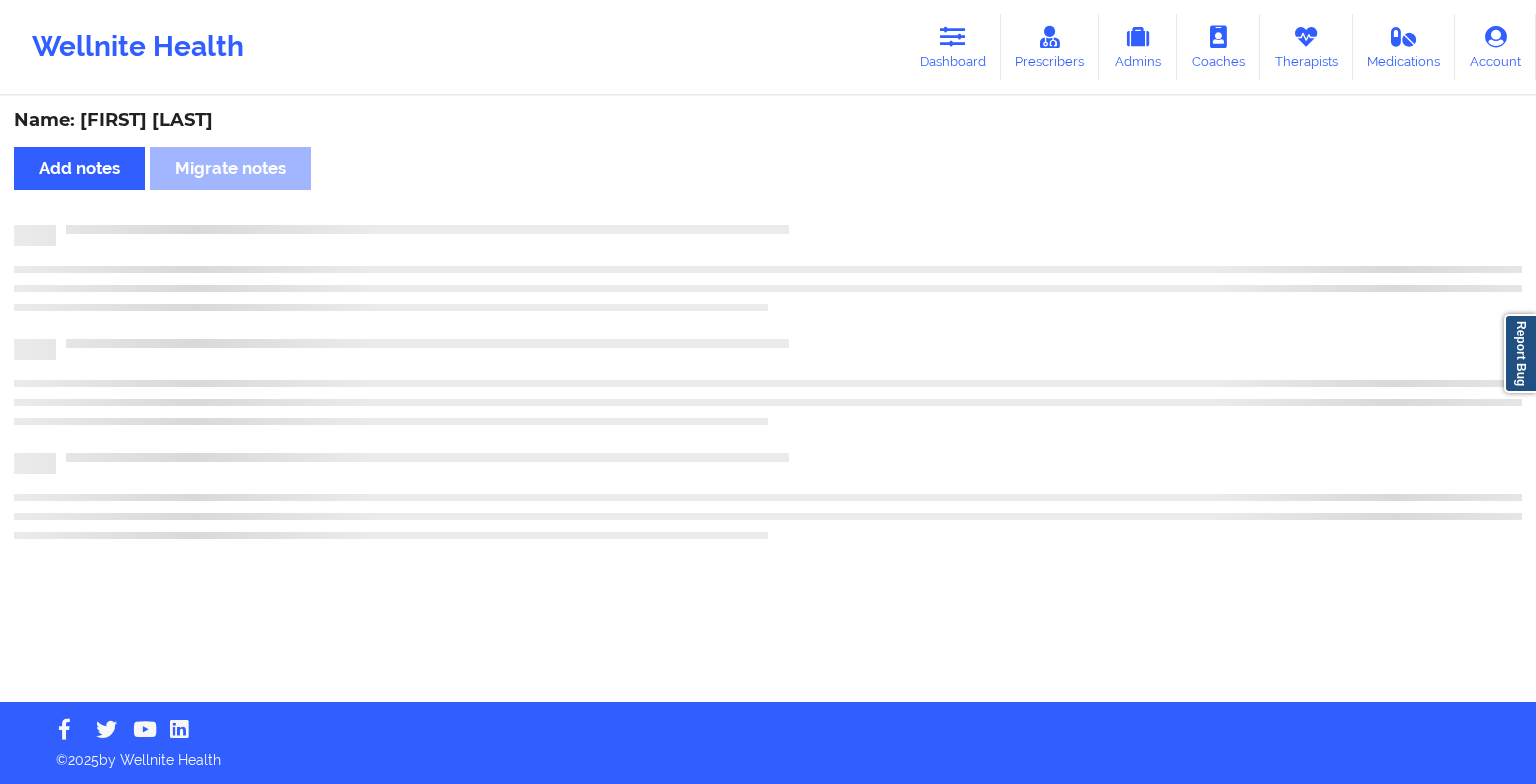 click on "Name: [FIRST] [LAST] Add notes Migrate notes" at bounding box center (768, 400) 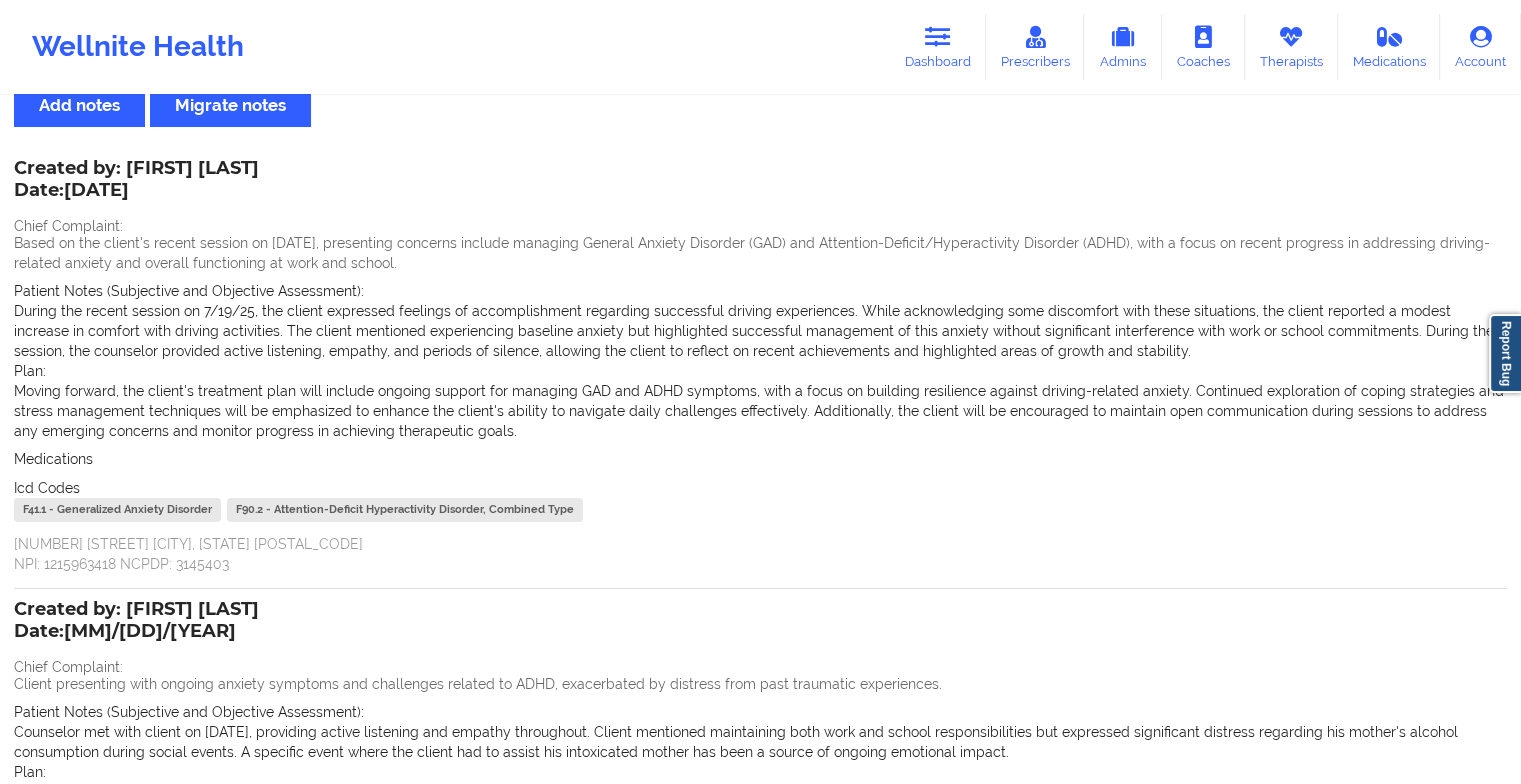 scroll, scrollTop: 0, scrollLeft: 0, axis: both 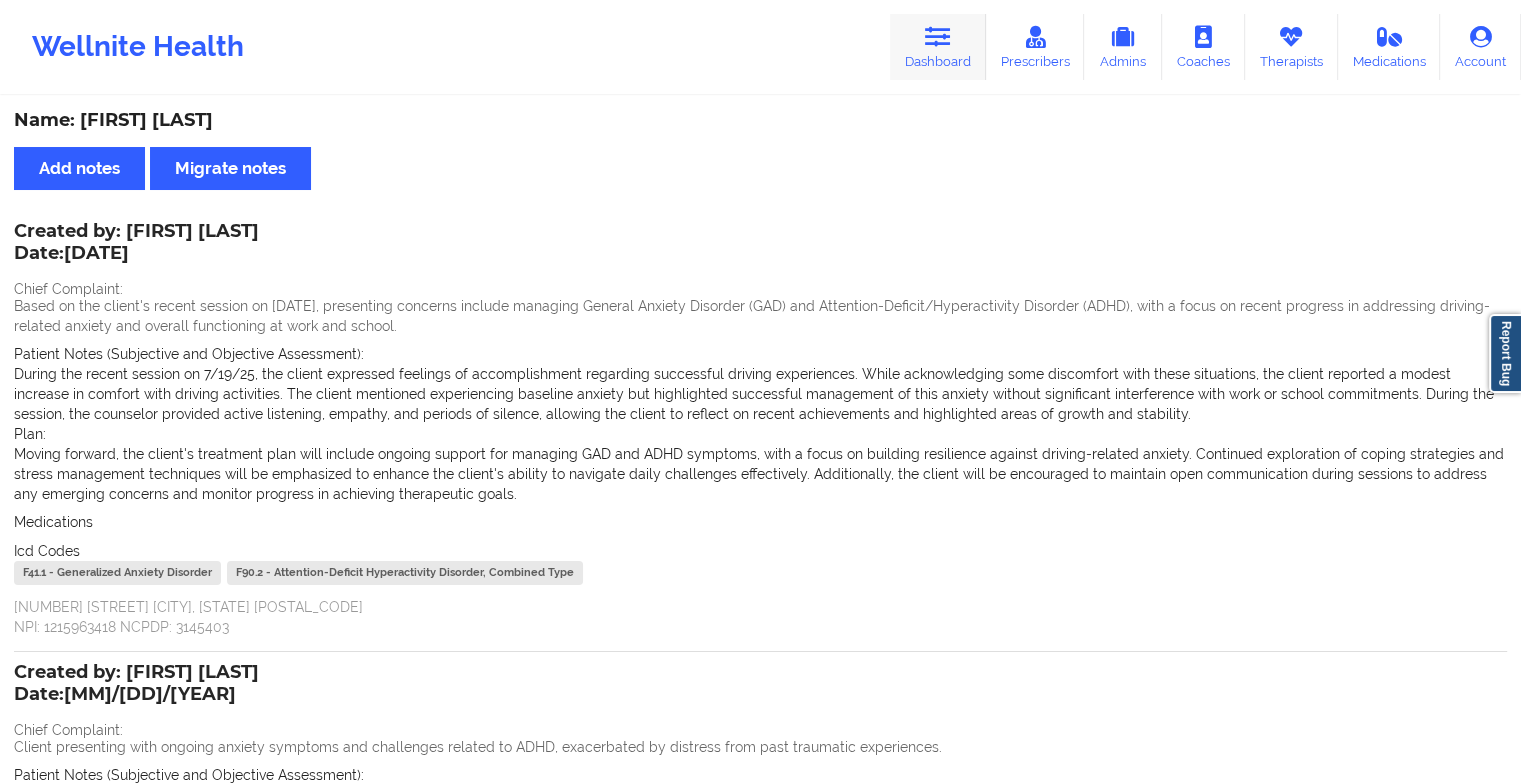 click on "Dashboard" at bounding box center (938, 47) 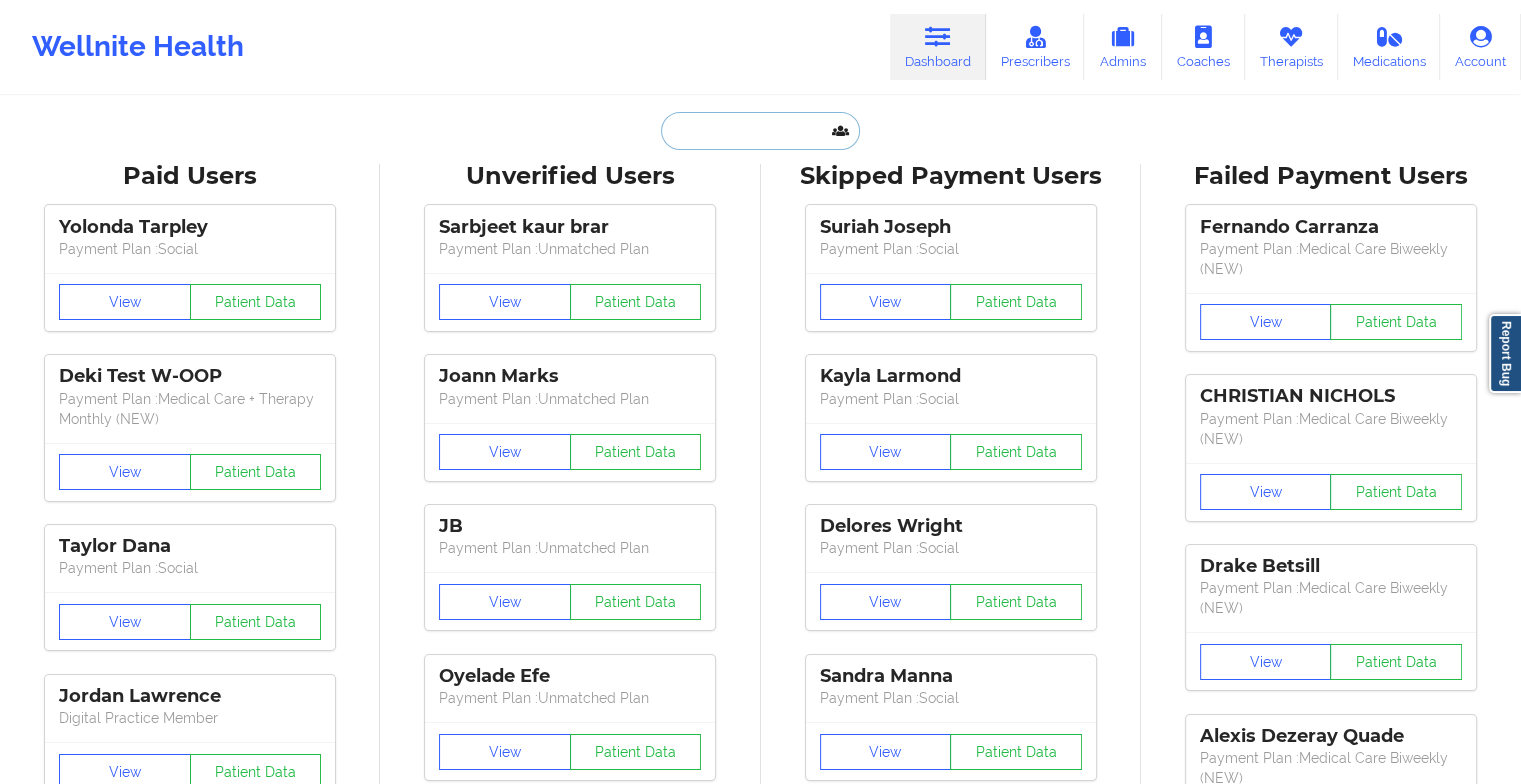 click at bounding box center (760, 131) 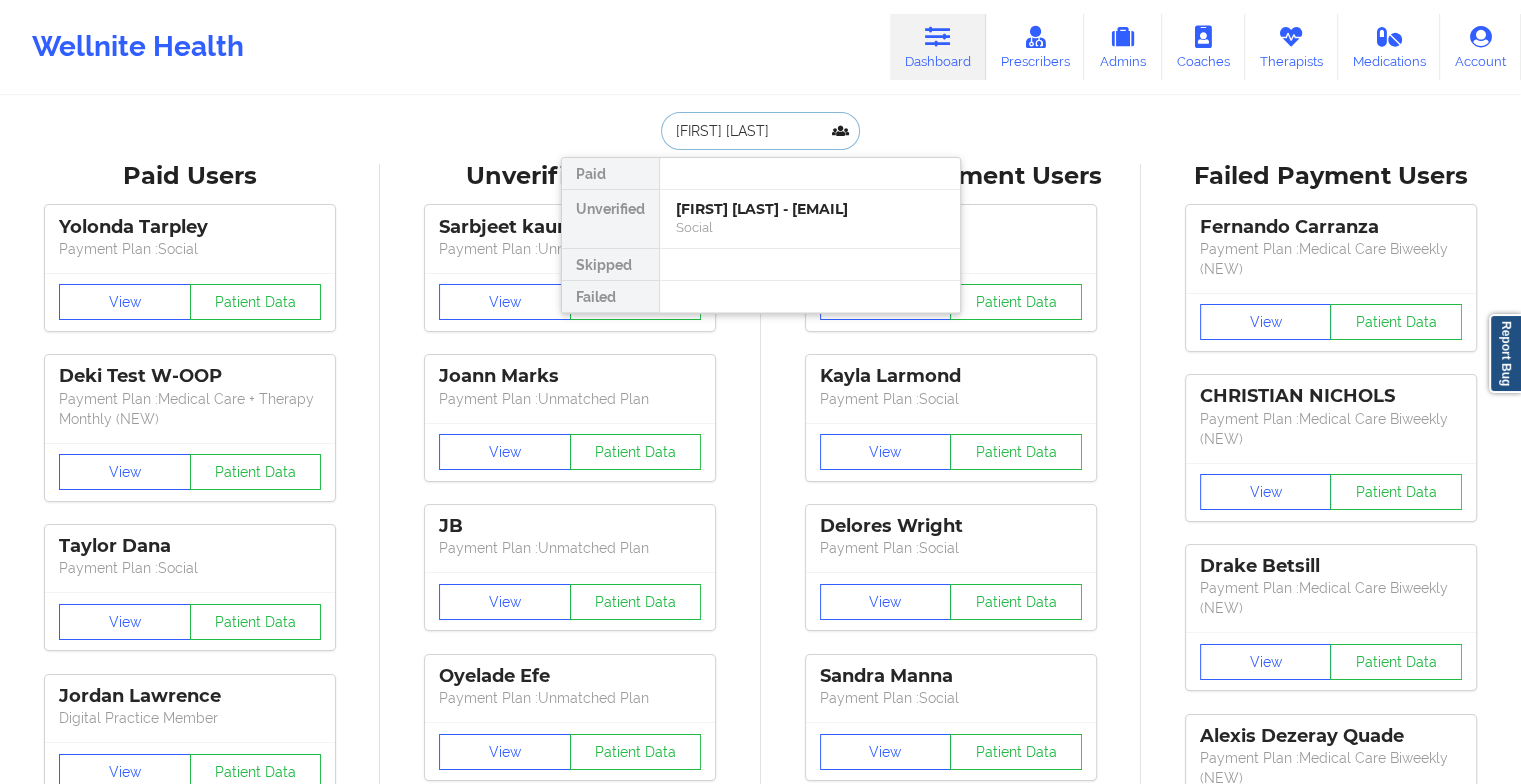 type on "[FIRST] [LAST]" 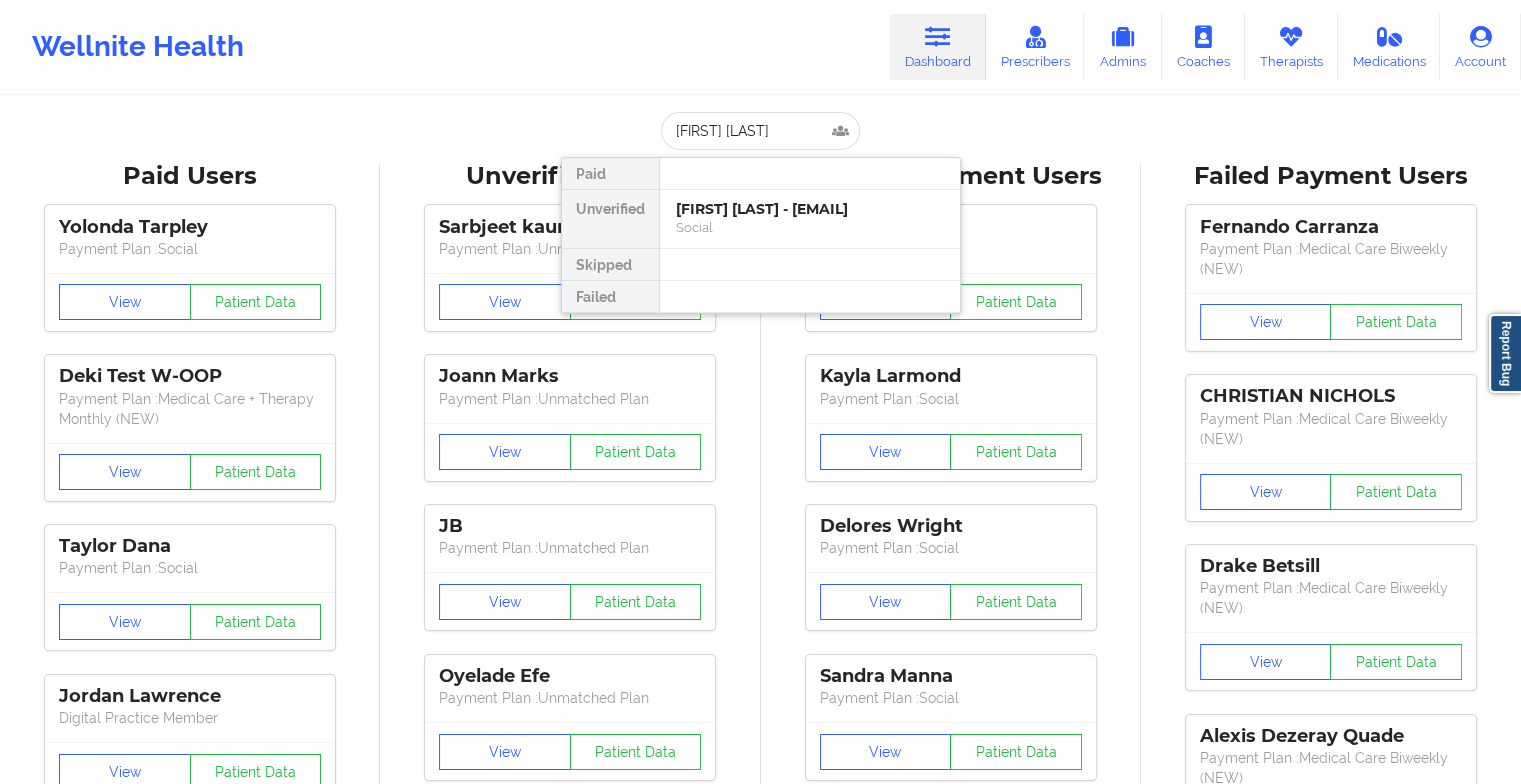 click at bounding box center [809, 265] 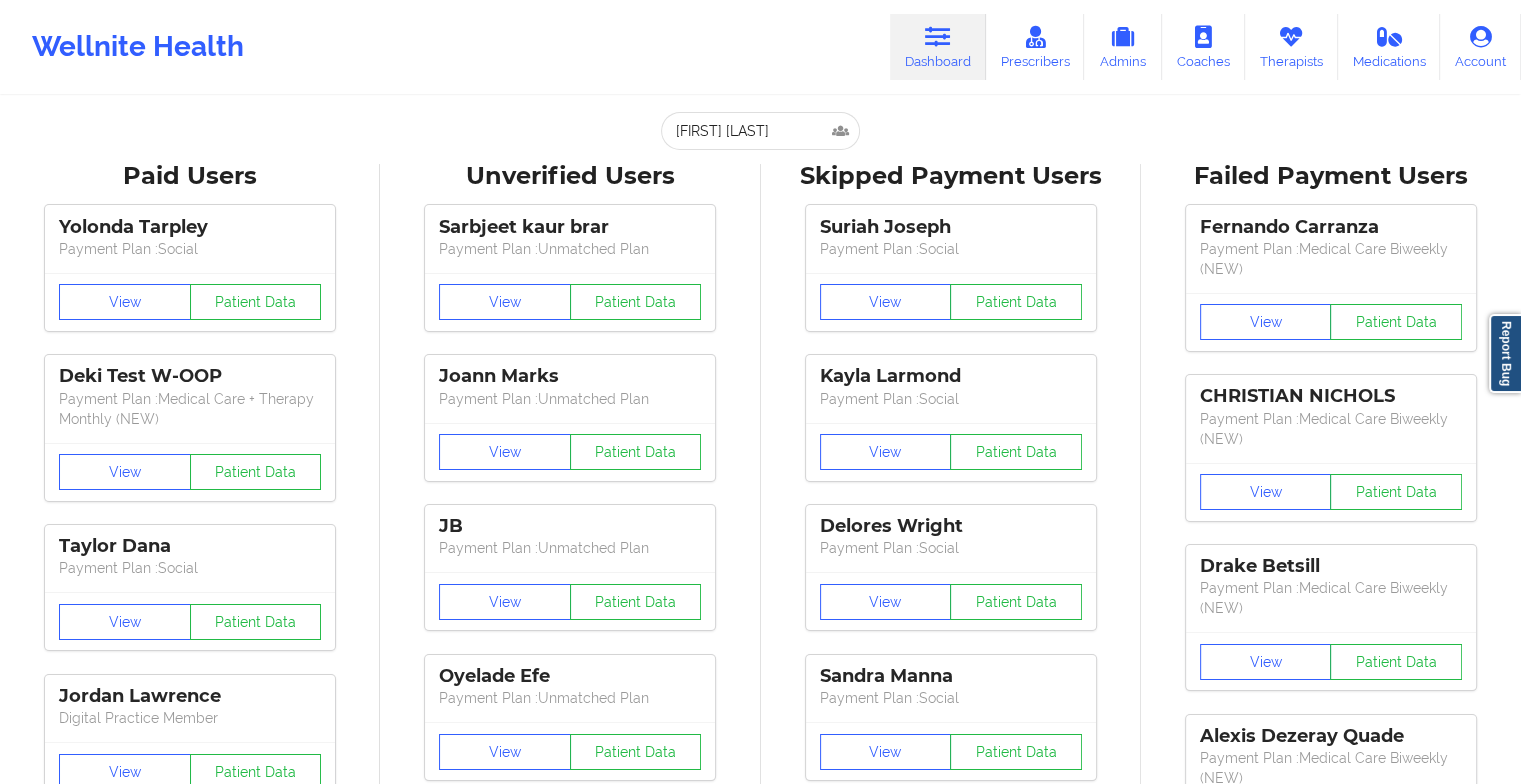 drag, startPoint x: 780, startPoint y: 107, endPoint x: 763, endPoint y: 142, distance: 38.910152 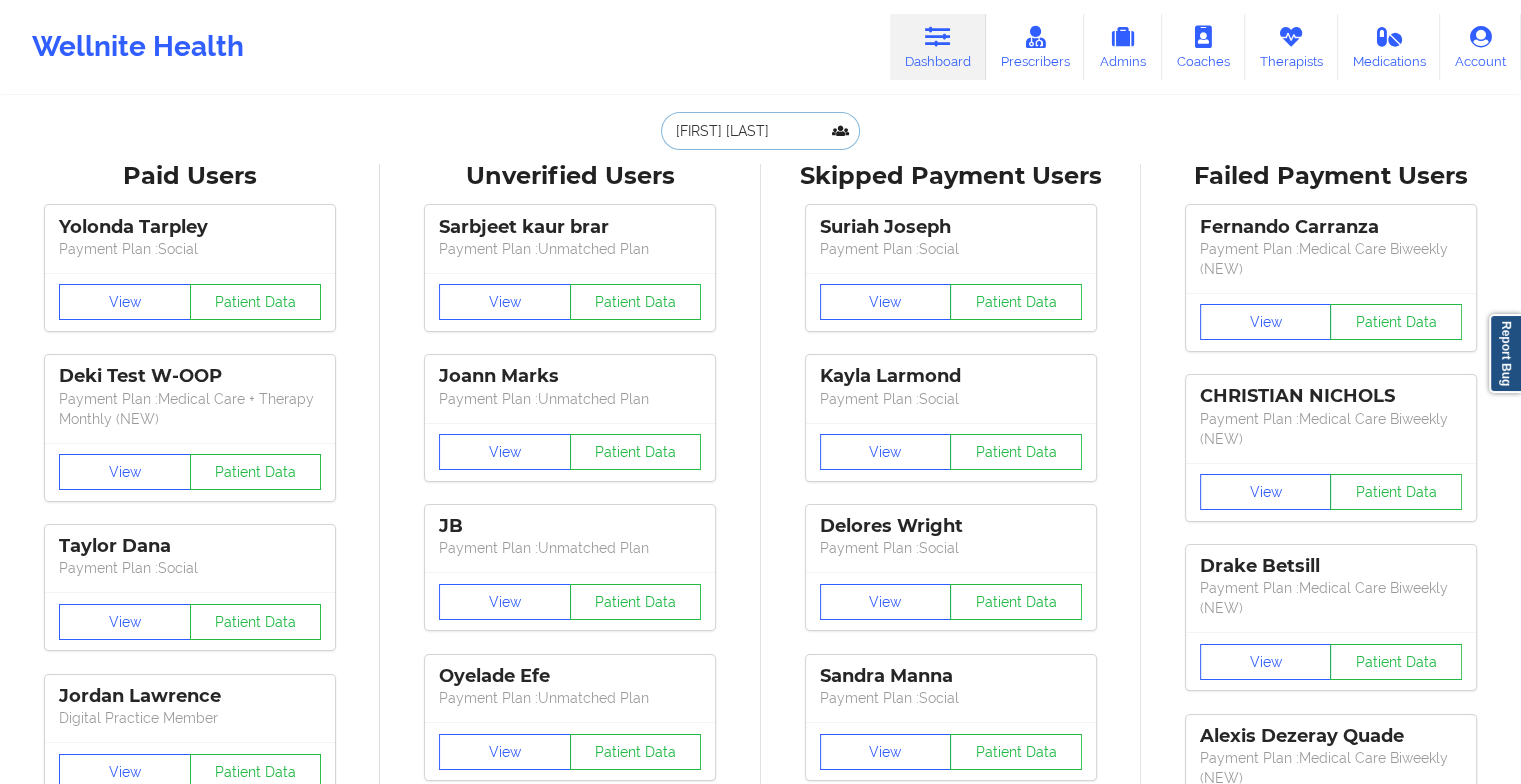 click on "[FIRST] [LAST]" at bounding box center (760, 131) 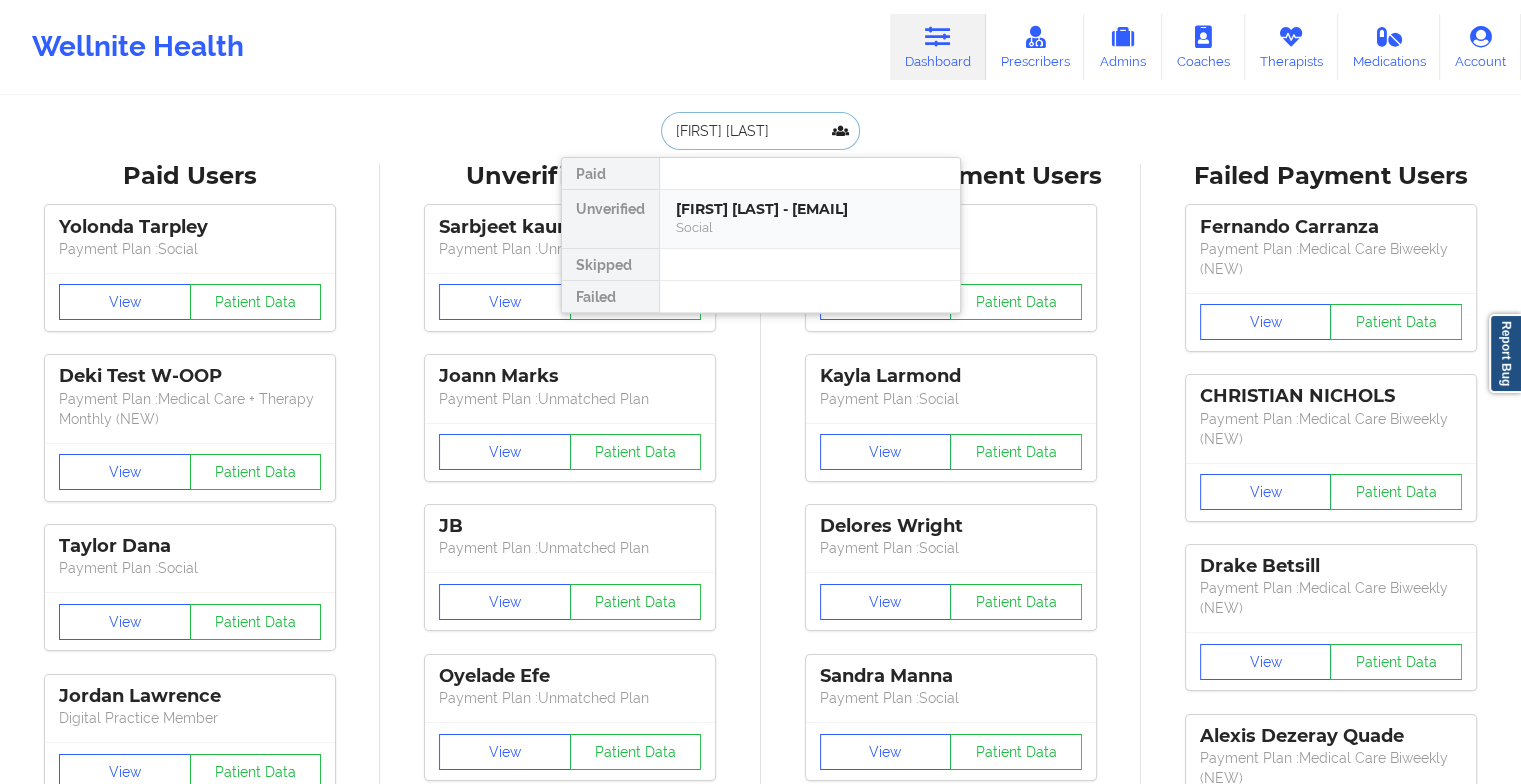click on "Social" at bounding box center (810, 227) 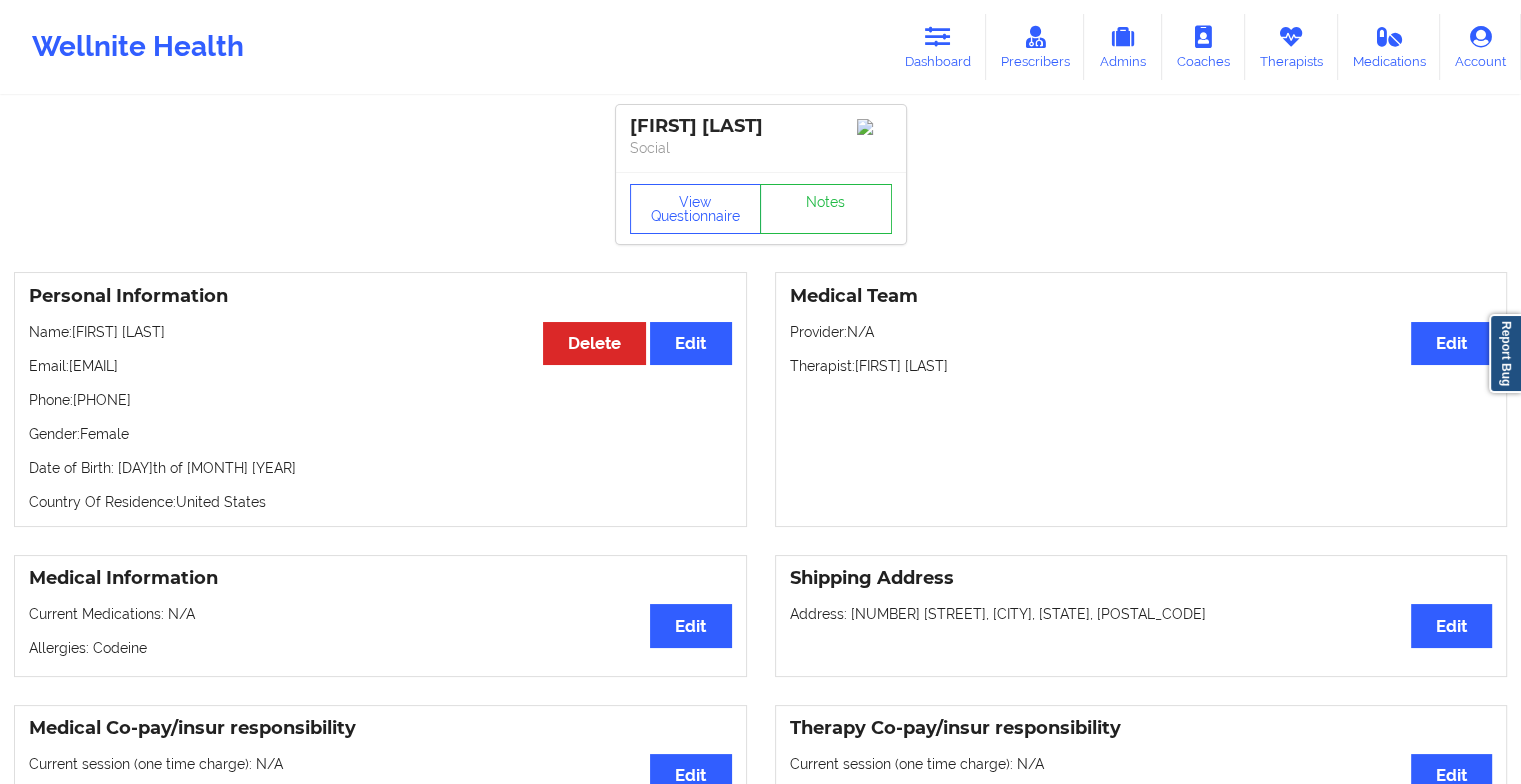 click on "View Questionnaire Notes" at bounding box center [761, 209] 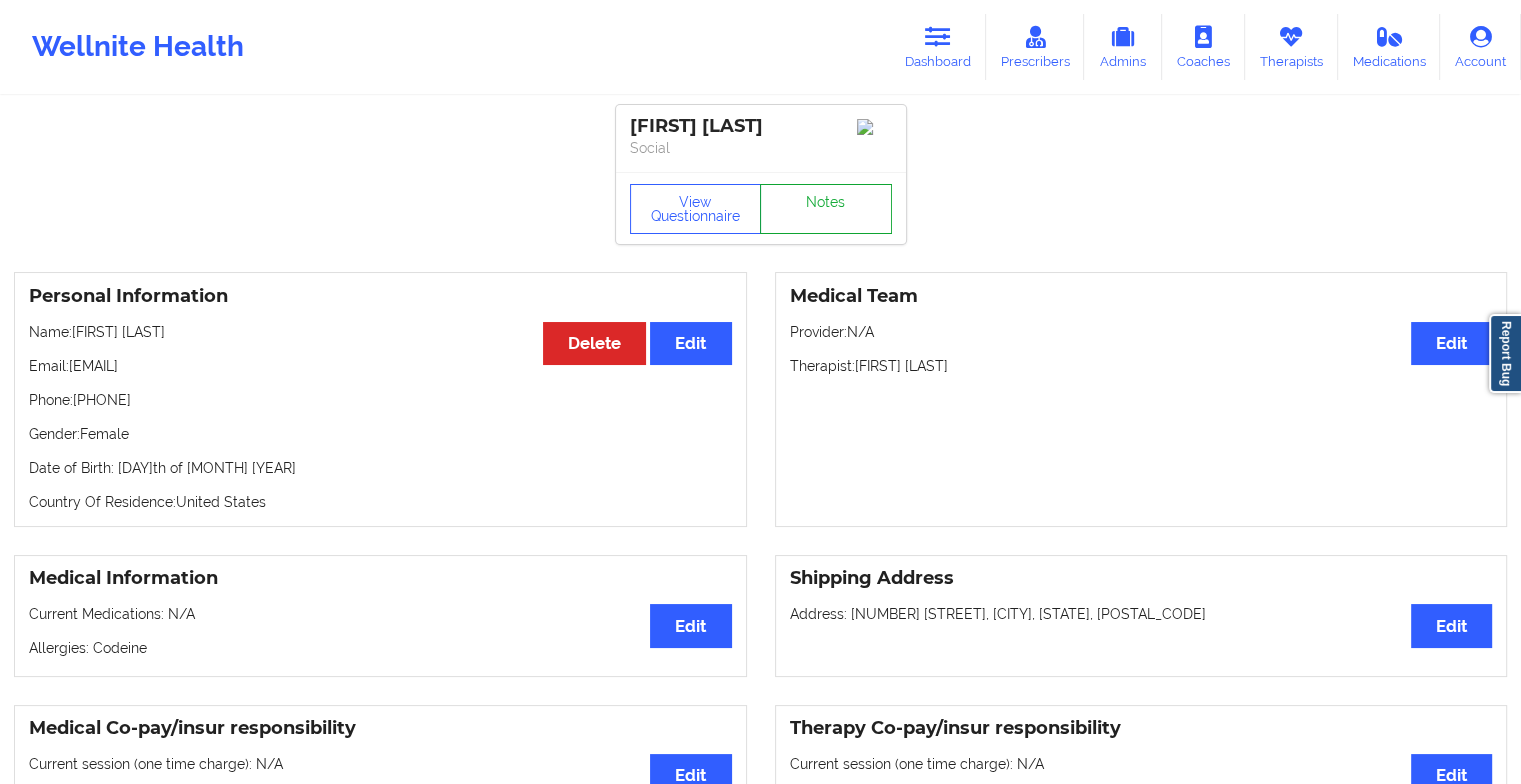 click on "Notes" at bounding box center [826, 209] 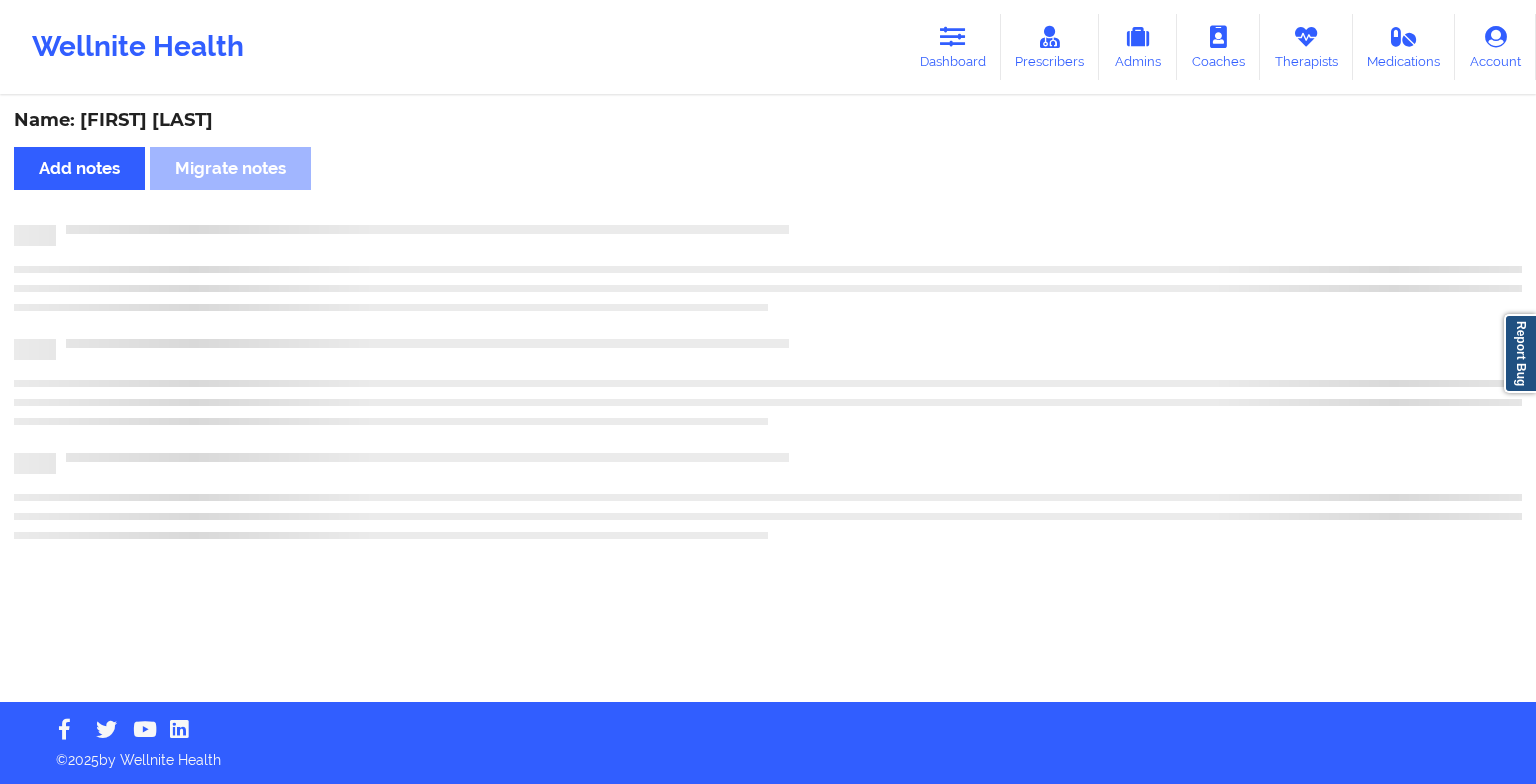 click on "Name: [FIRST] [LAST] Add notes Migrate notes" at bounding box center (768, 400) 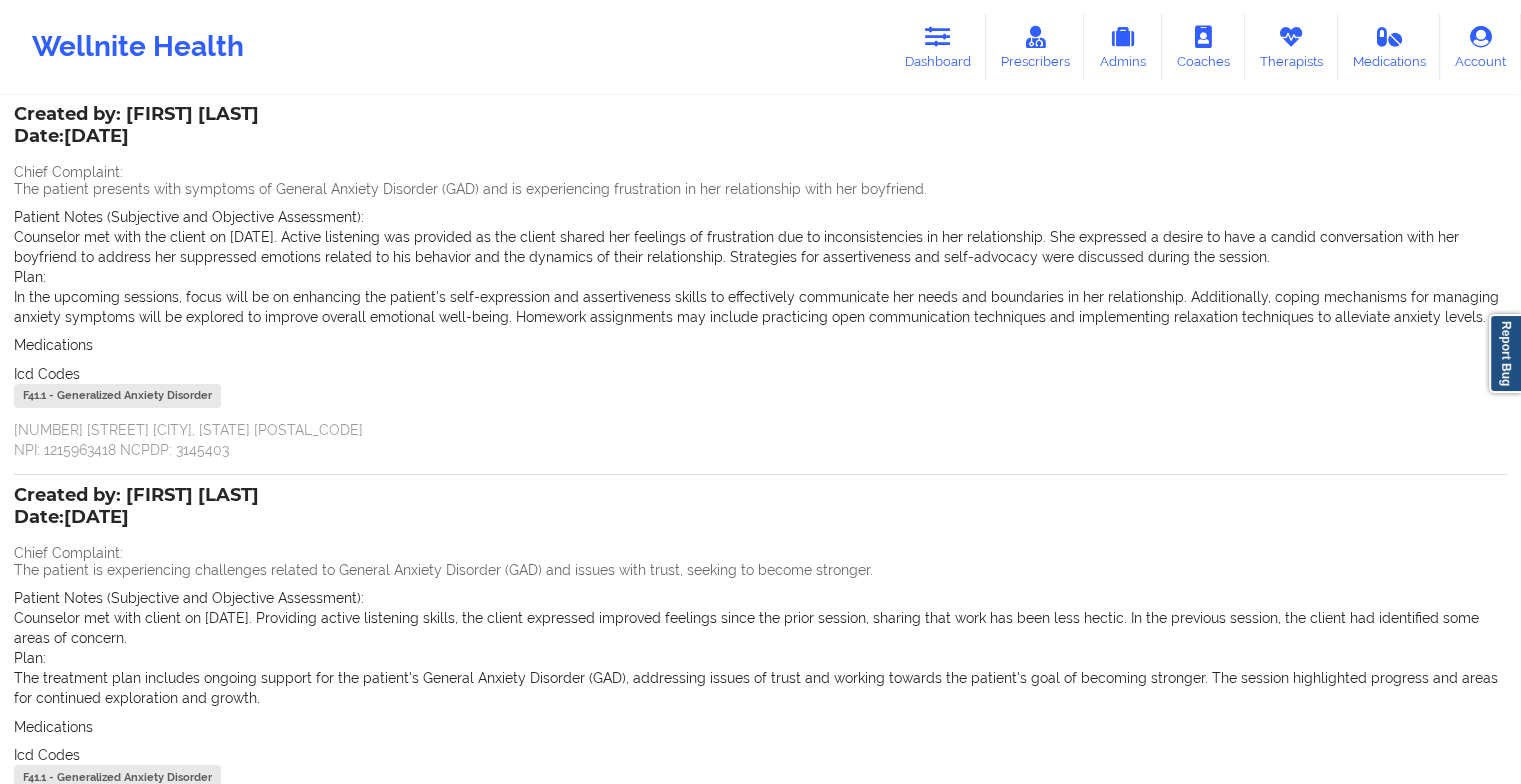 scroll, scrollTop: 336, scrollLeft: 0, axis: vertical 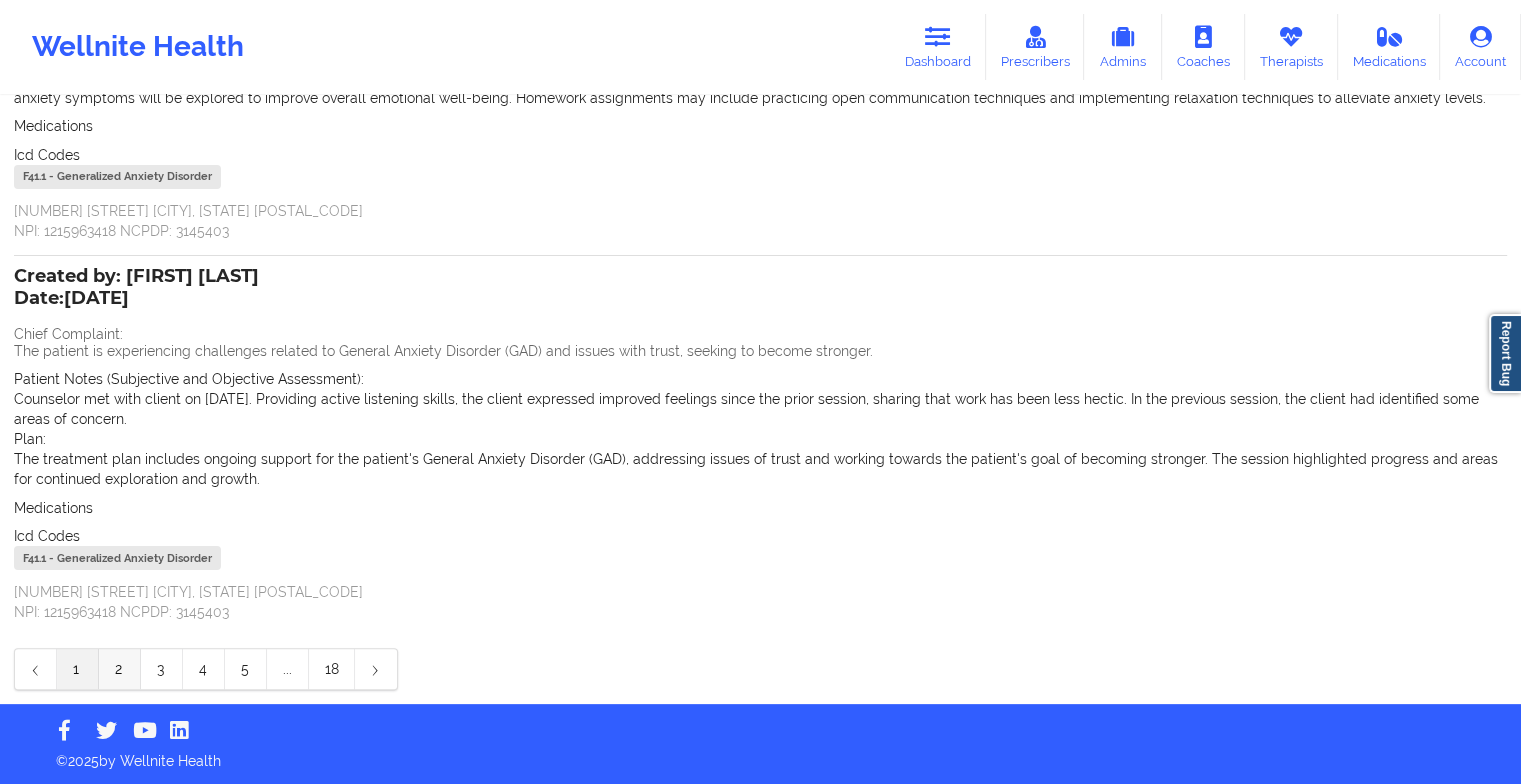 click on "2" at bounding box center (120, 669) 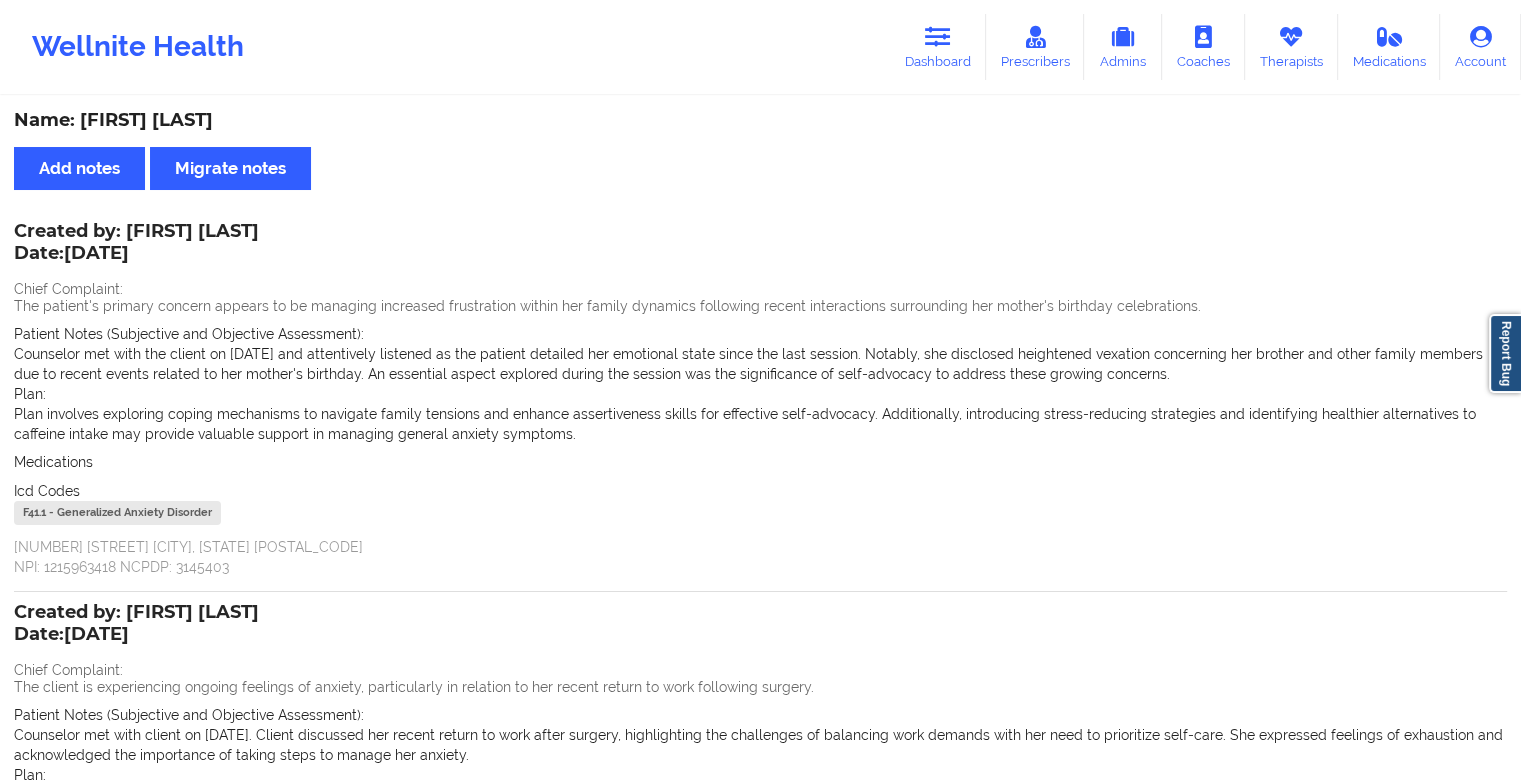 scroll, scrollTop: 336, scrollLeft: 0, axis: vertical 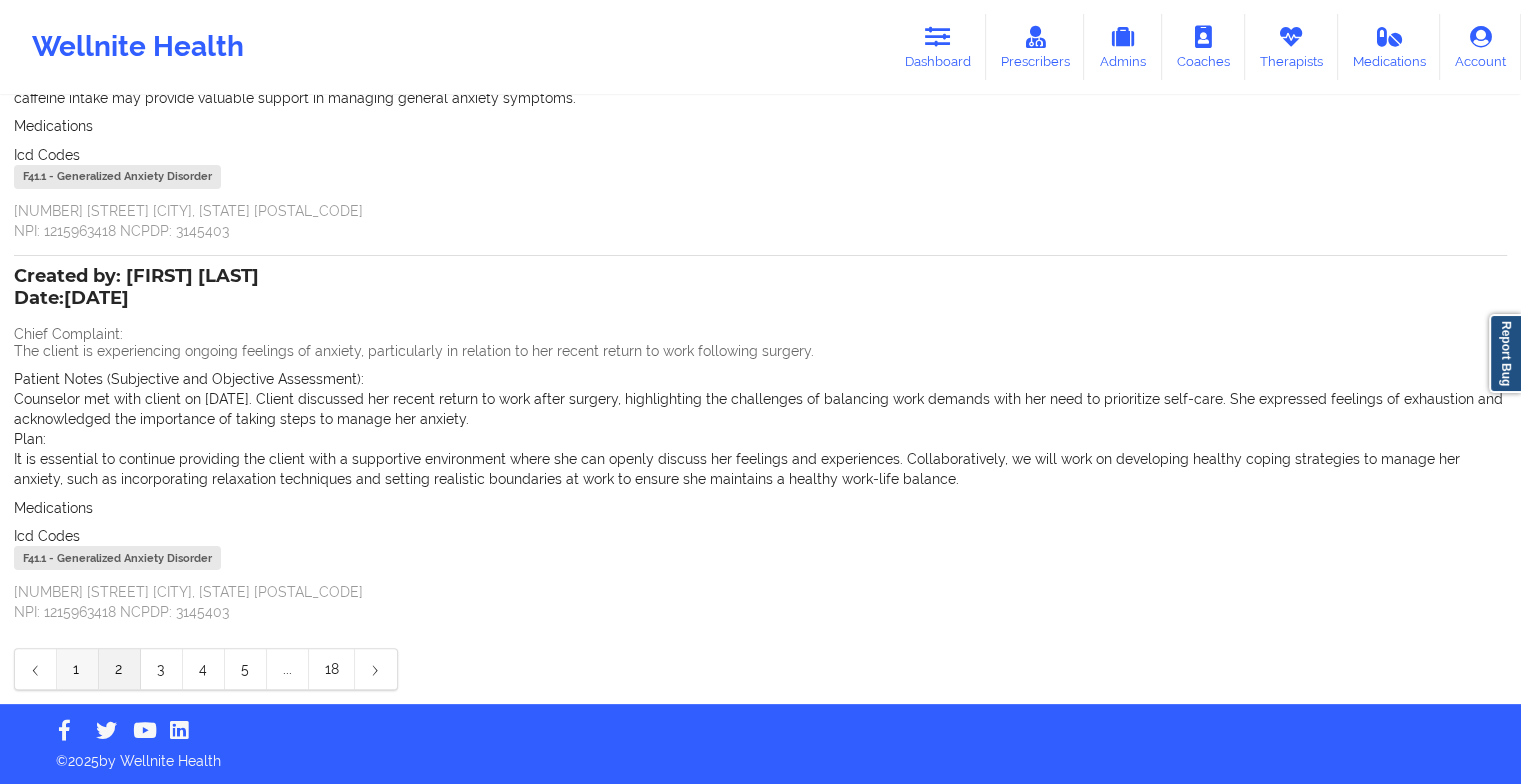 click on "1" at bounding box center (78, 669) 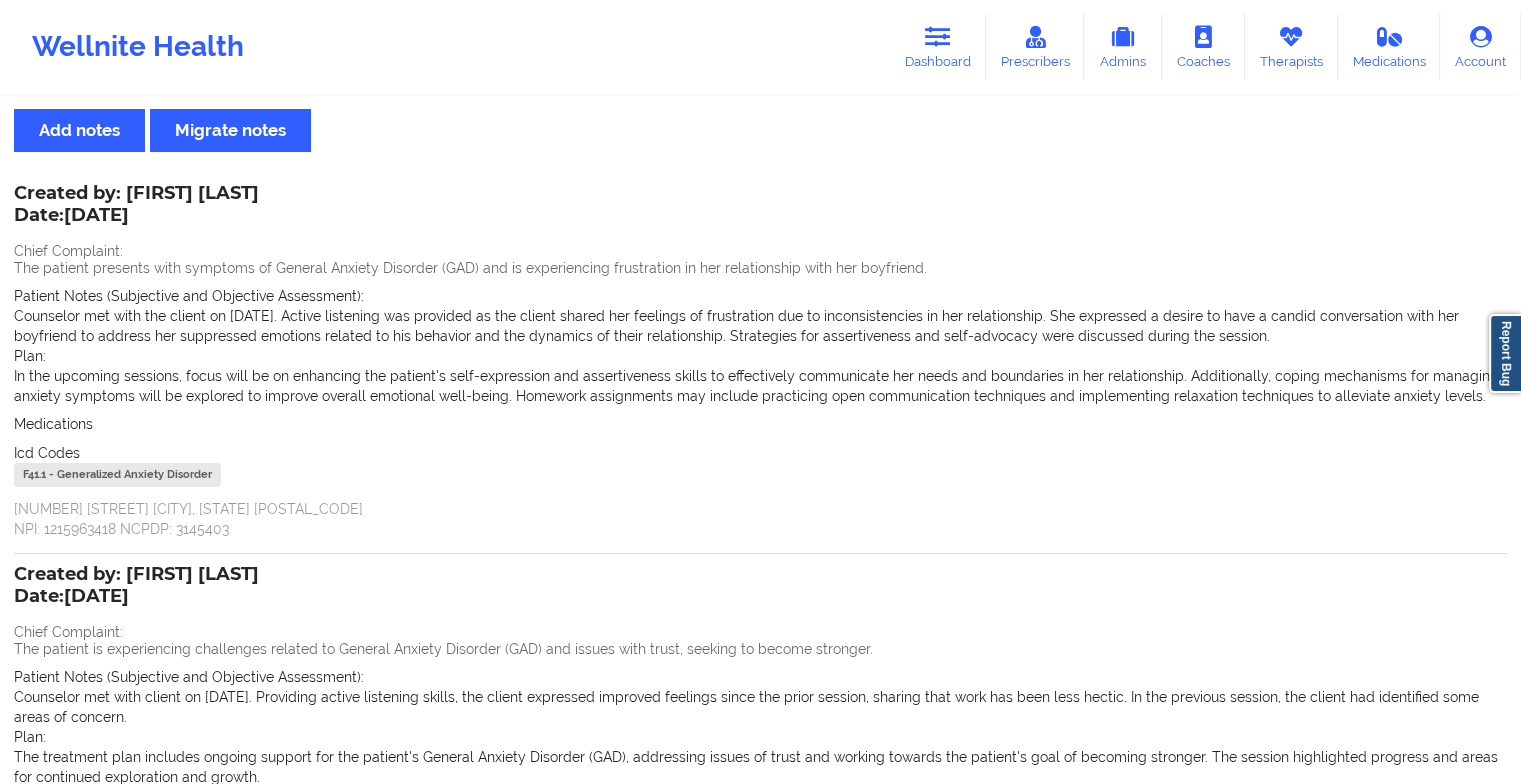 scroll, scrollTop: 336, scrollLeft: 0, axis: vertical 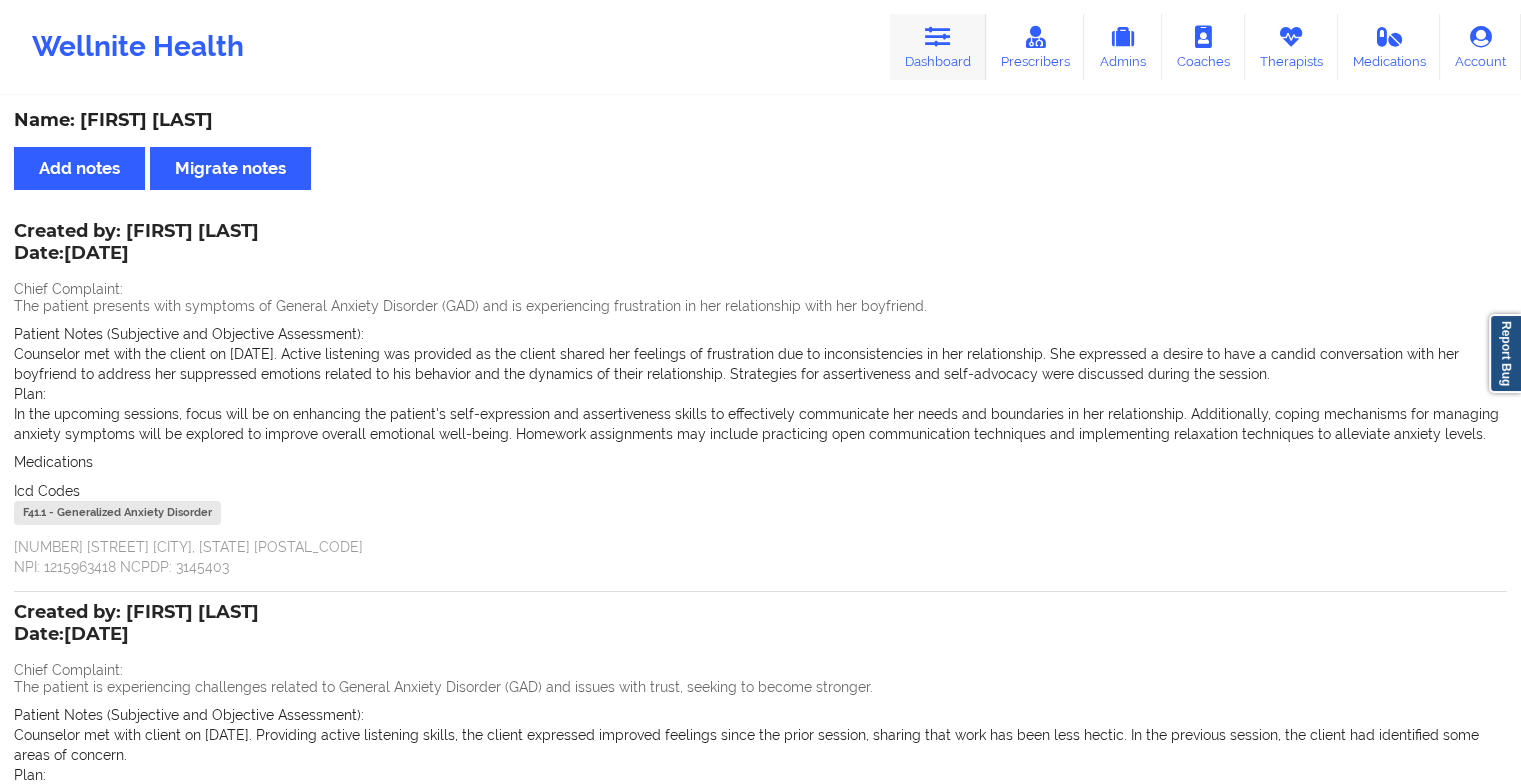 click on "Dashboard" at bounding box center [938, 47] 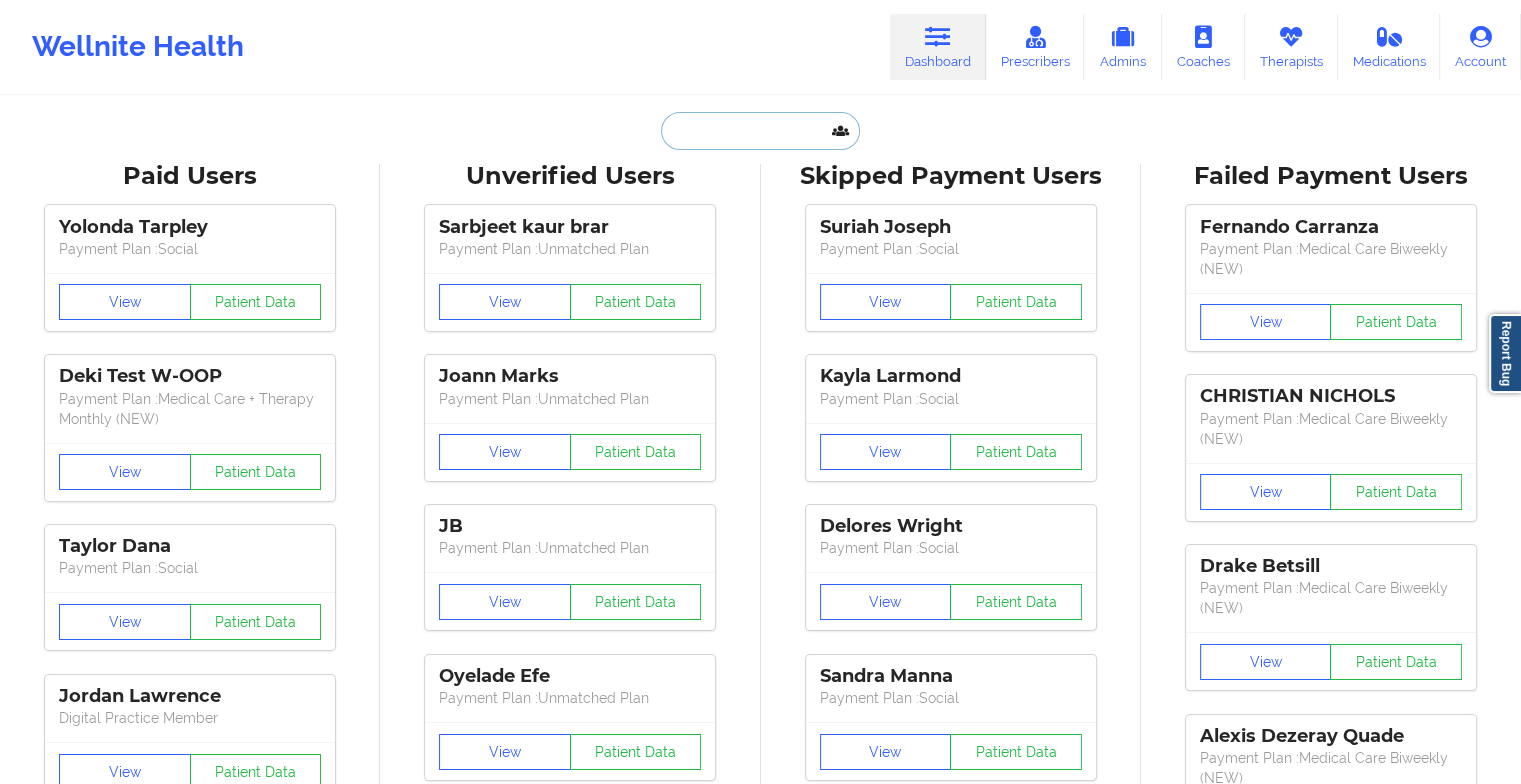 click at bounding box center [760, 131] 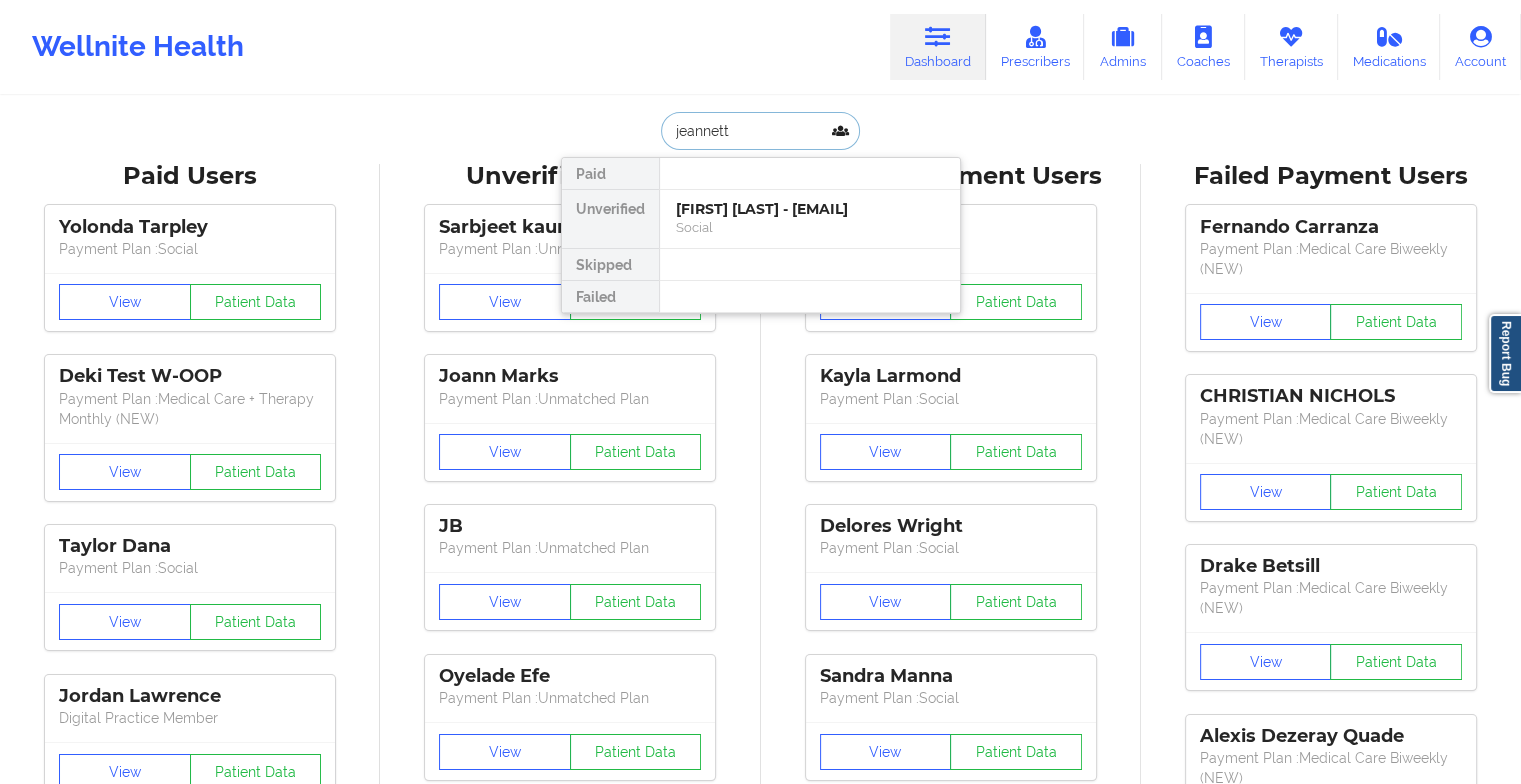 type on "jeannette" 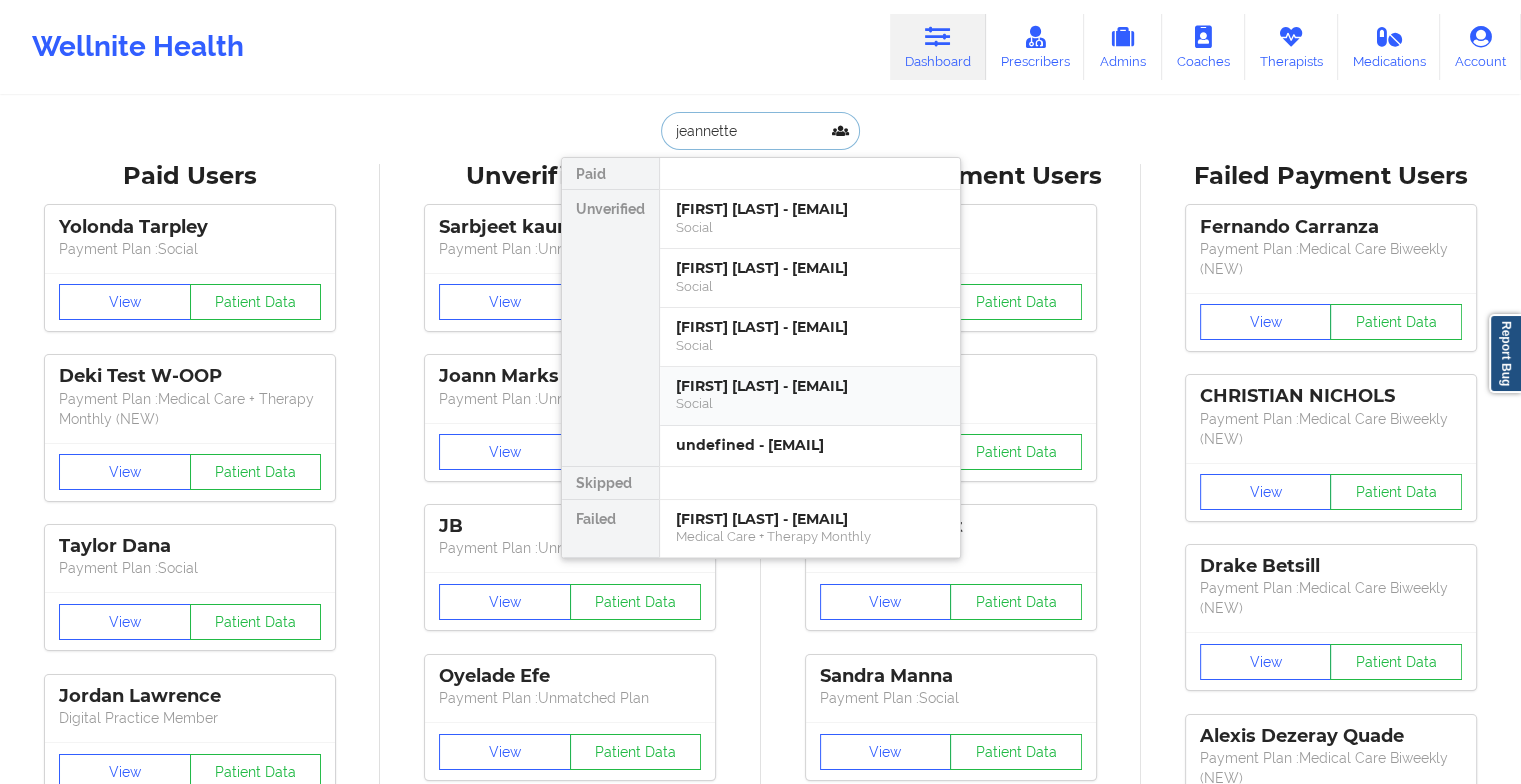 click on "[FIRST] [LAST]  - [EMAIL]" at bounding box center [810, 386] 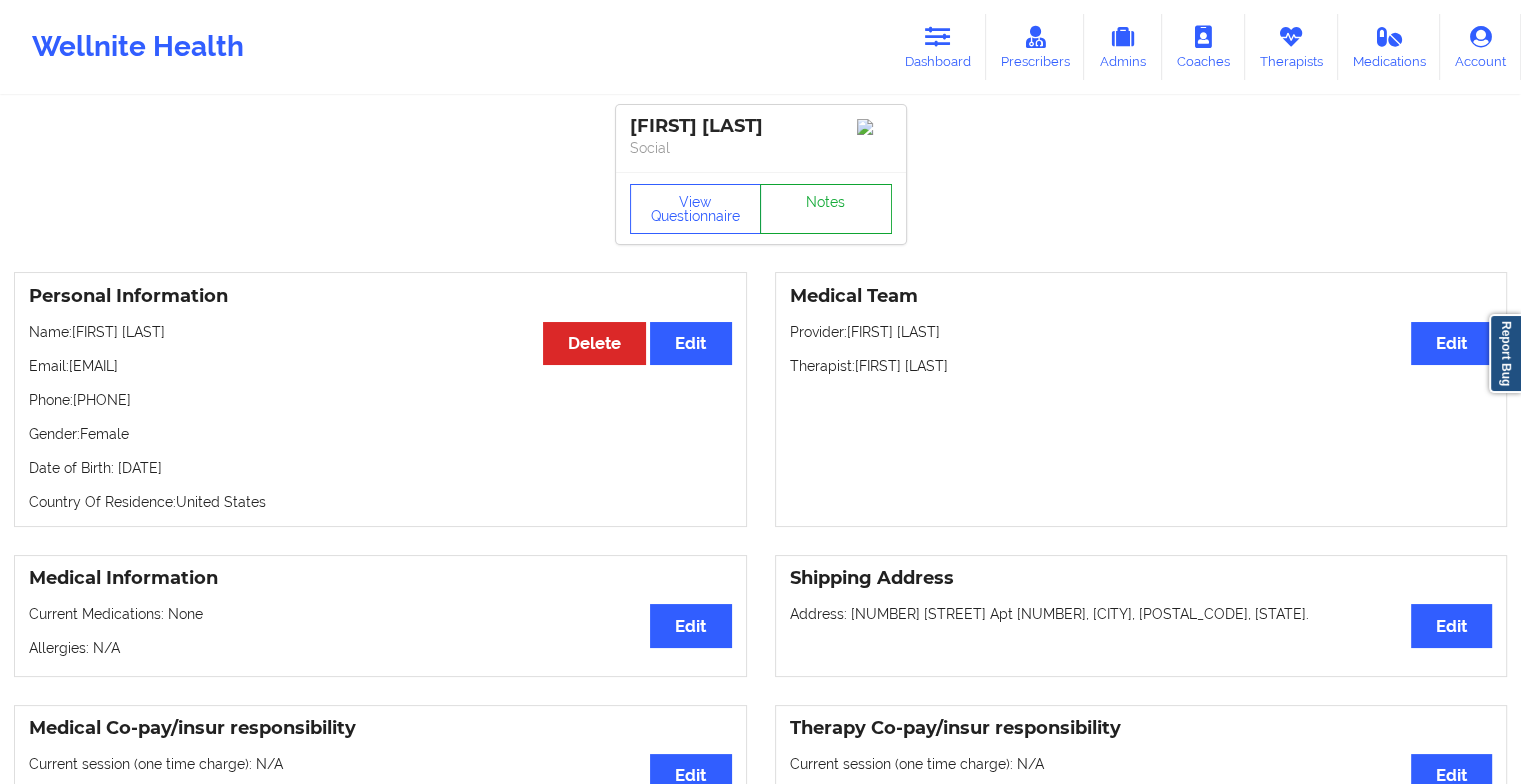 click on "Notes" at bounding box center [826, 209] 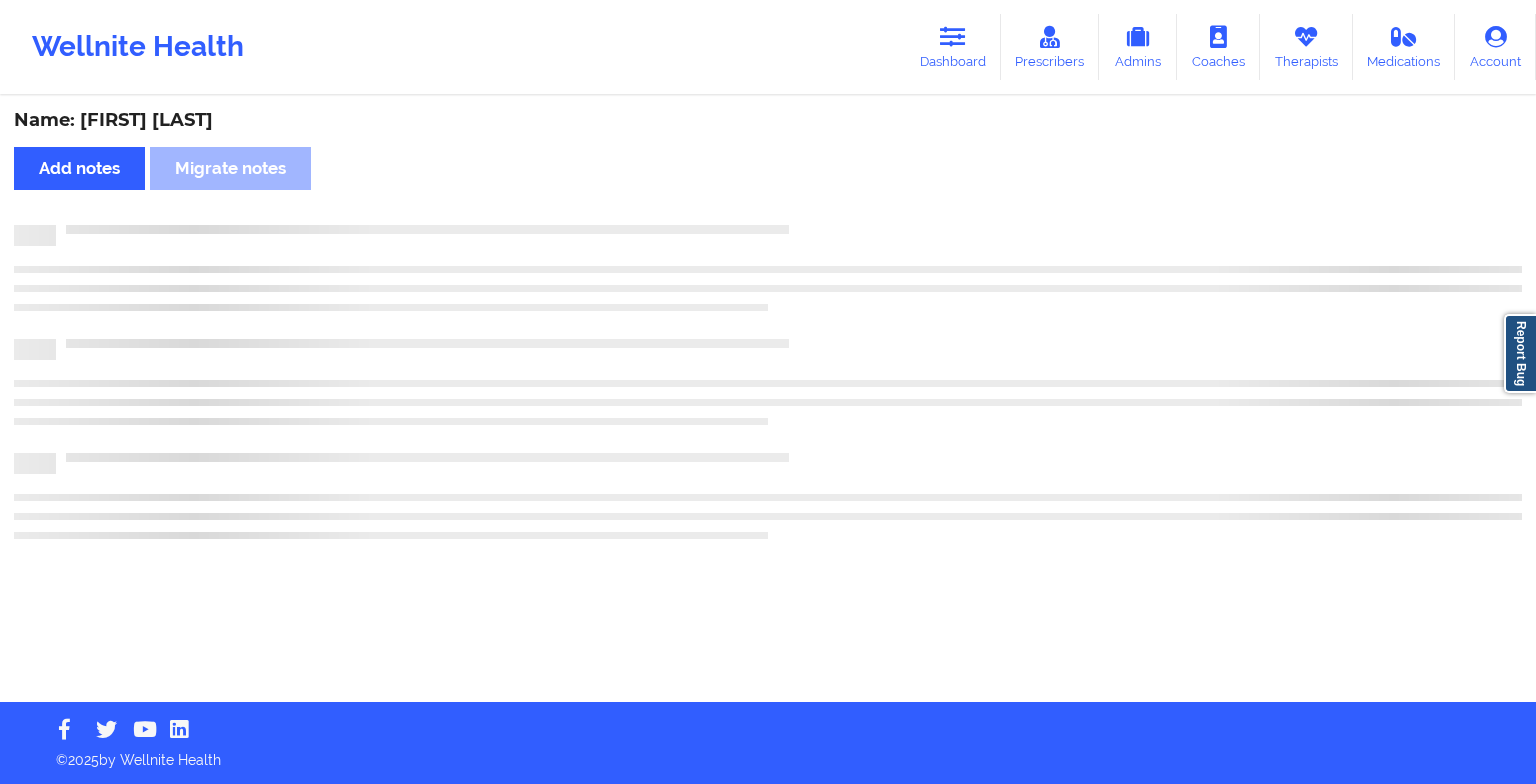 click on "Name: [FIRST] [LAST] Add notes Migrate notes" at bounding box center (768, 400) 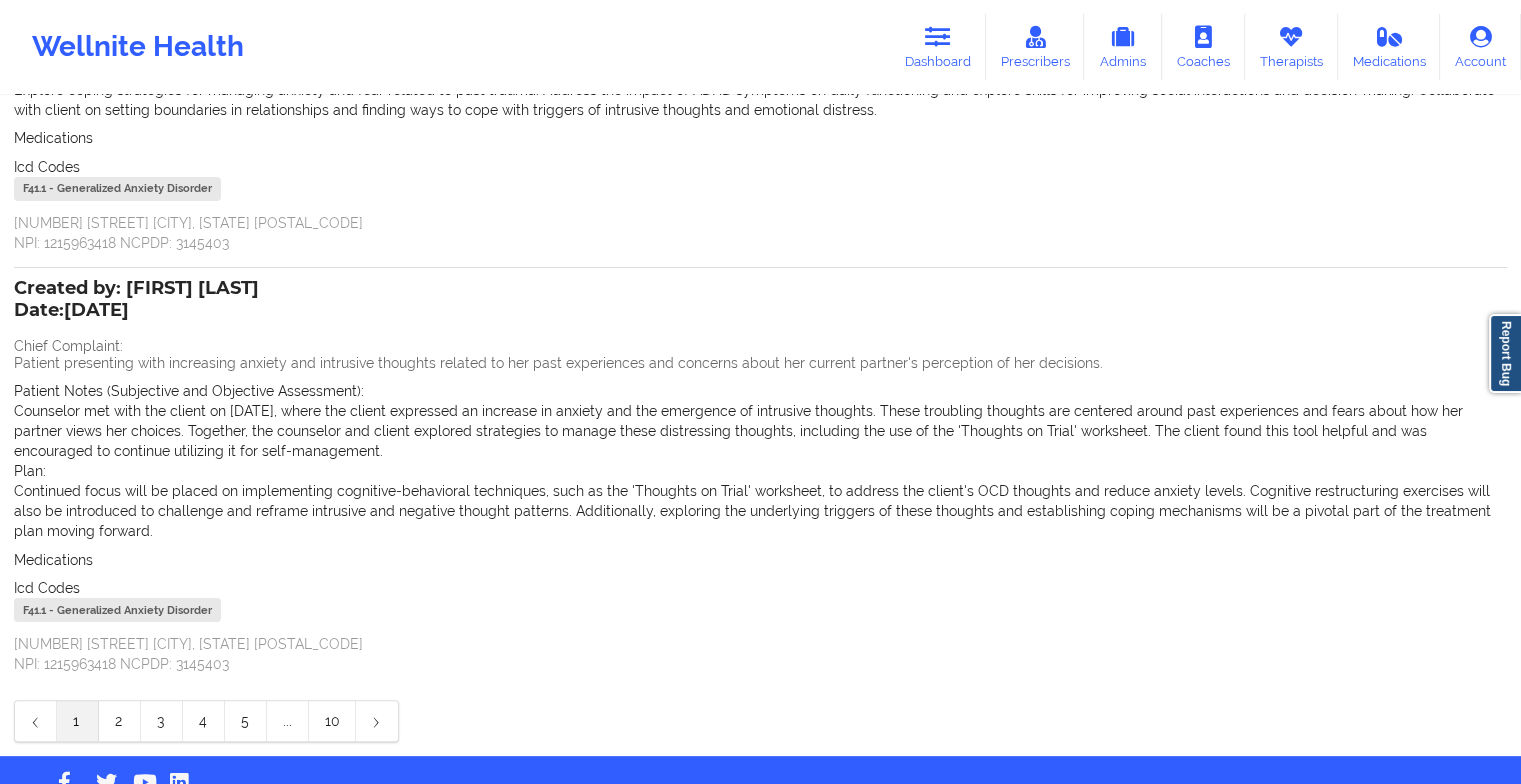 scroll, scrollTop: 365, scrollLeft: 0, axis: vertical 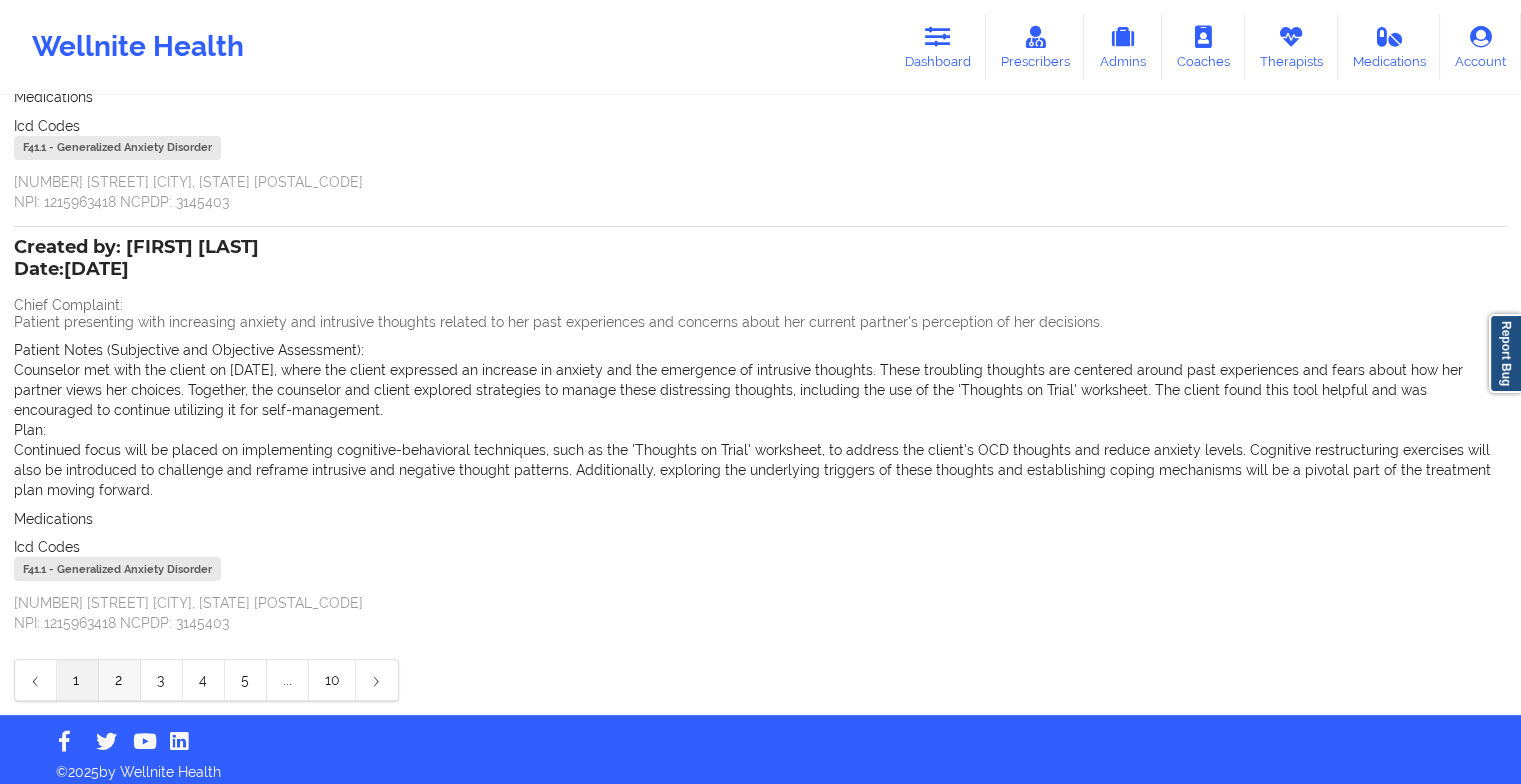 click on "2" at bounding box center [120, 680] 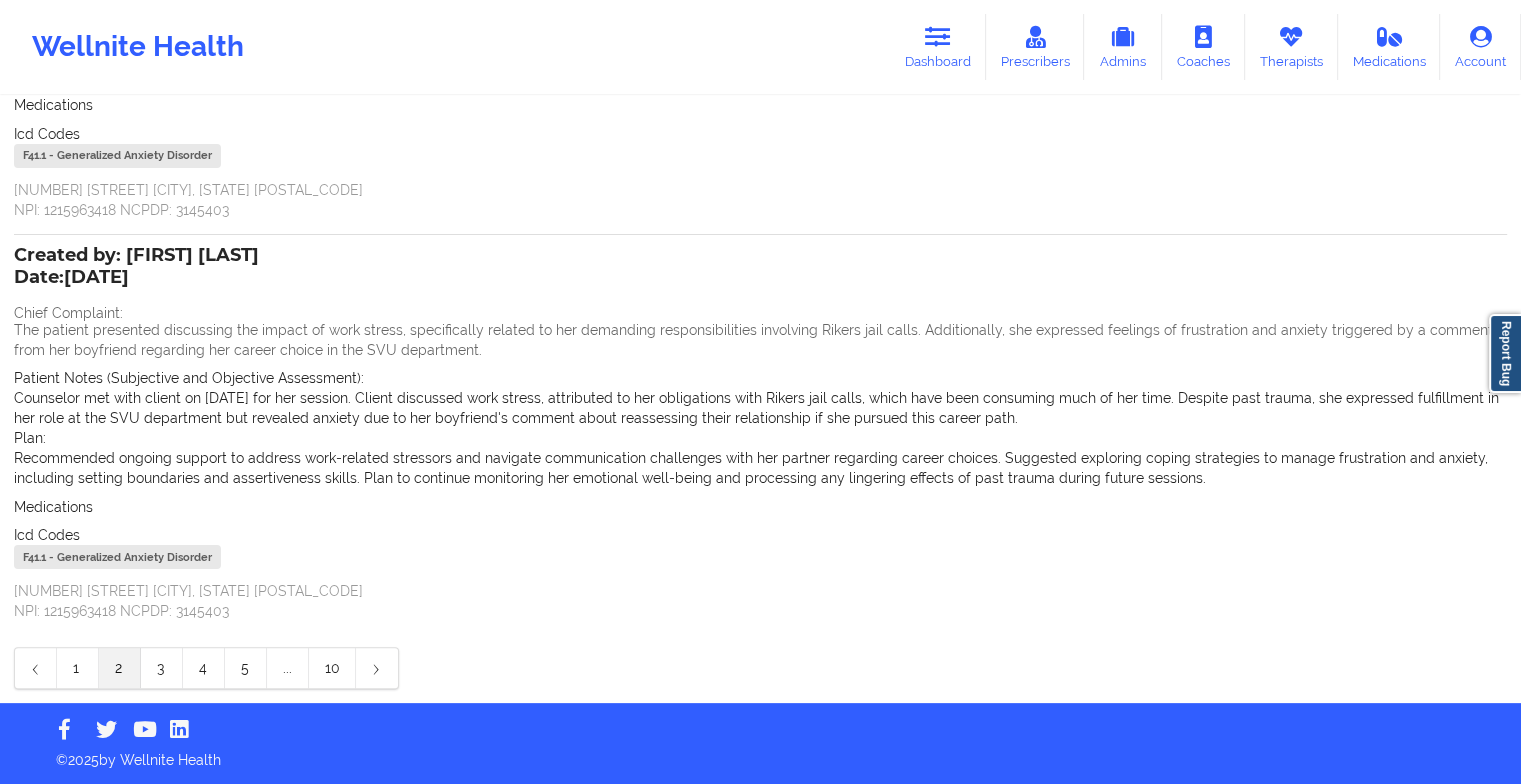 scroll, scrollTop: 336, scrollLeft: 0, axis: vertical 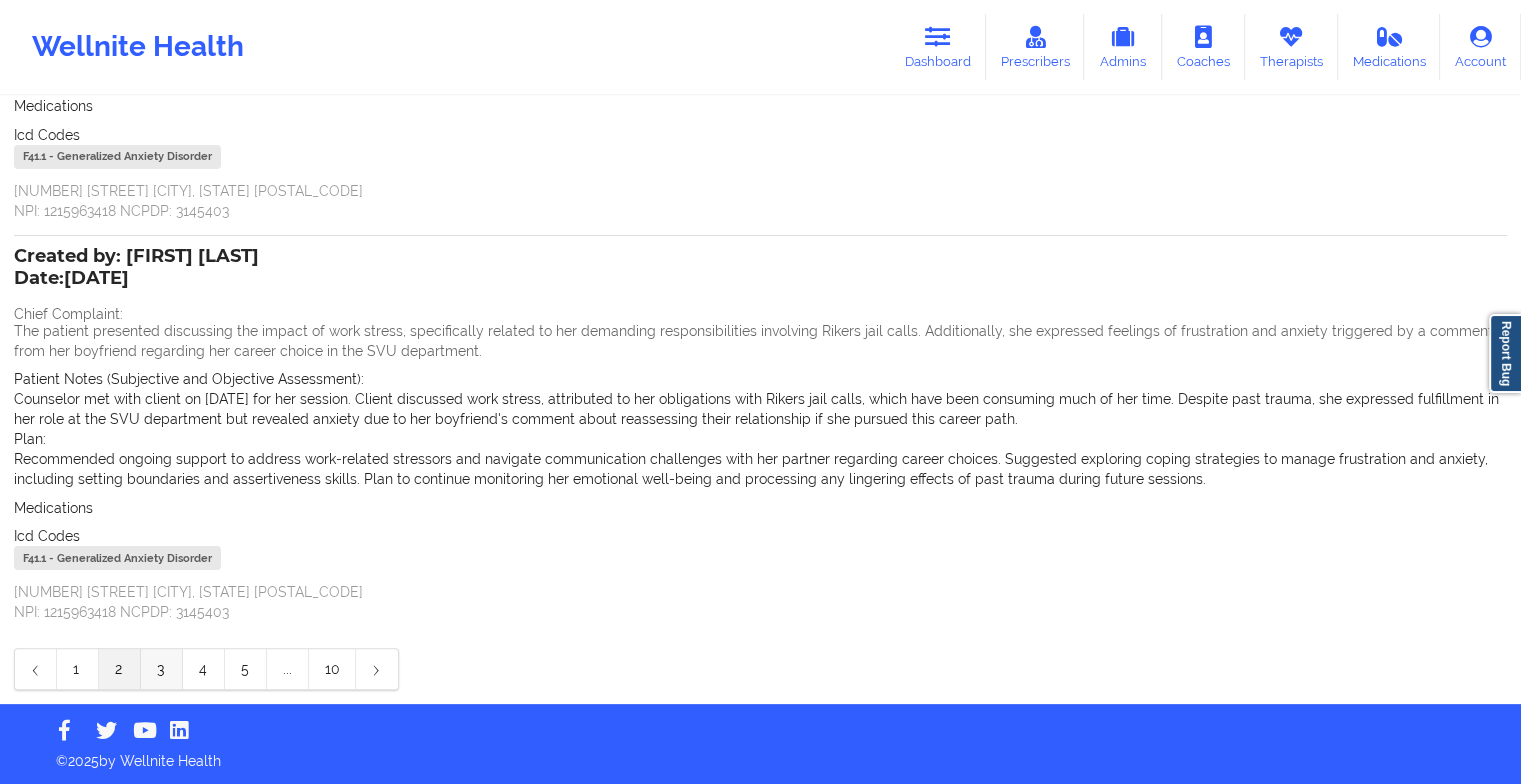 click on "3" at bounding box center [162, 669] 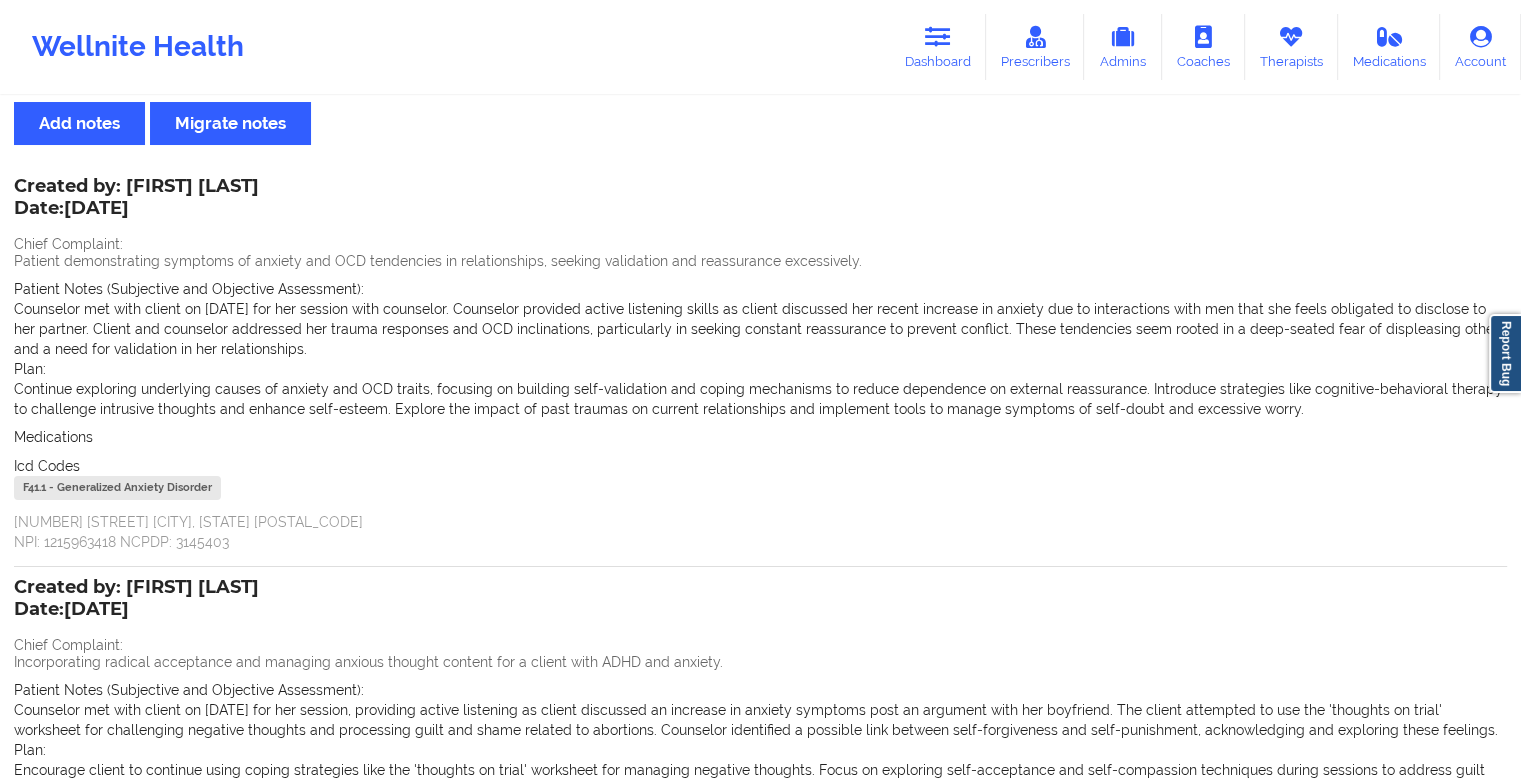 scroll, scrollTop: 356, scrollLeft: 0, axis: vertical 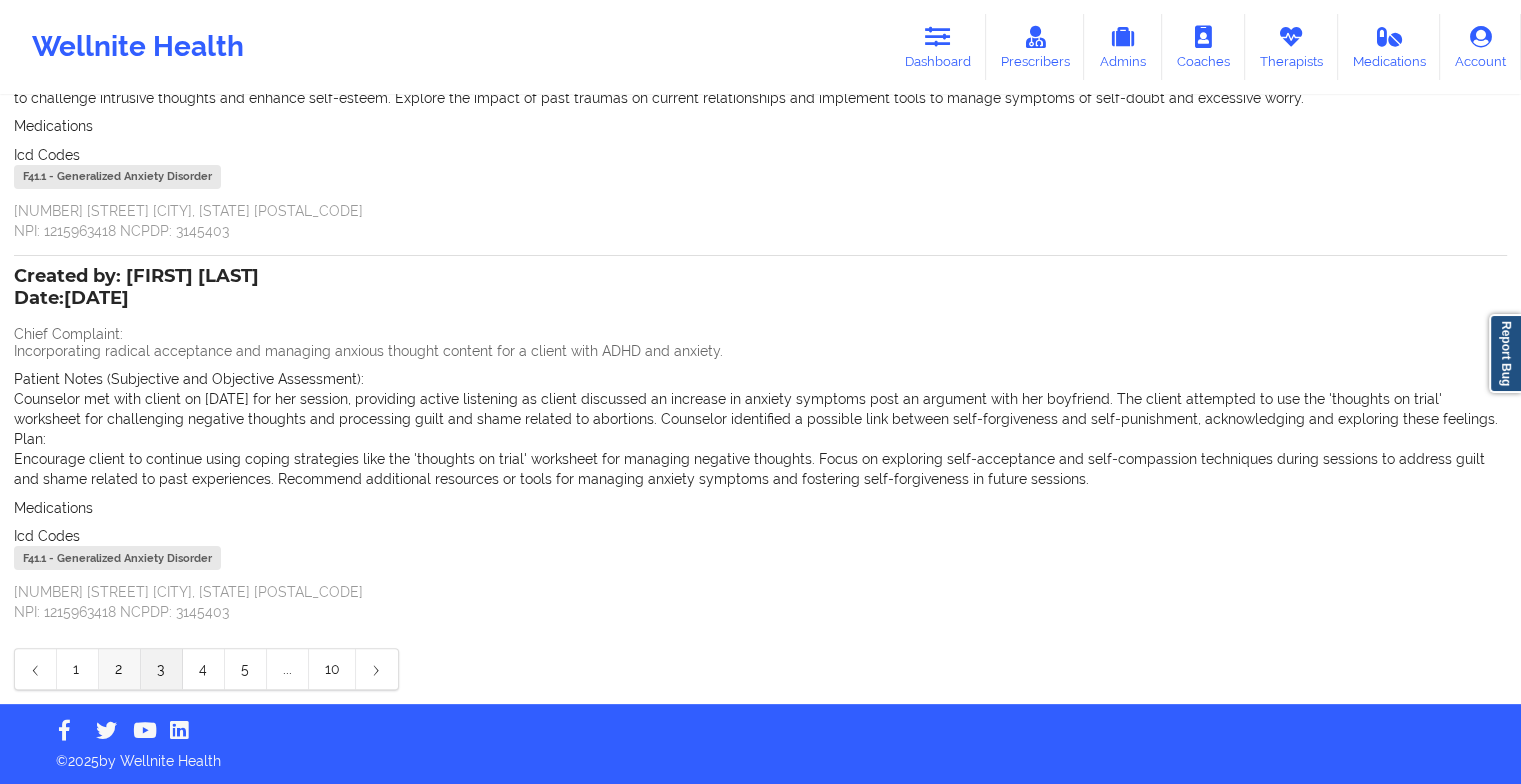 click on "2" at bounding box center (120, 669) 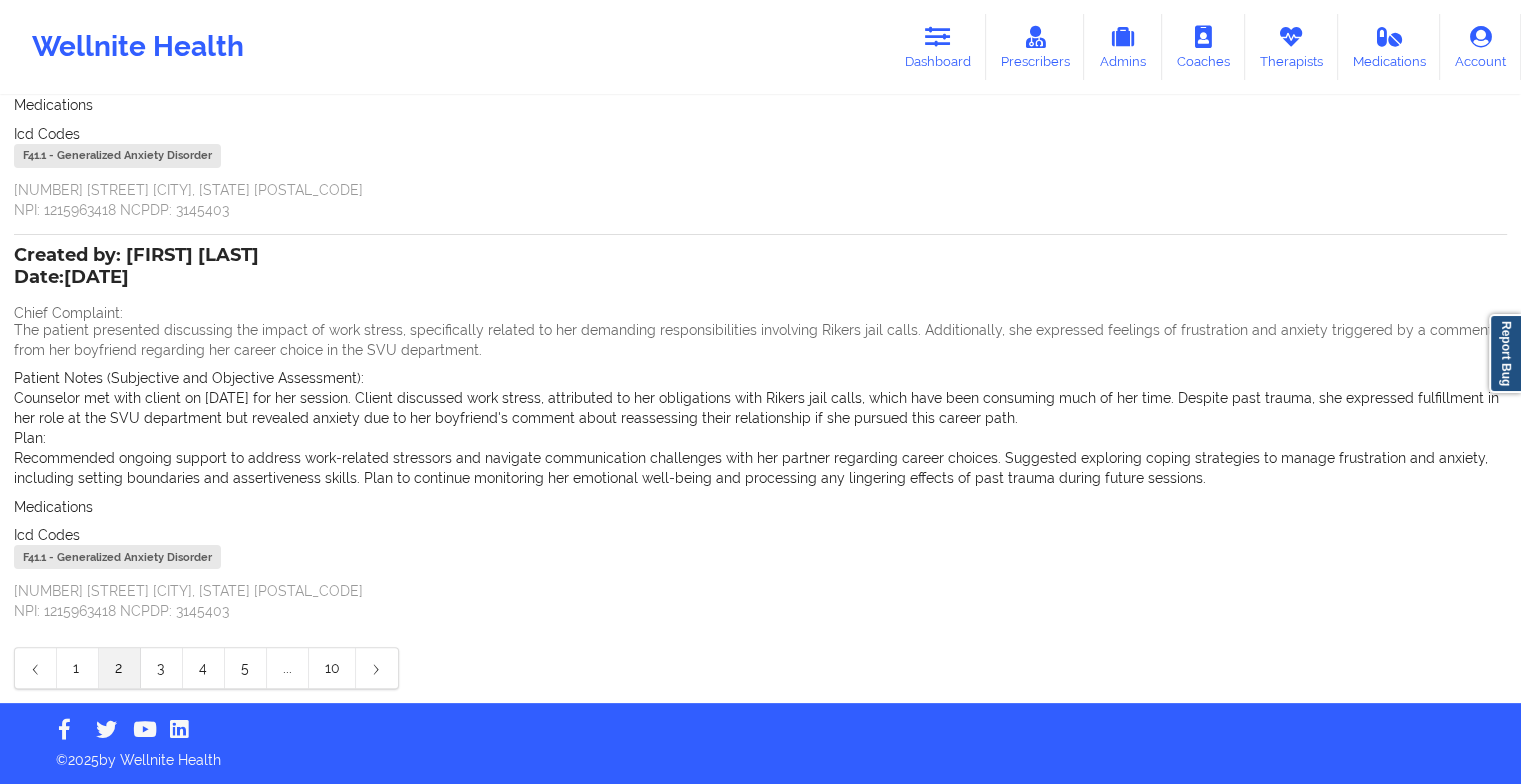 scroll, scrollTop: 336, scrollLeft: 0, axis: vertical 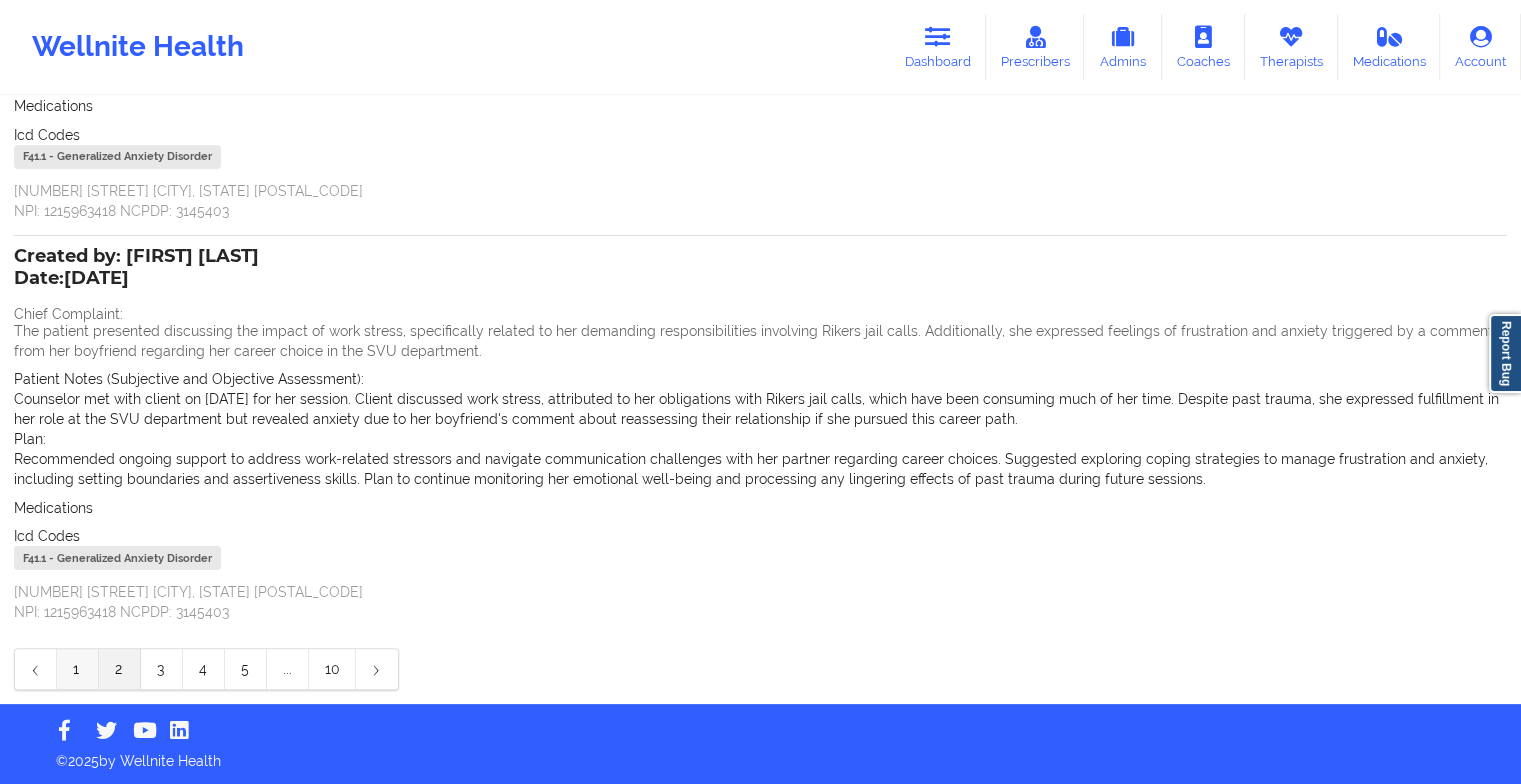 click on "1" at bounding box center [78, 669] 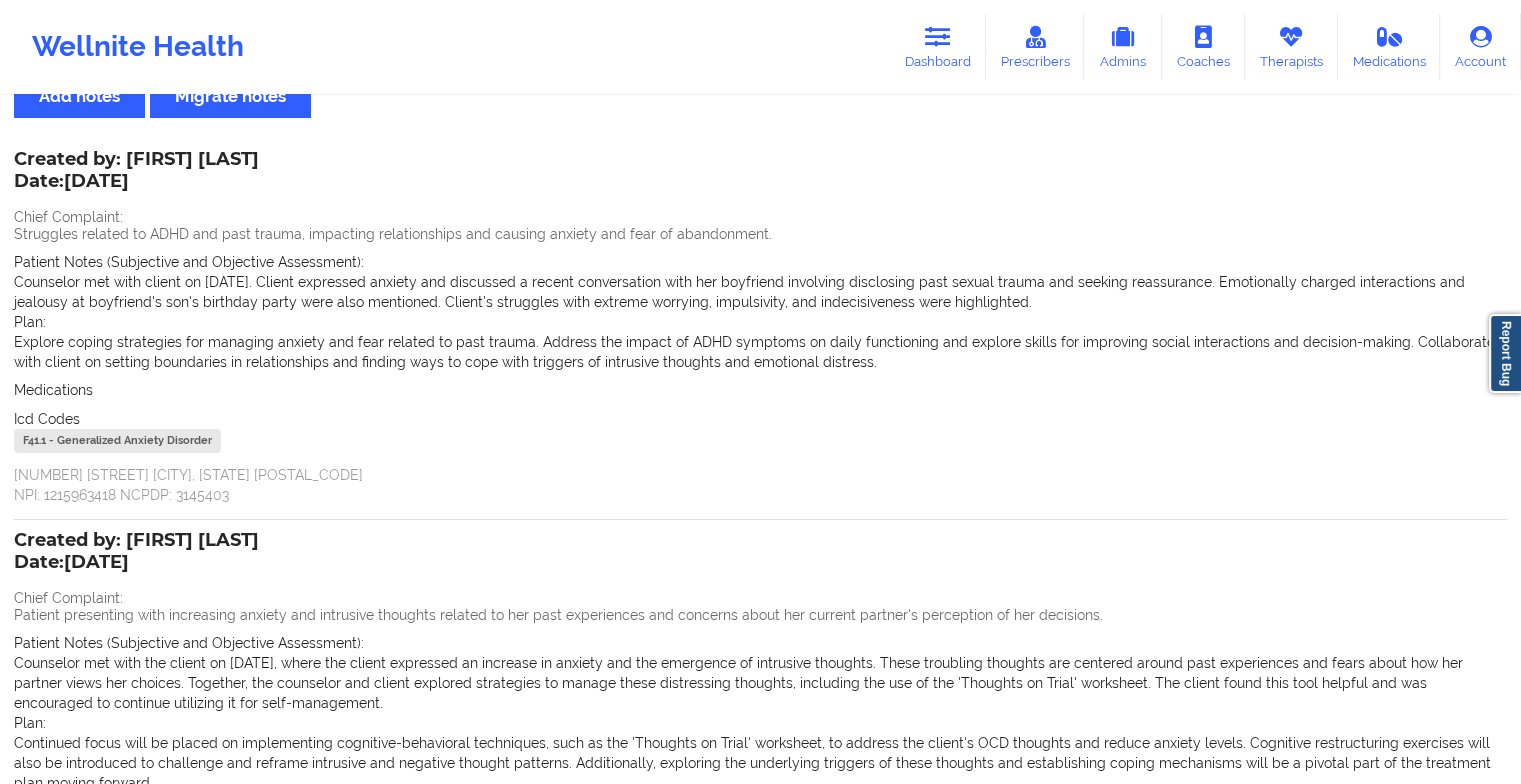scroll, scrollTop: 0, scrollLeft: 0, axis: both 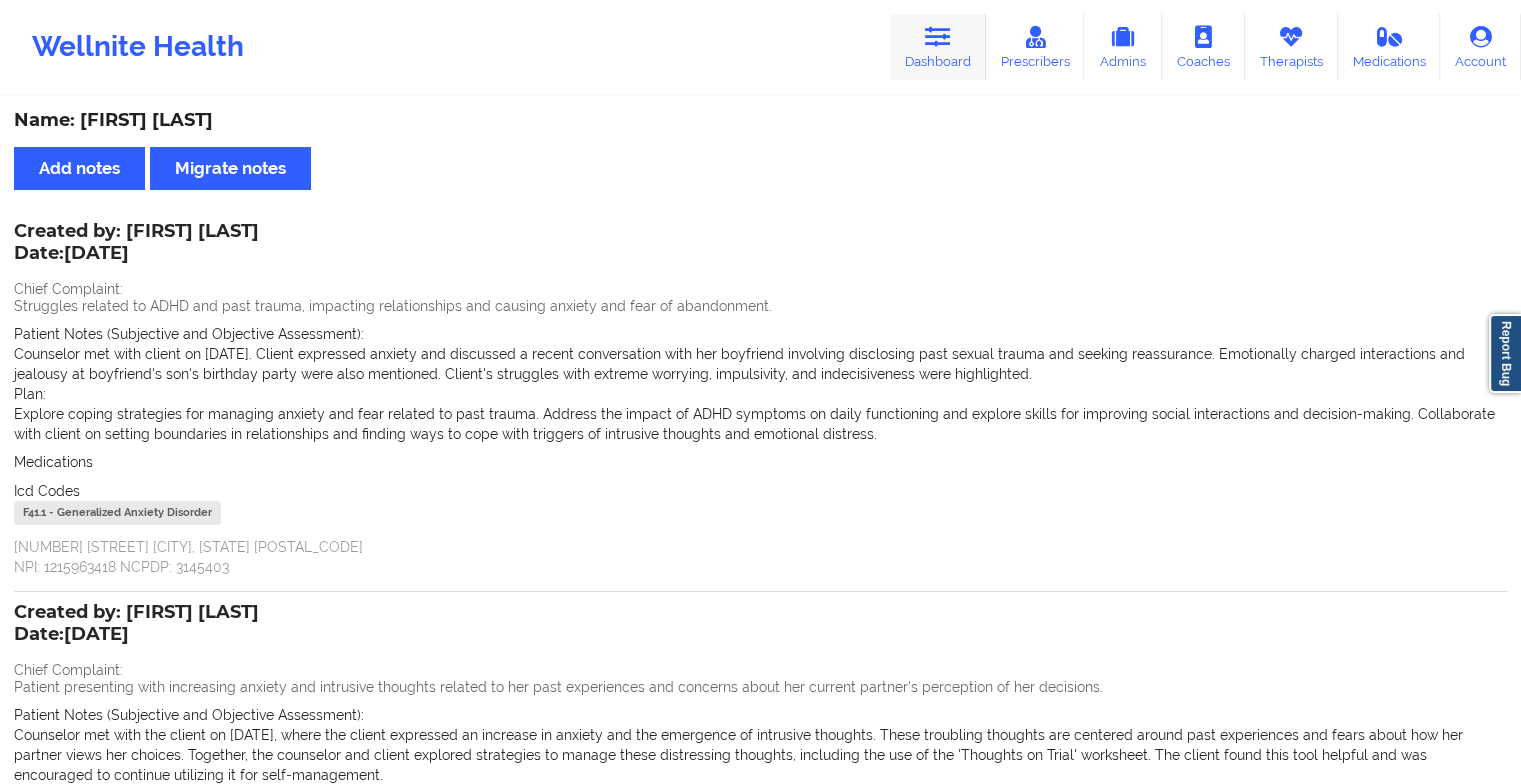click at bounding box center (938, 37) 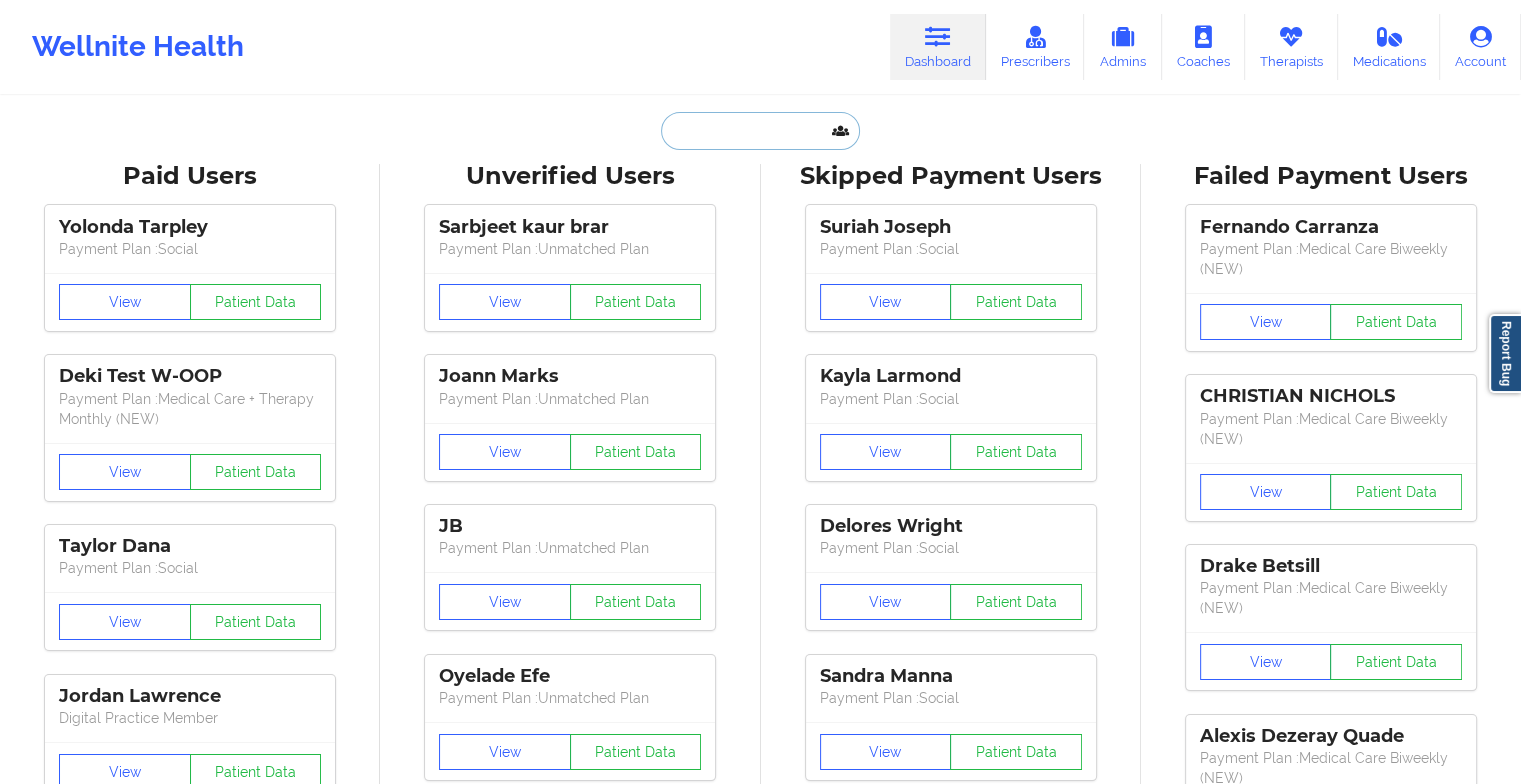 click at bounding box center [760, 131] 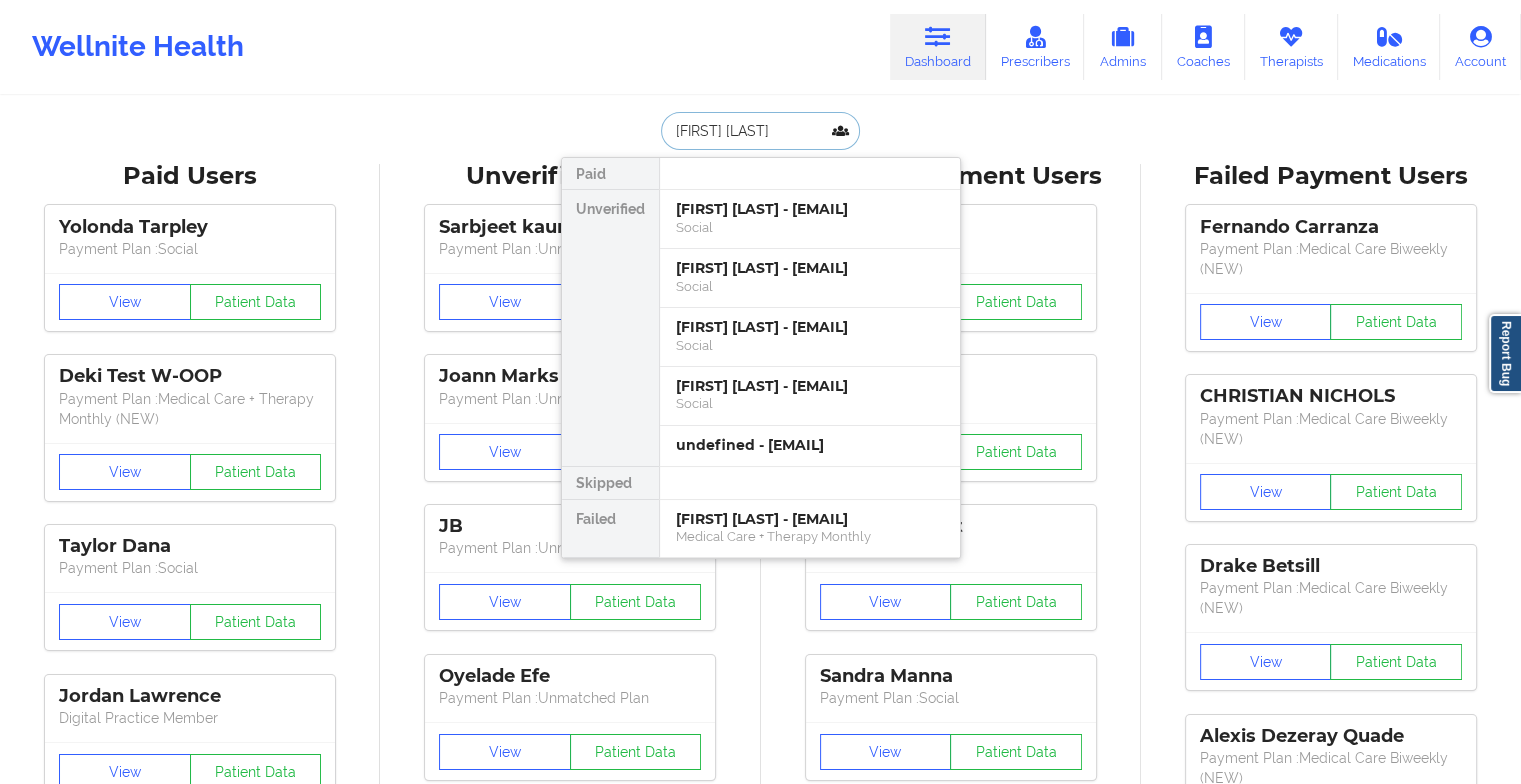 type on "[FIRST] [LAST]" 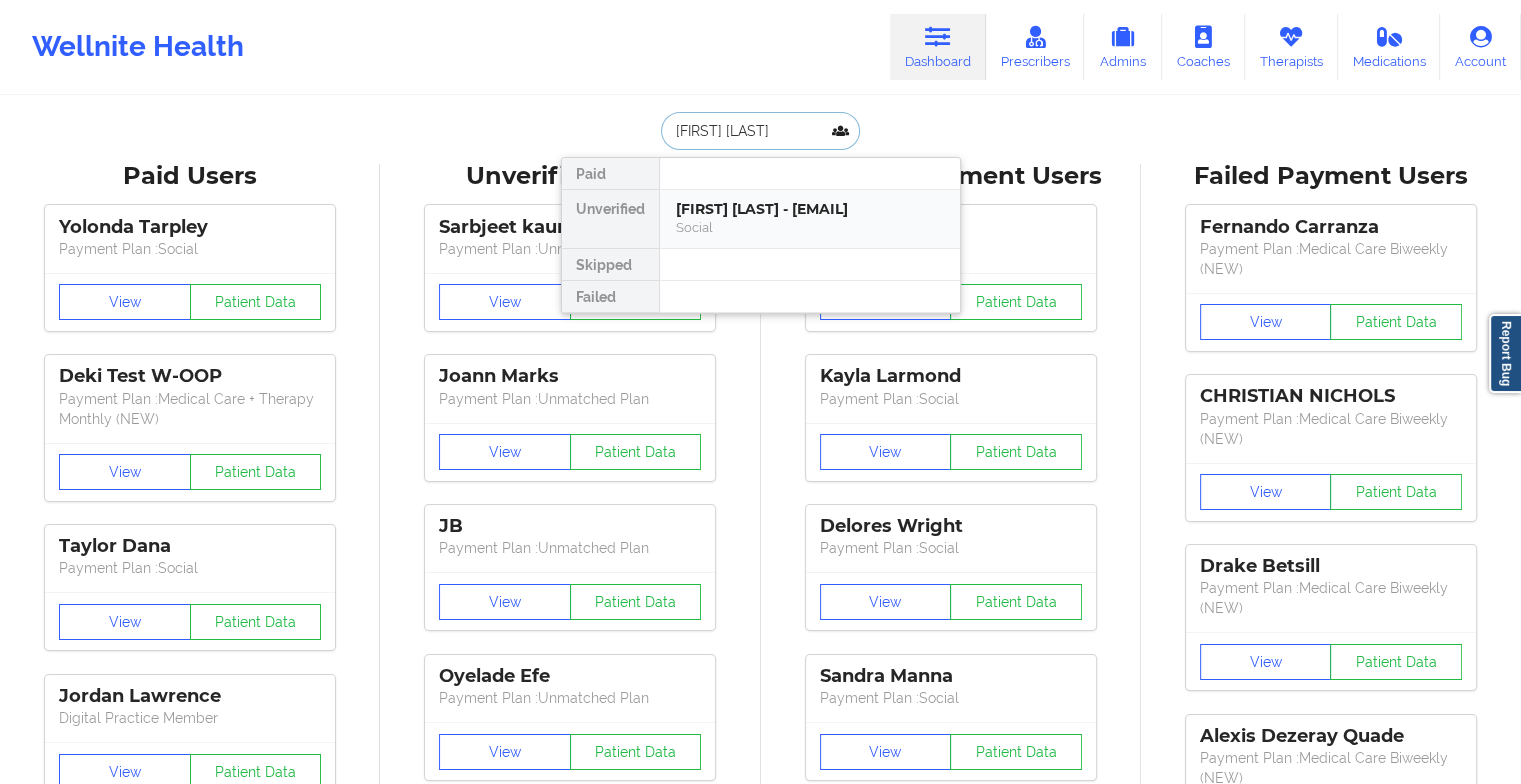 click on "[FIRST] [LAST] - [EMAIL]" at bounding box center (810, 209) 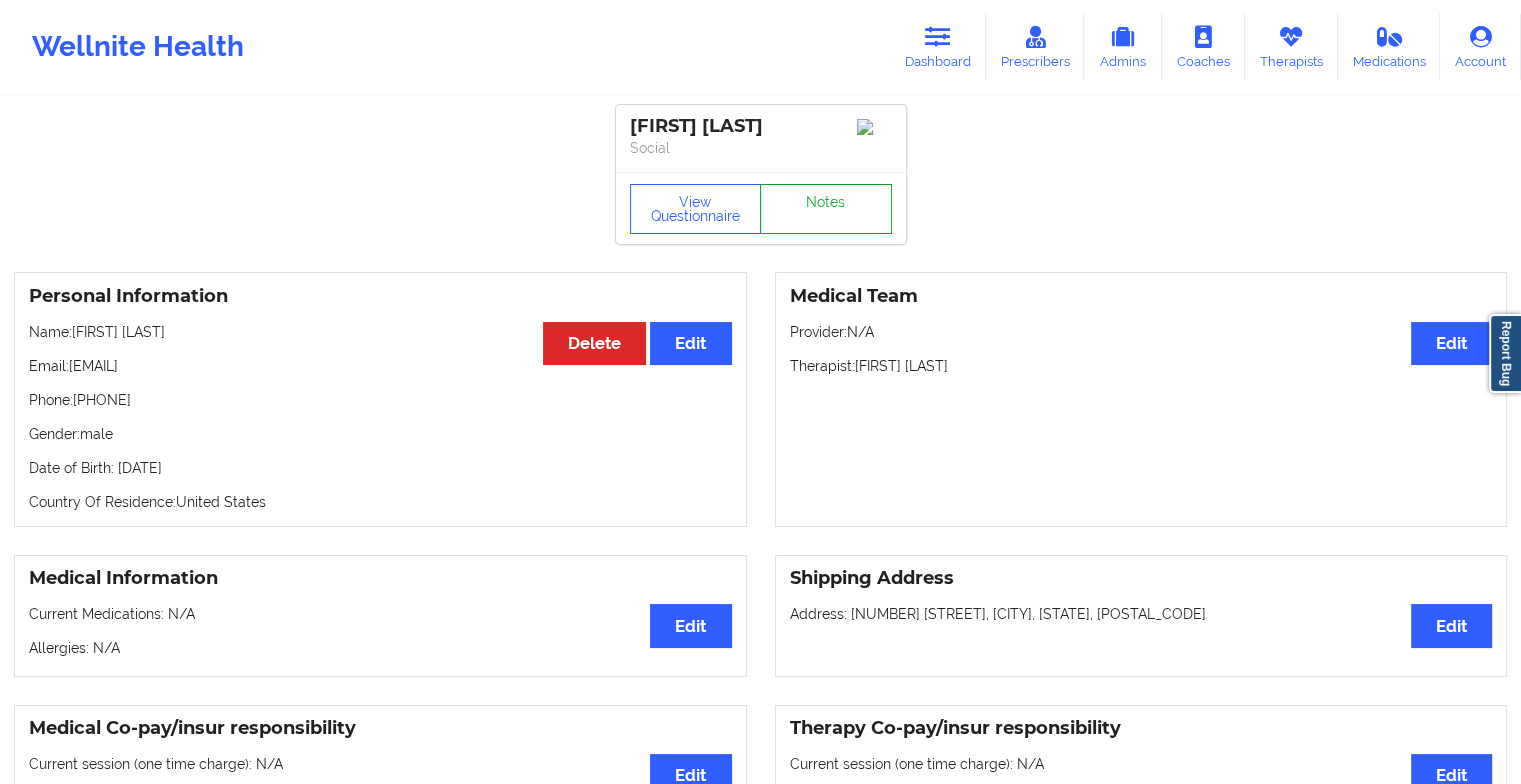 click on "Notes" at bounding box center [826, 209] 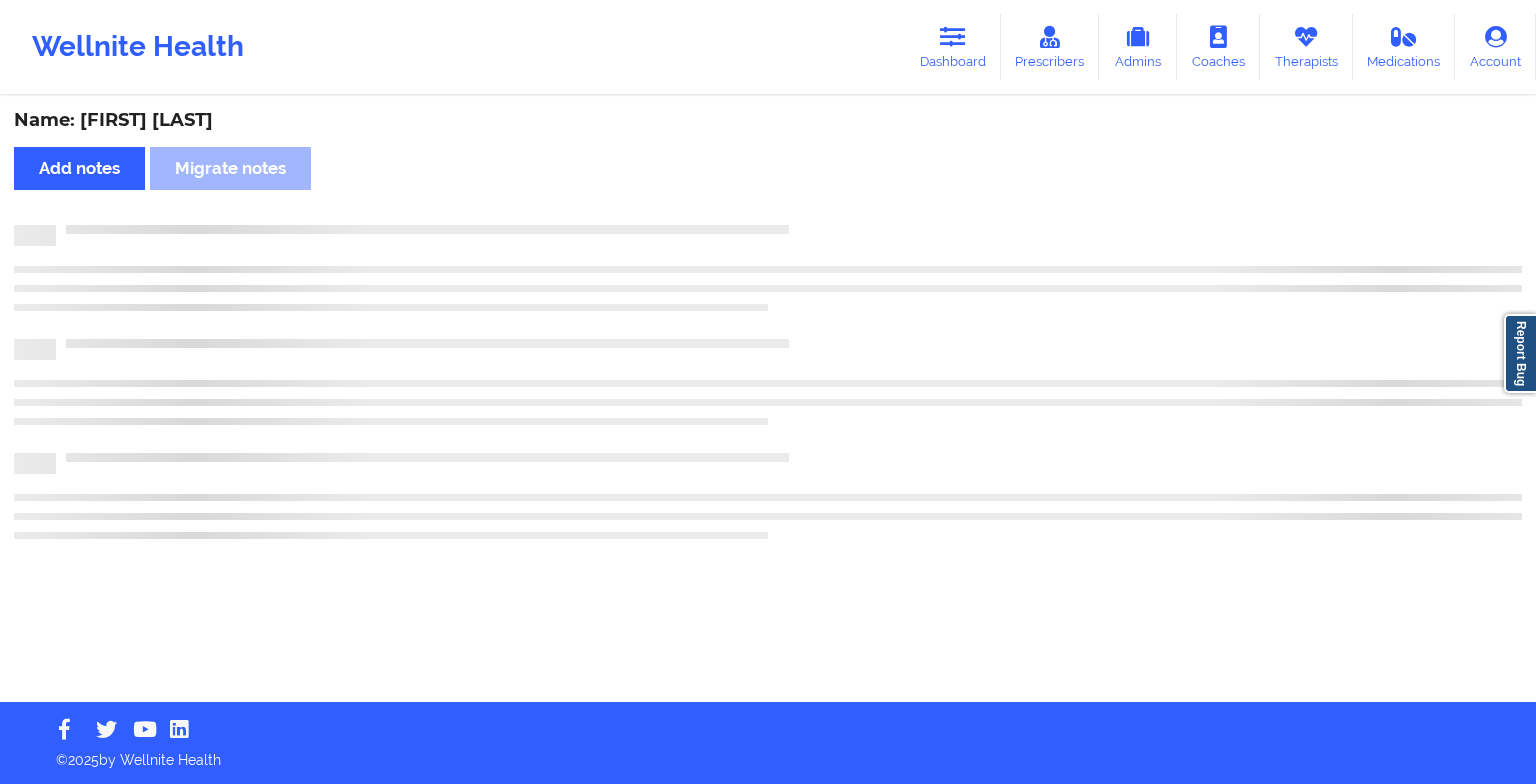 click on "Name: [FIRST] [LAST] Add notes Migrate notes" at bounding box center [768, 400] 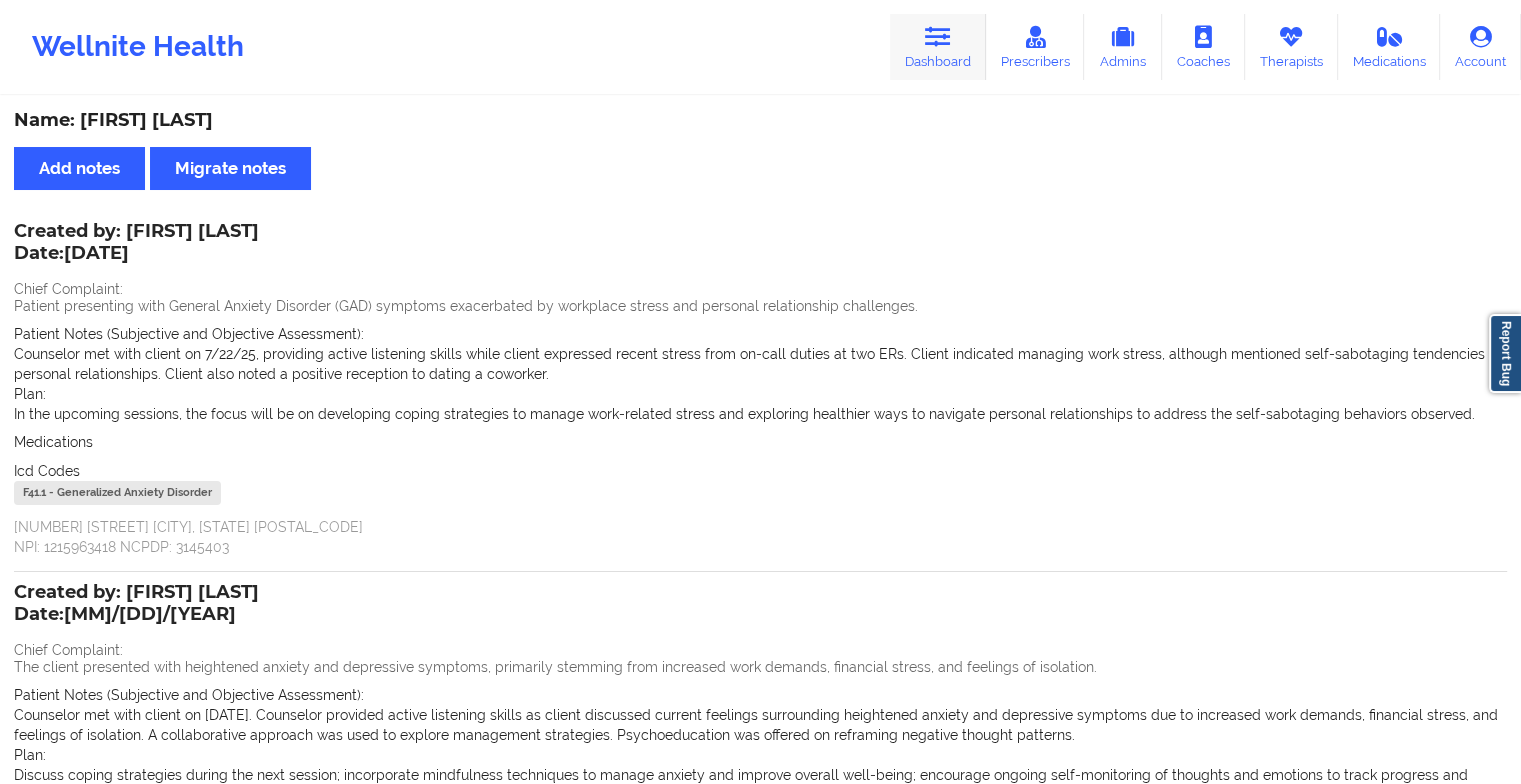 click on "Dashboard" at bounding box center [938, 47] 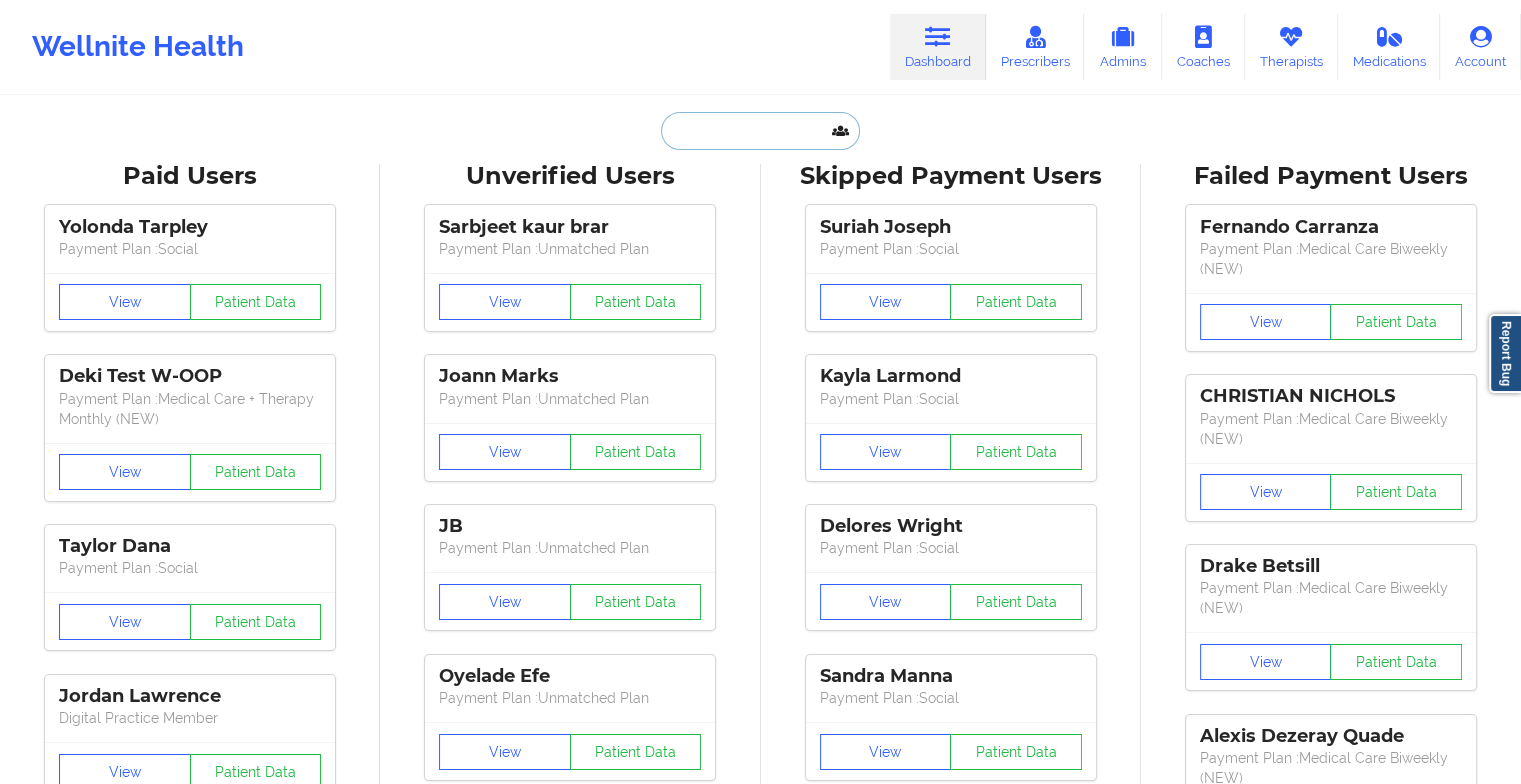 click at bounding box center (760, 131) 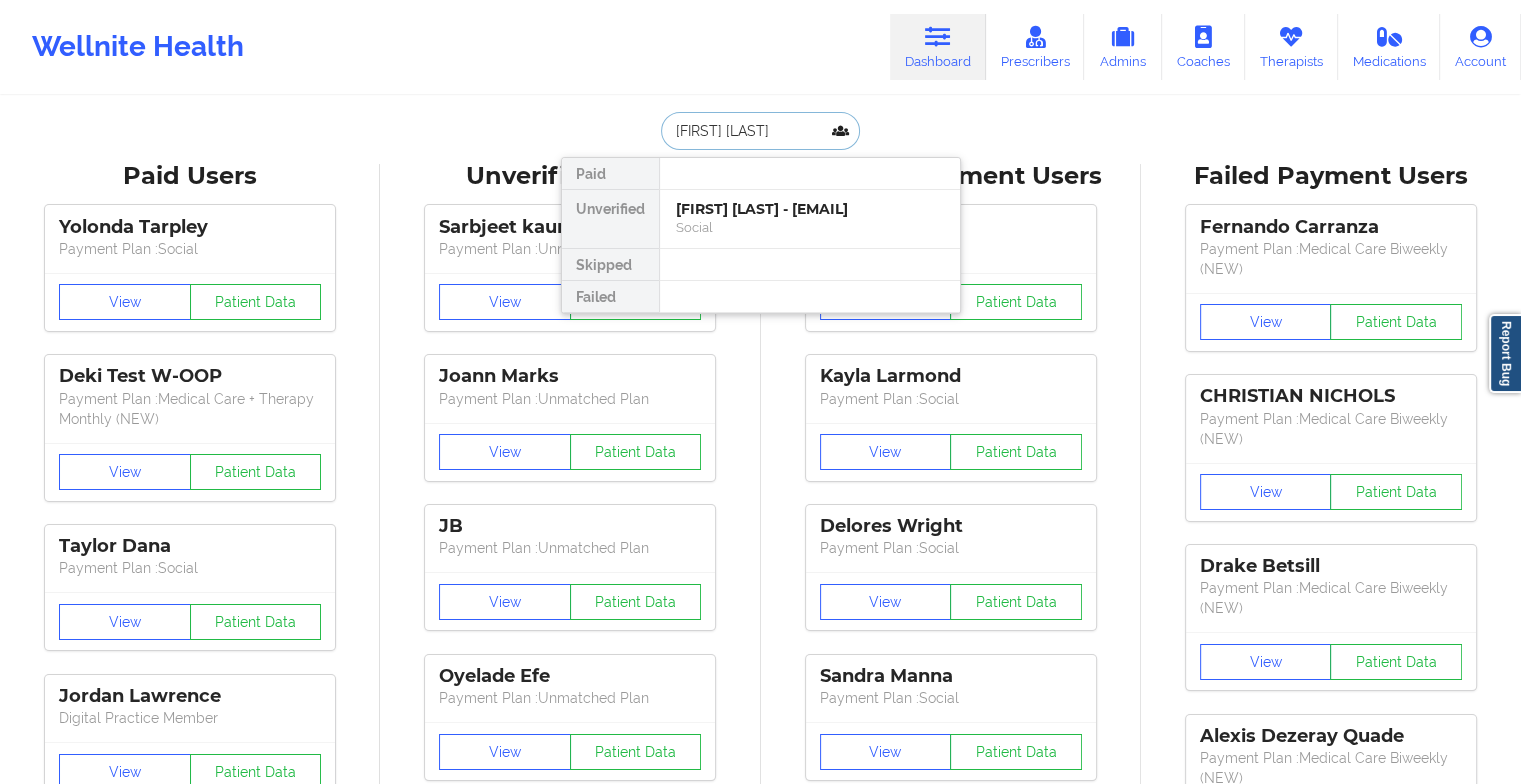 type on "[FIRST] [LAST]" 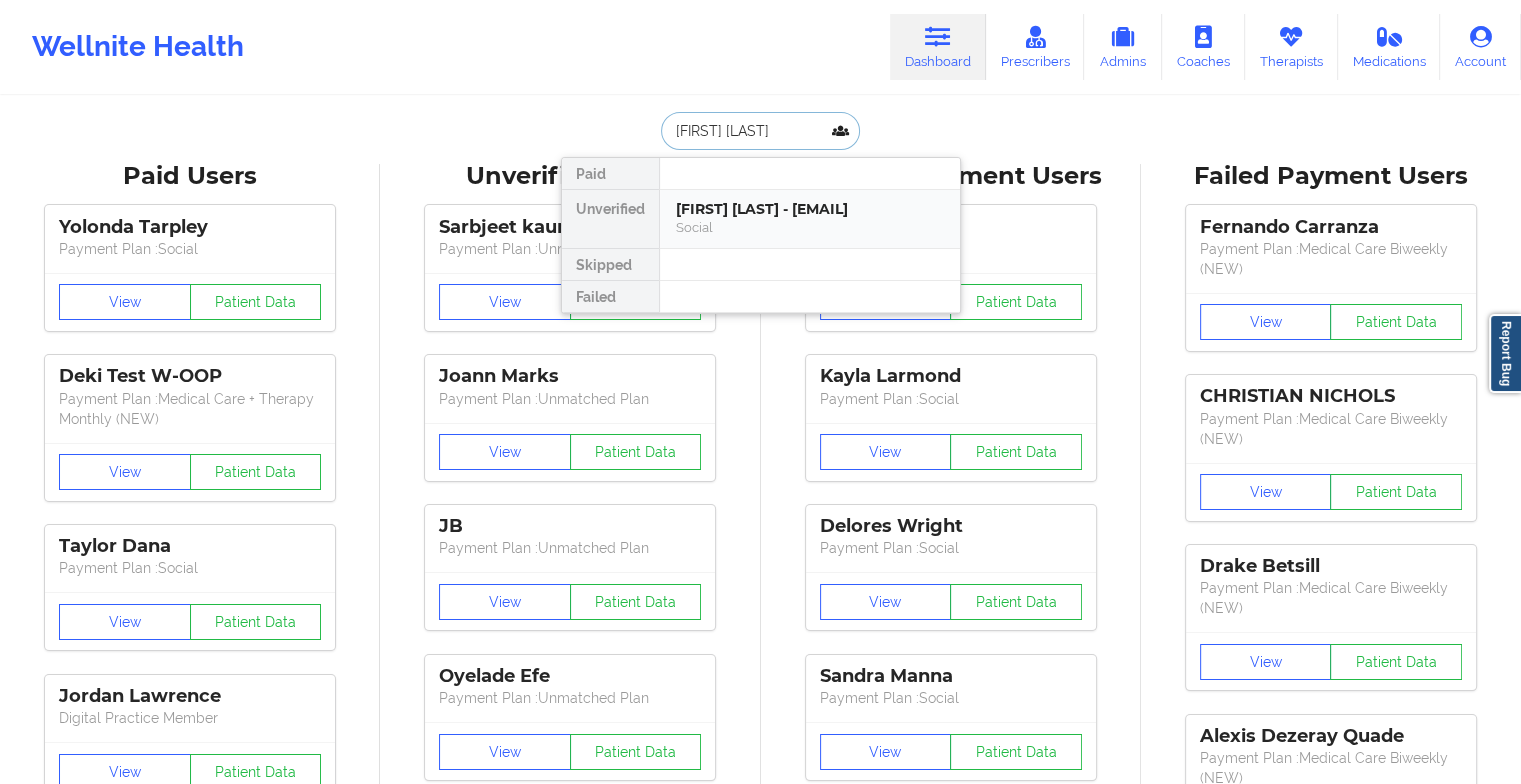 click on "[FIRST] [LAST] - [EMAIL]" at bounding box center [810, 209] 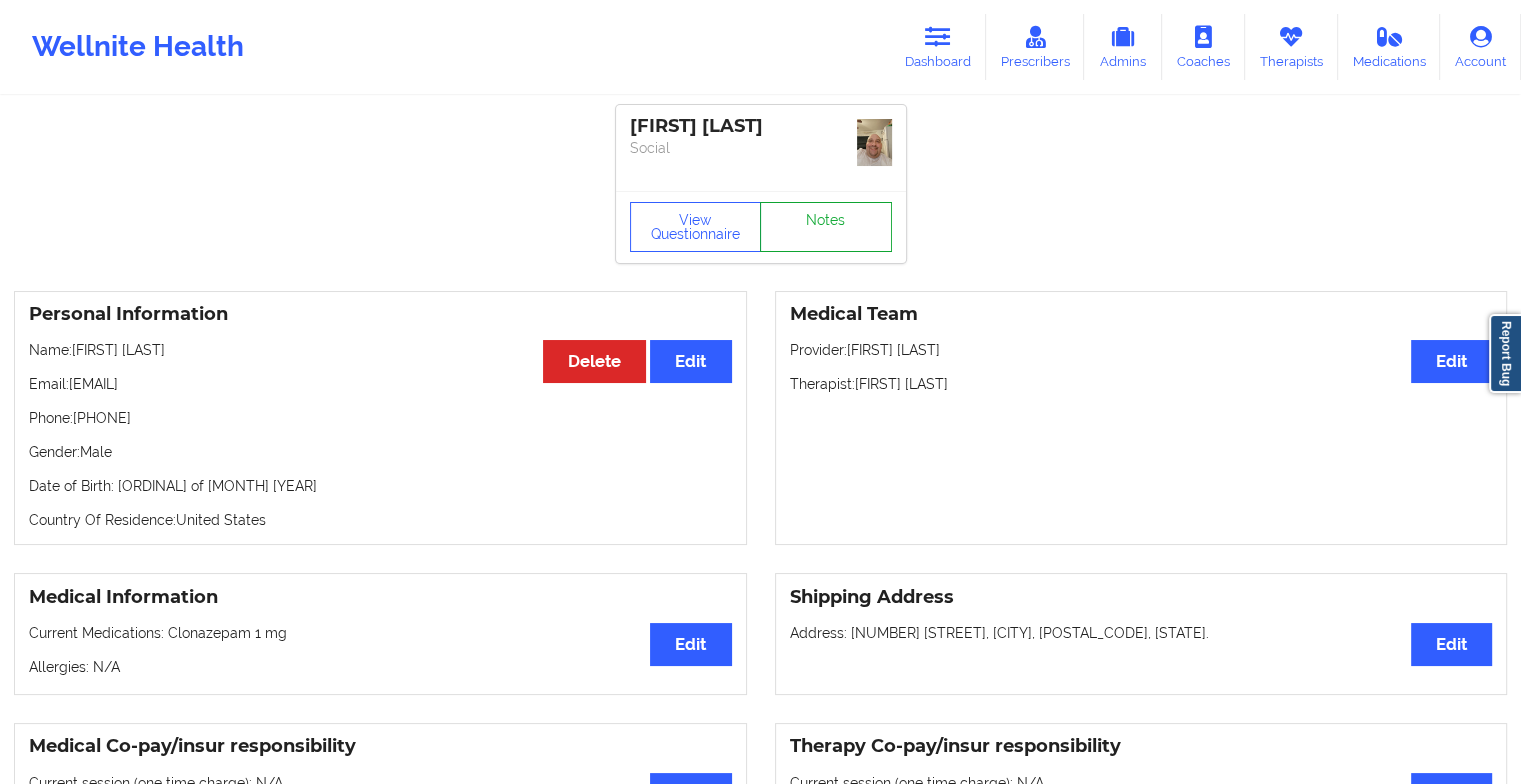 click on "Notes" at bounding box center [826, 227] 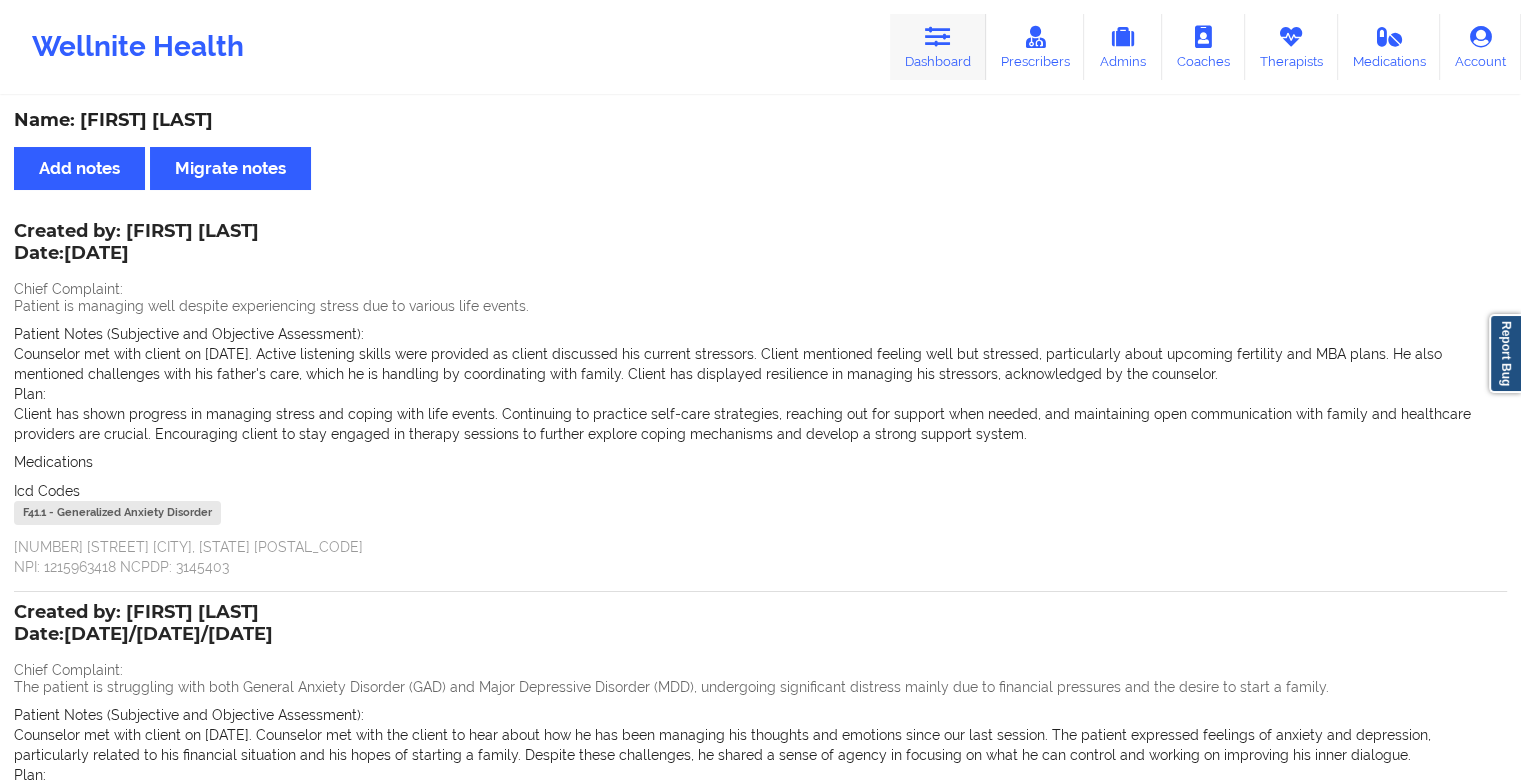 click at bounding box center (938, 37) 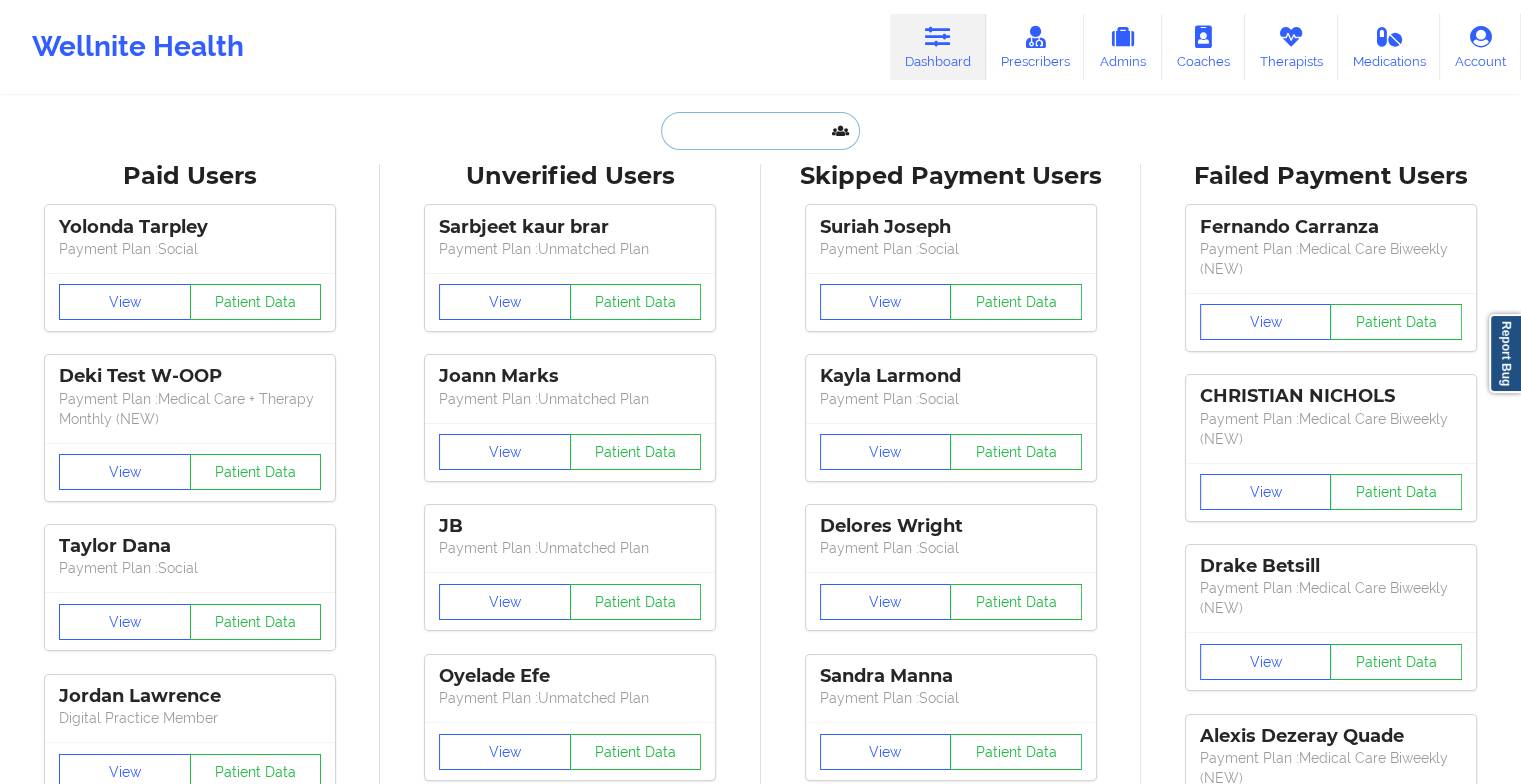 click at bounding box center (760, 131) 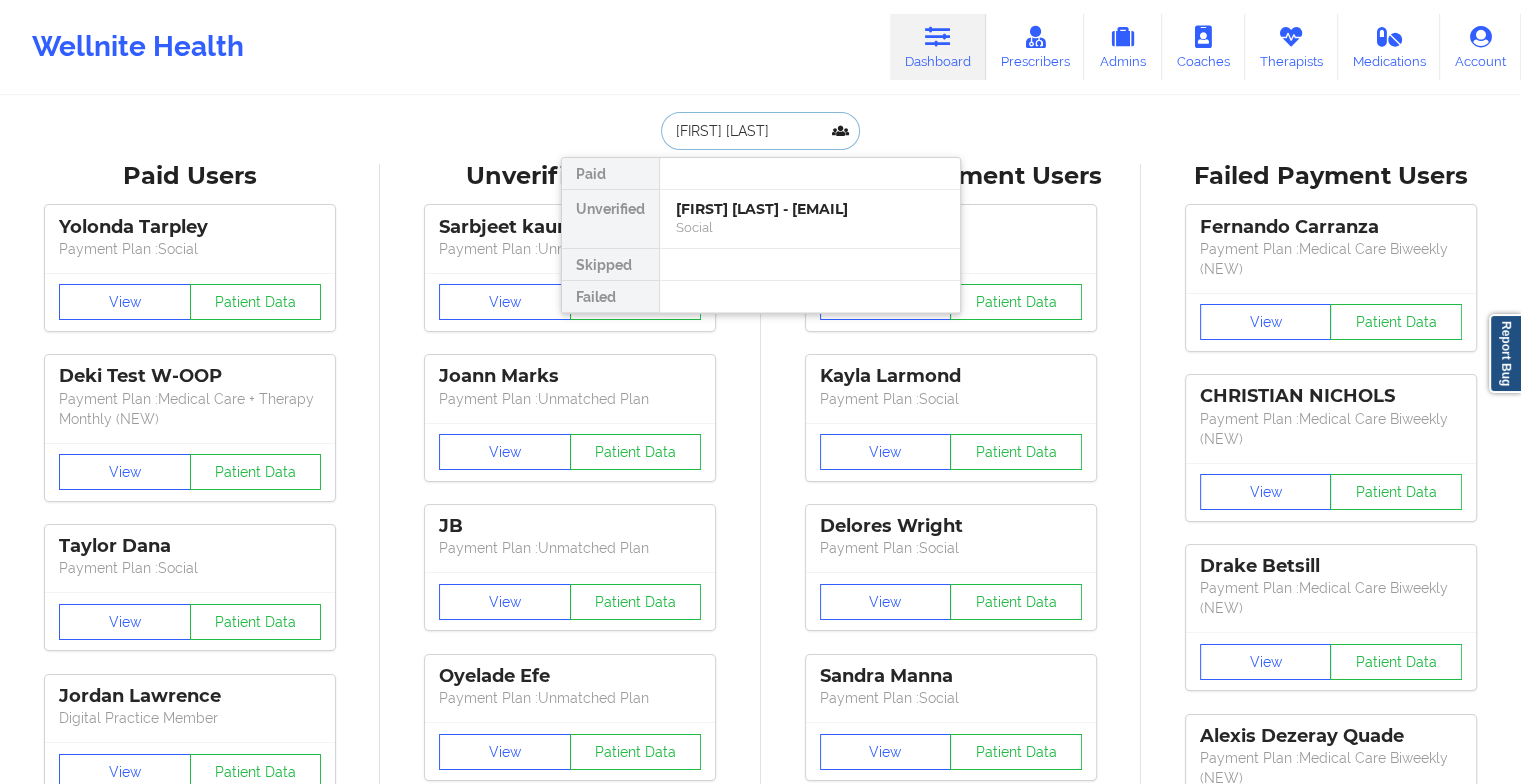 type on "[FIRST] [LAST]" 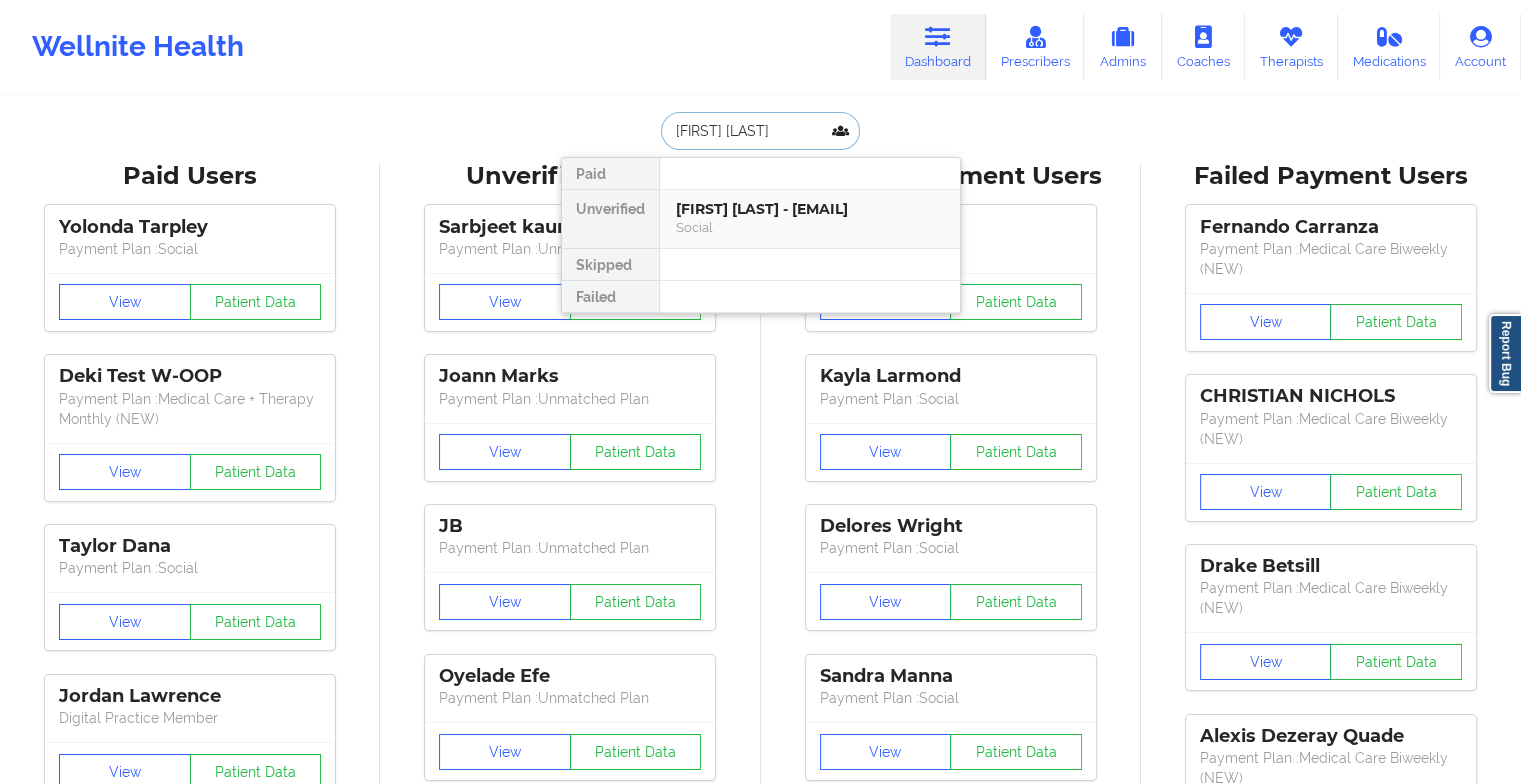 click on "[FIRST] [LAST] - [EMAIL]" at bounding box center (810, 209) 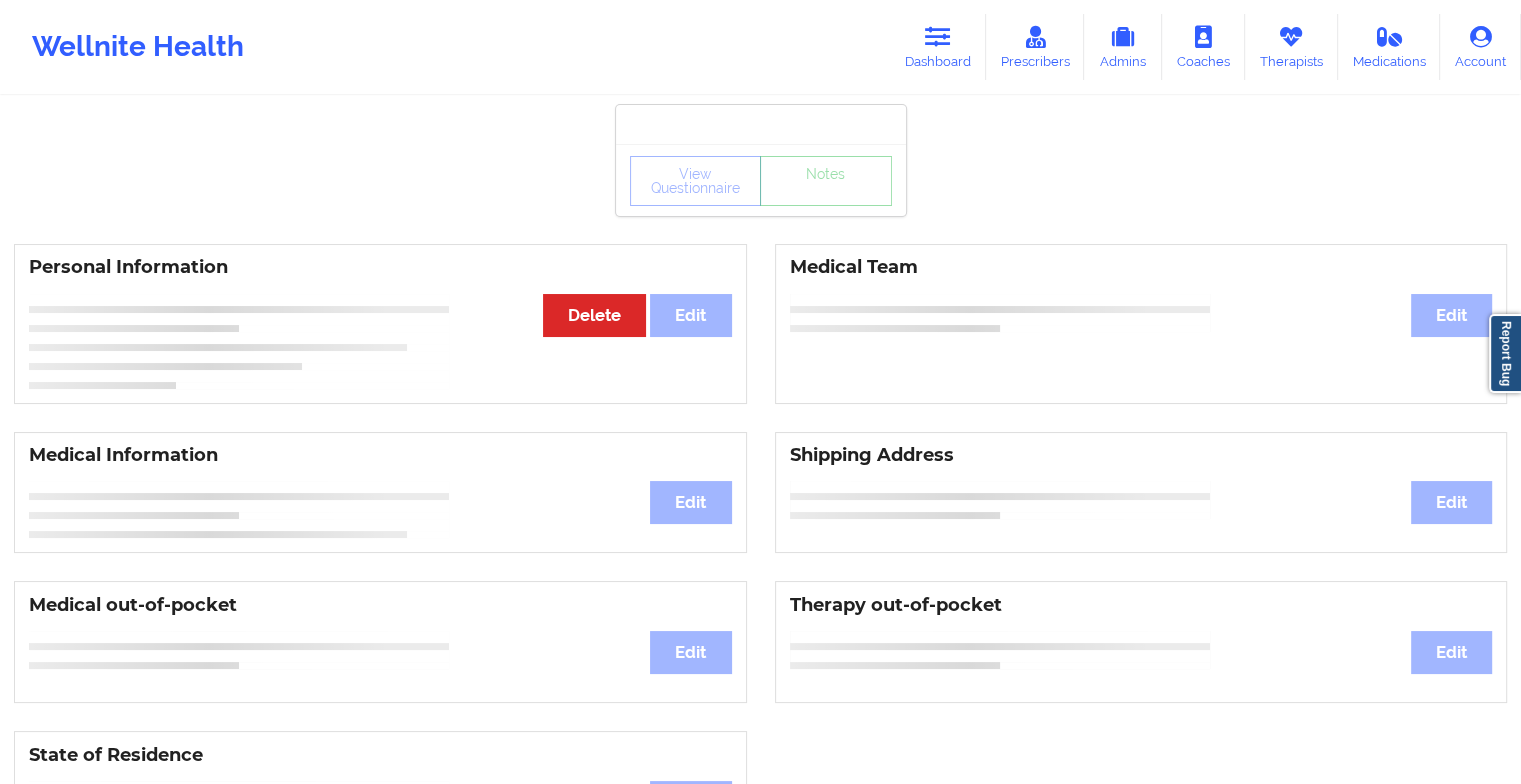 click on "View Questionnaire Notes" at bounding box center (761, 180) 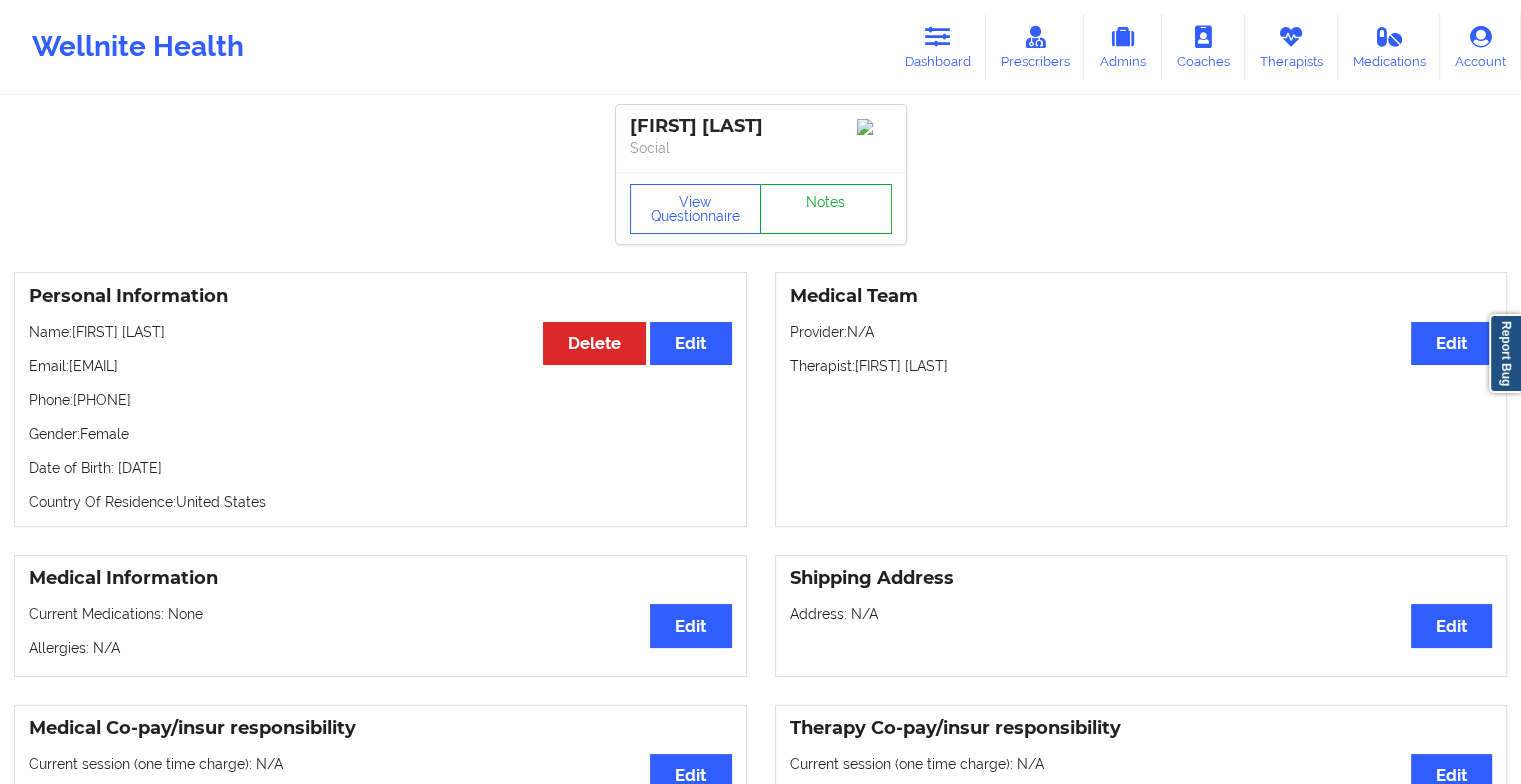 click on "Notes" at bounding box center [826, 209] 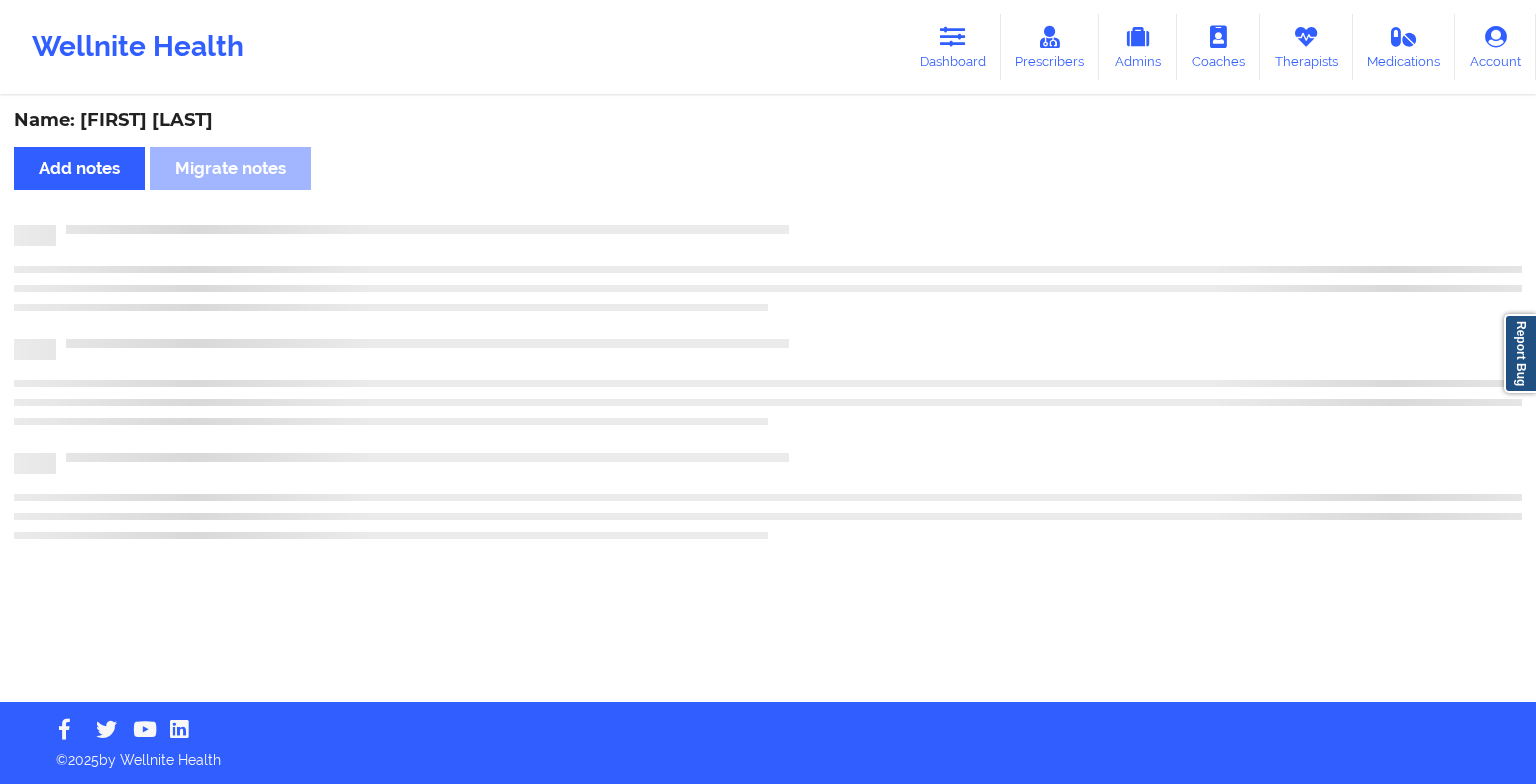 click on "Name: [FIRST] [LAST] Add notes Migrate notes" at bounding box center [768, 400] 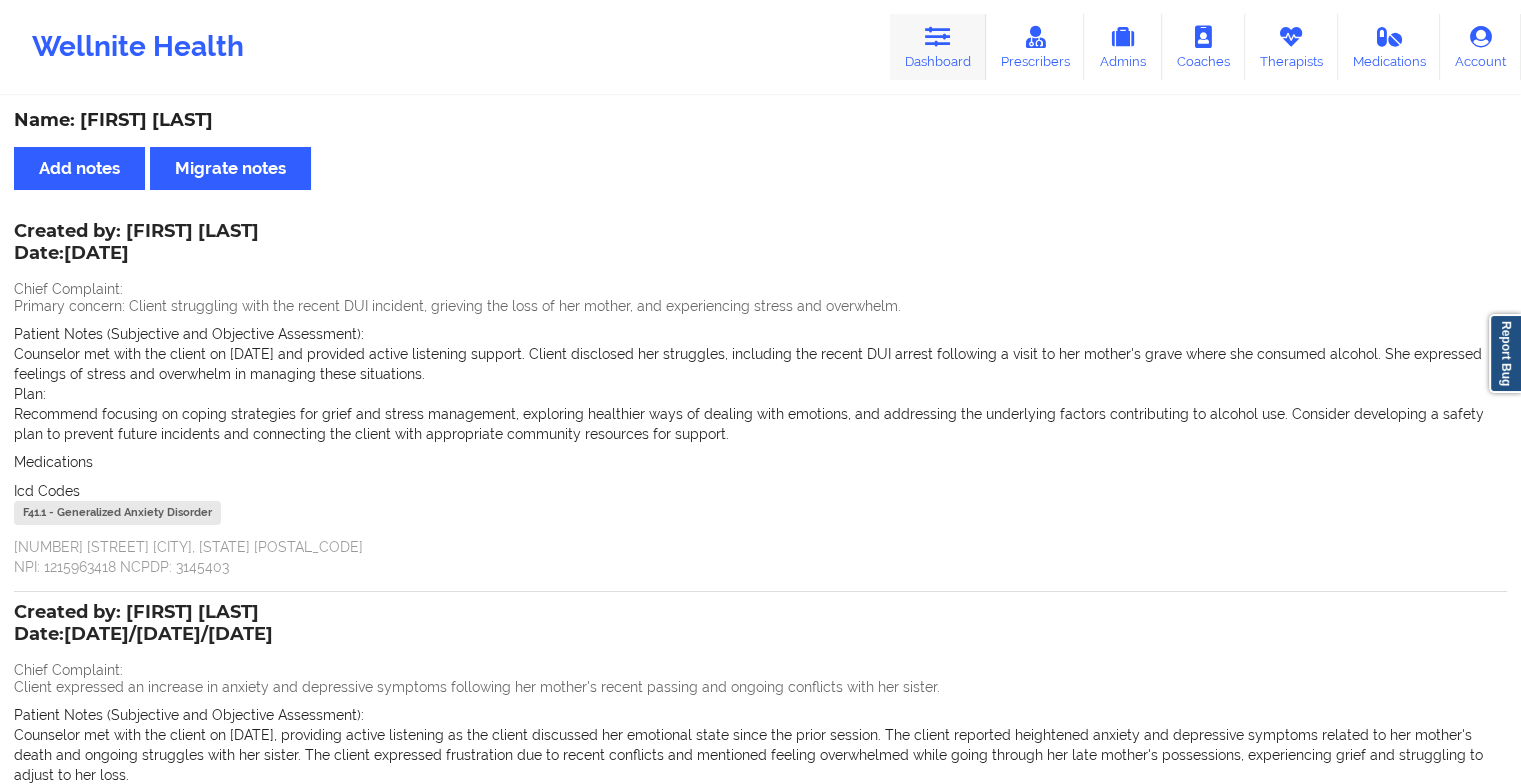 click on "Dashboard" at bounding box center (938, 47) 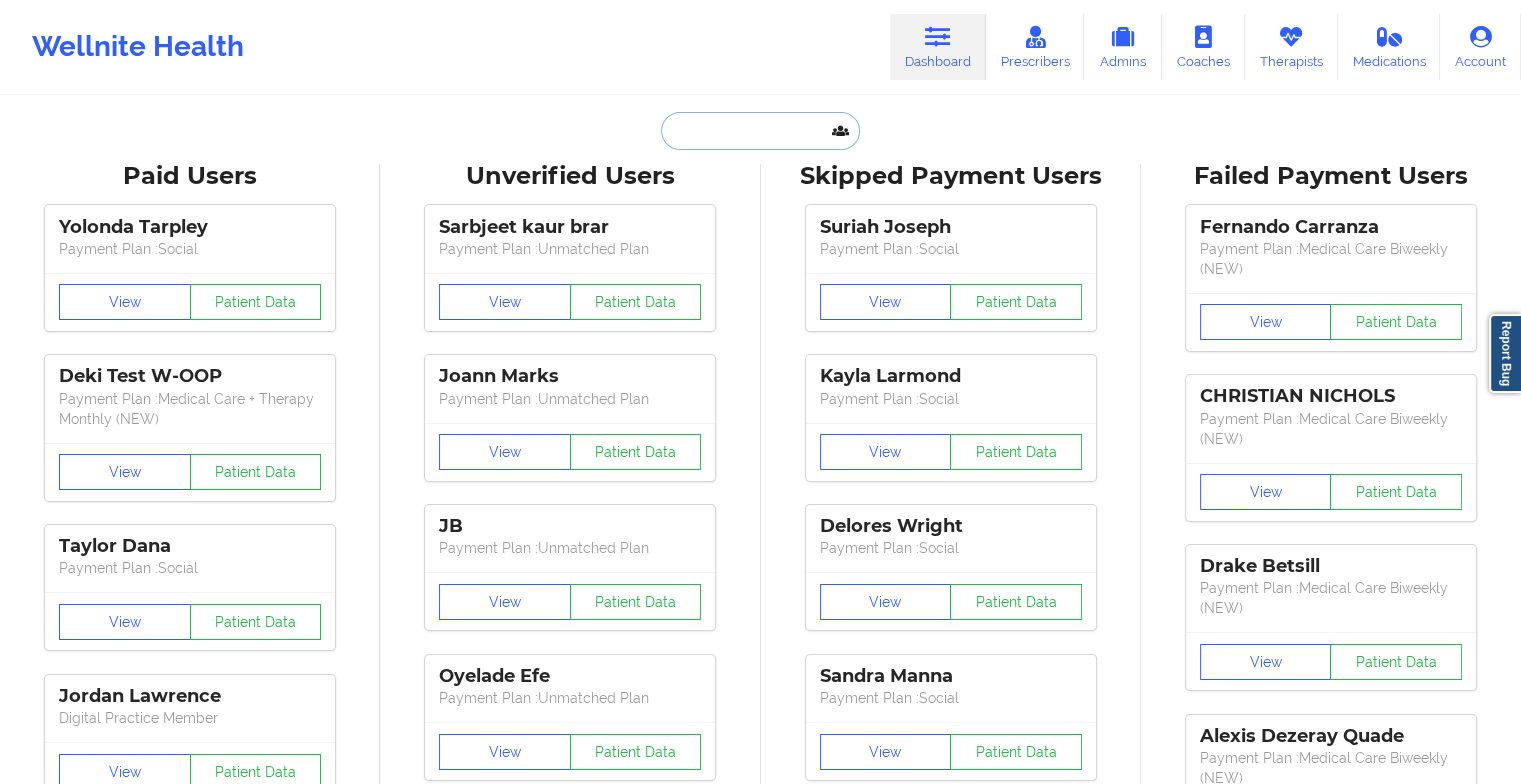 click at bounding box center [760, 131] 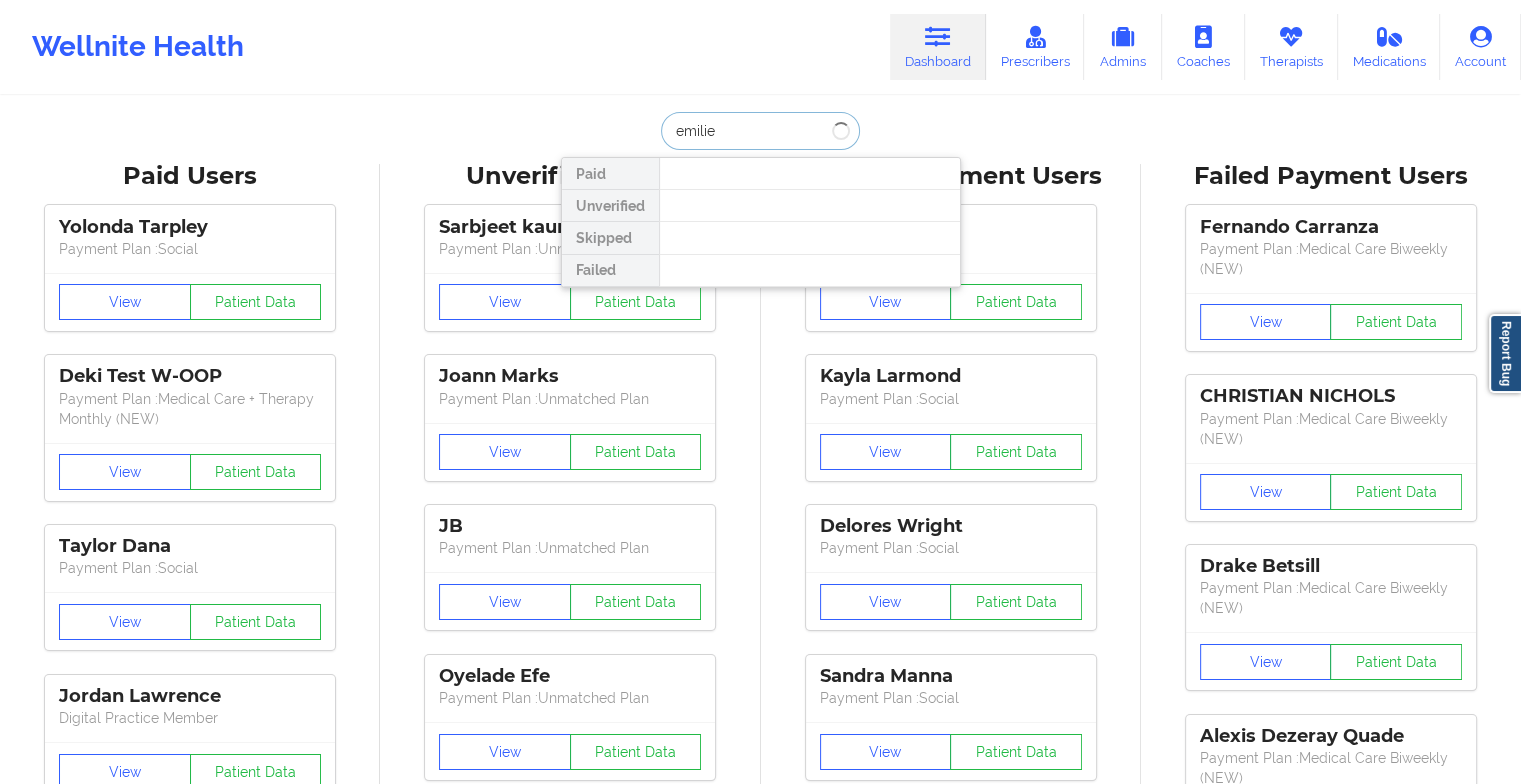 type on "[FIRST] [LAST]" 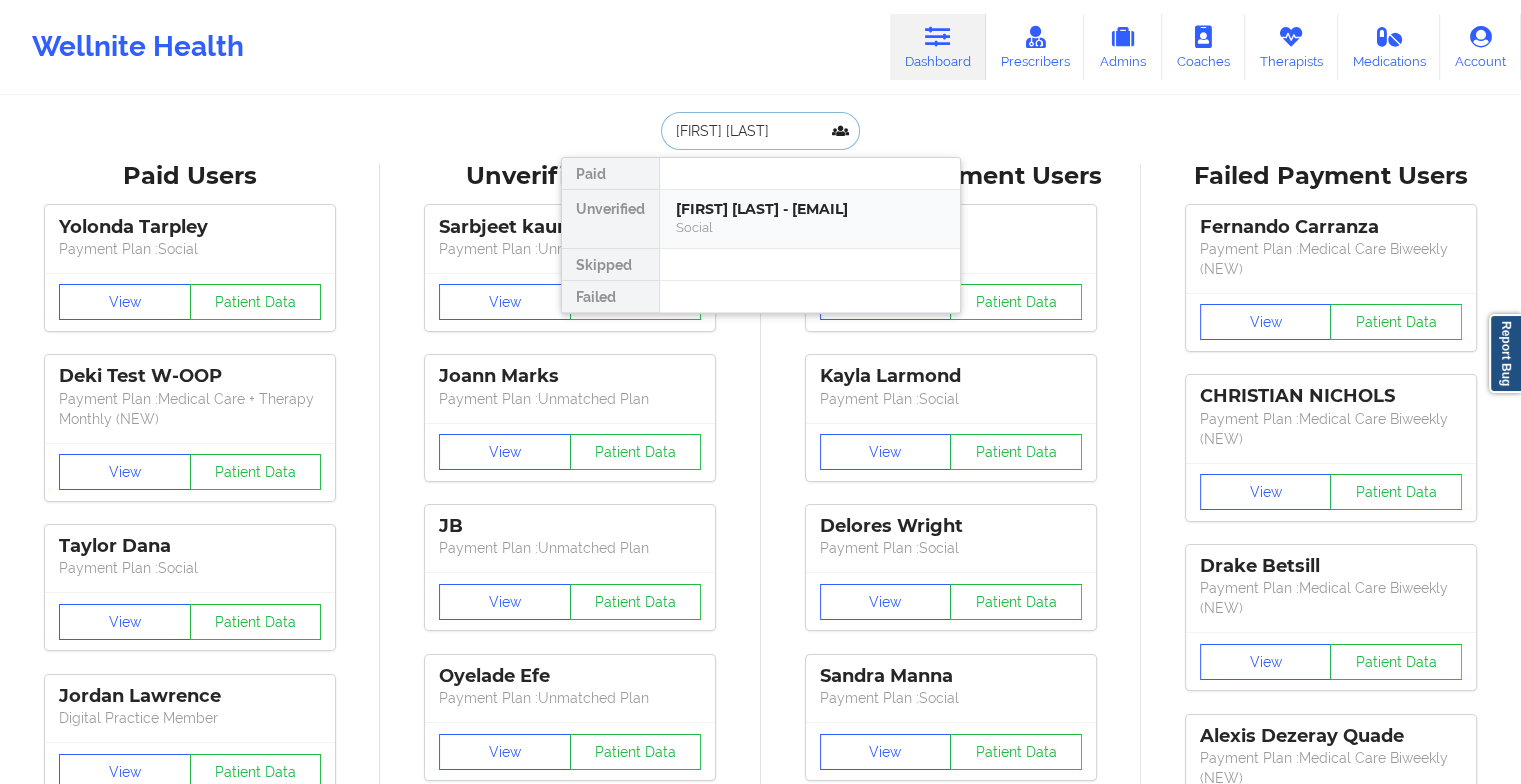 click on "[FIRST] [LAST] - [EMAIL]" at bounding box center (810, 209) 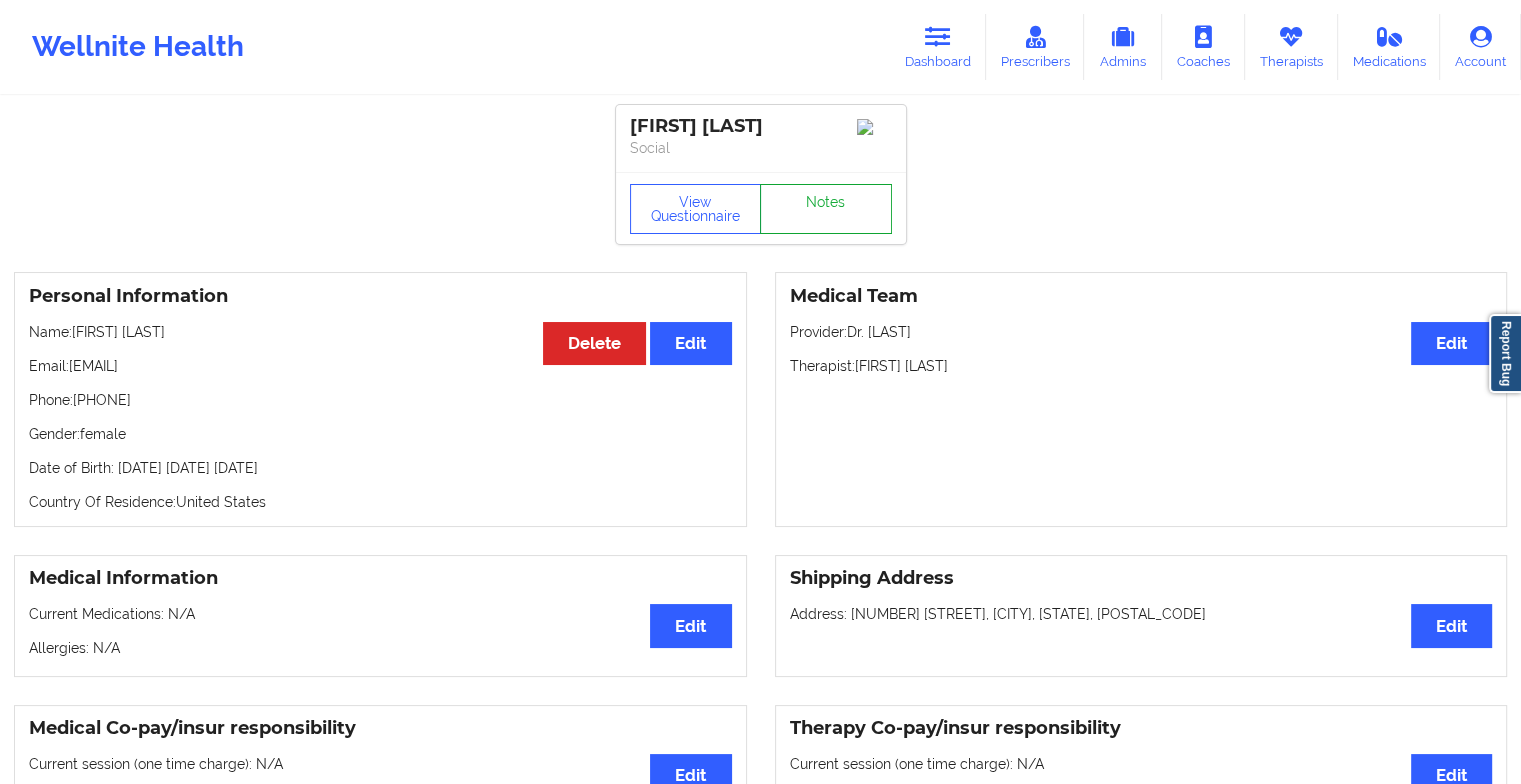 click on "Notes" at bounding box center (826, 209) 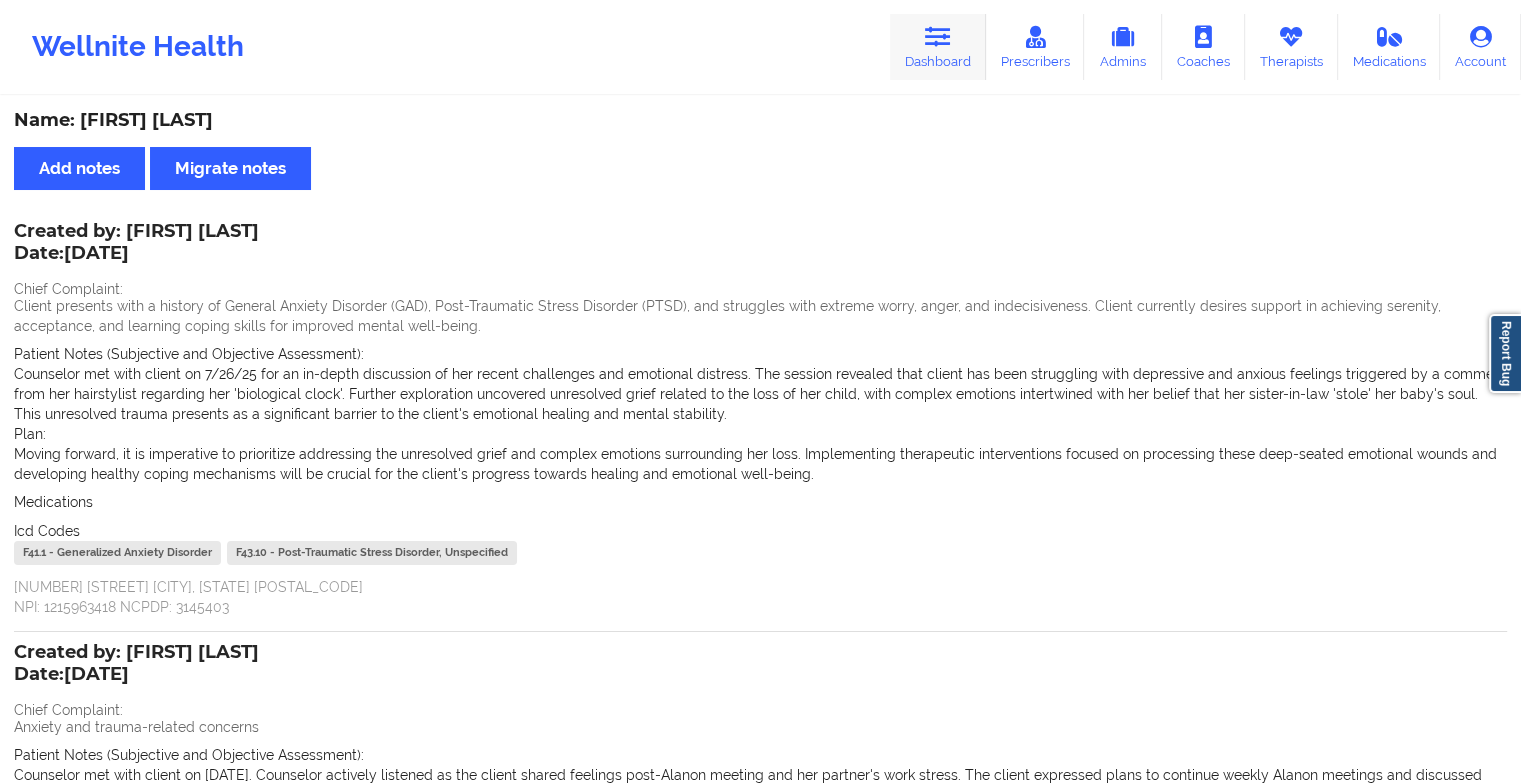 click on "Dashboard" at bounding box center [938, 47] 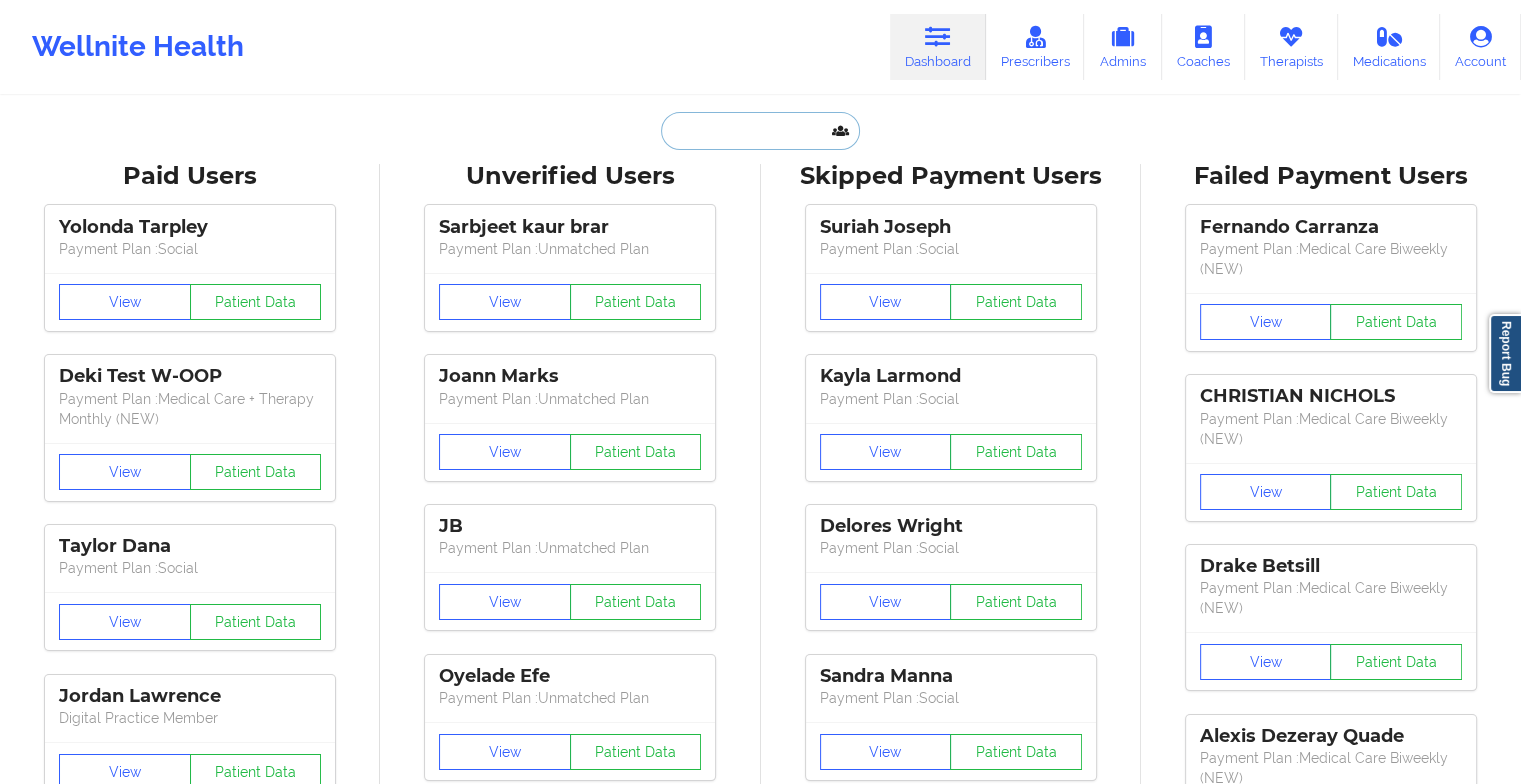 click at bounding box center [760, 131] 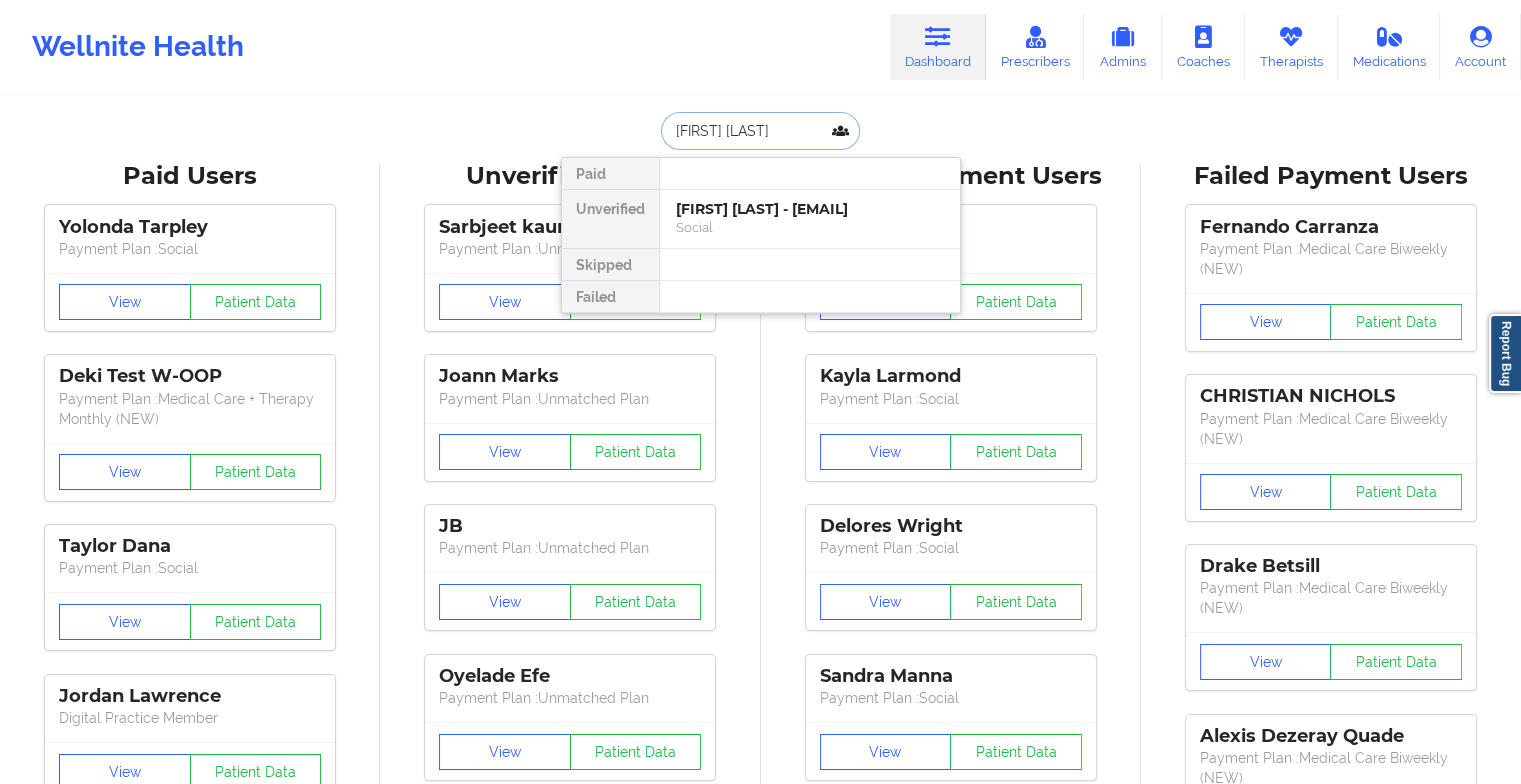 type on "[FIRST] [LAST]" 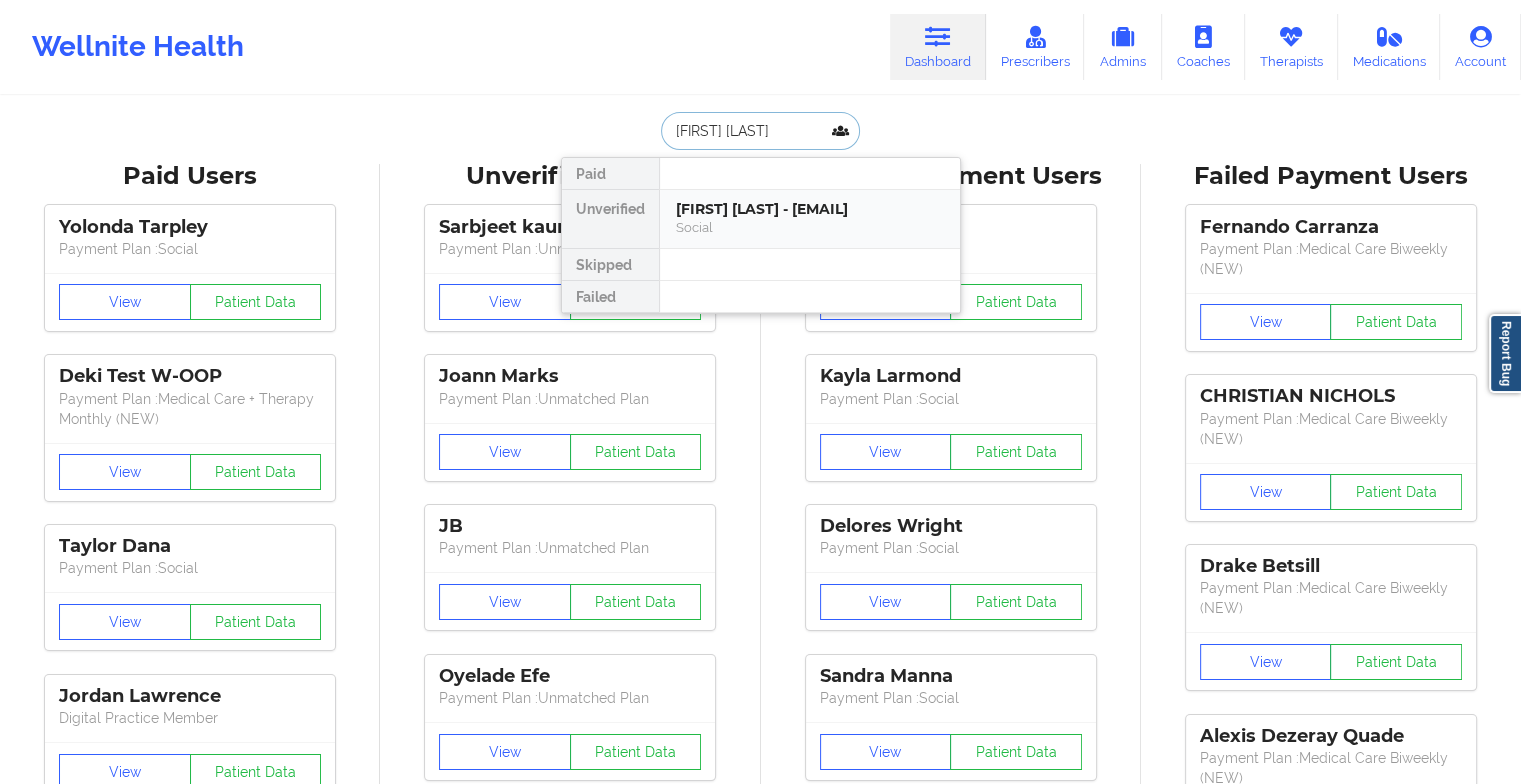 click on "[FIRST] [LAST] - [EMAIL] Social" at bounding box center [810, 219] 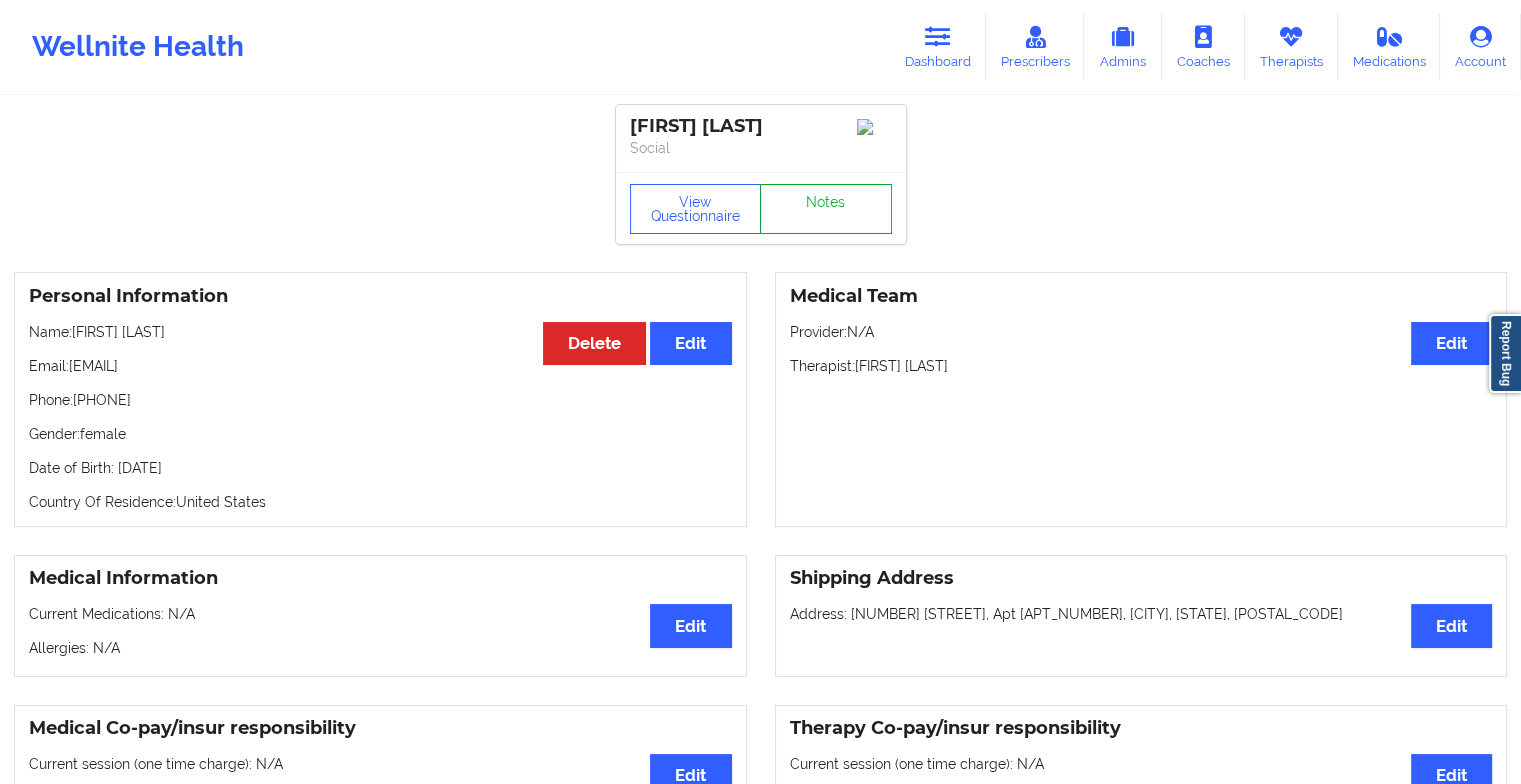 click on "Notes" at bounding box center (826, 209) 